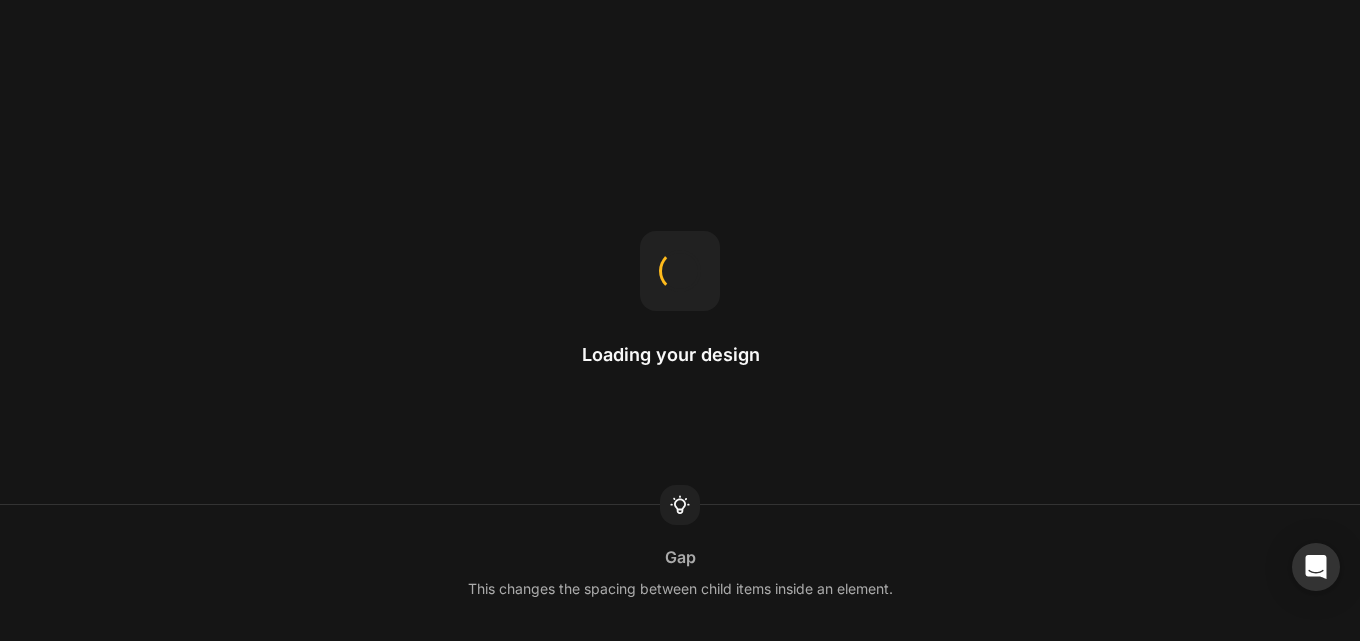 scroll, scrollTop: 0, scrollLeft: 0, axis: both 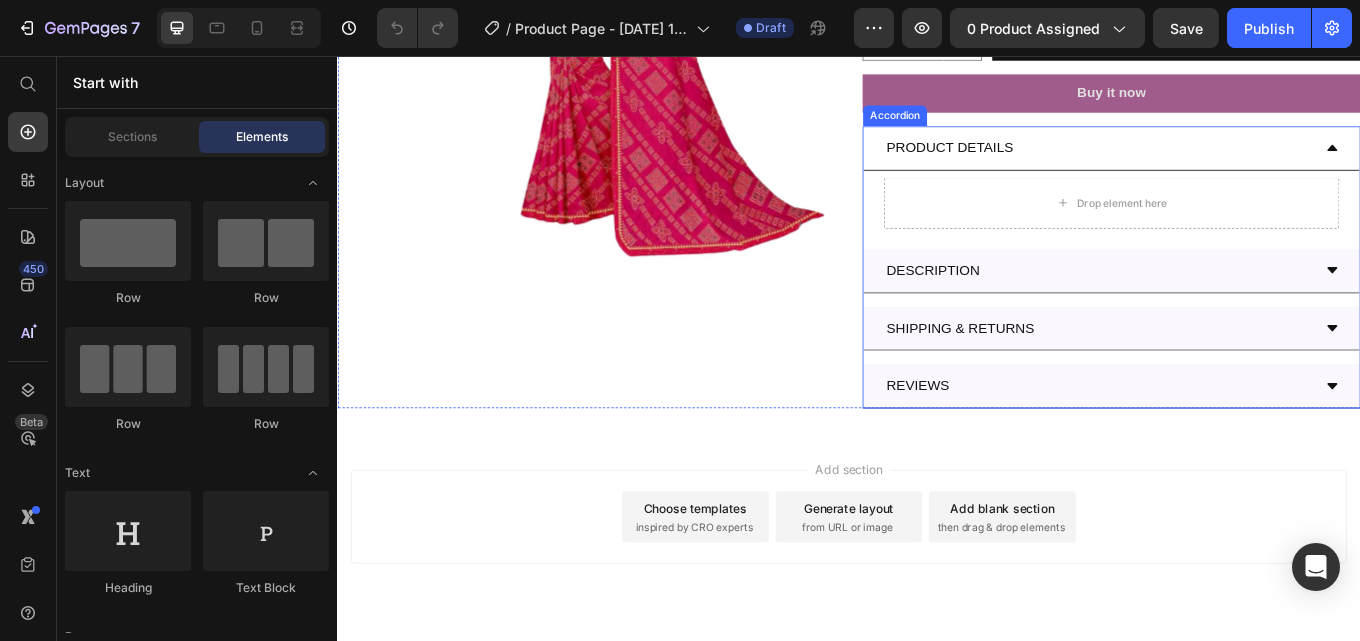 click on "PRODUCT DETAILS" at bounding box center (1229, 164) 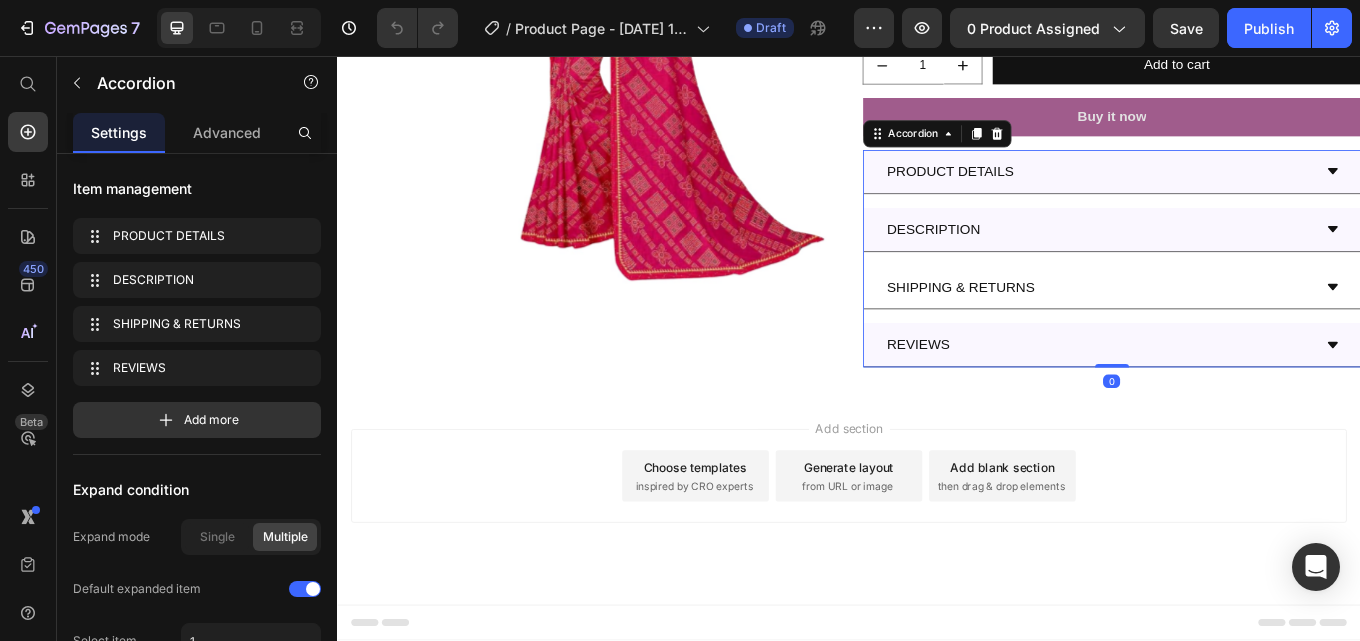 scroll, scrollTop: 473, scrollLeft: 0, axis: vertical 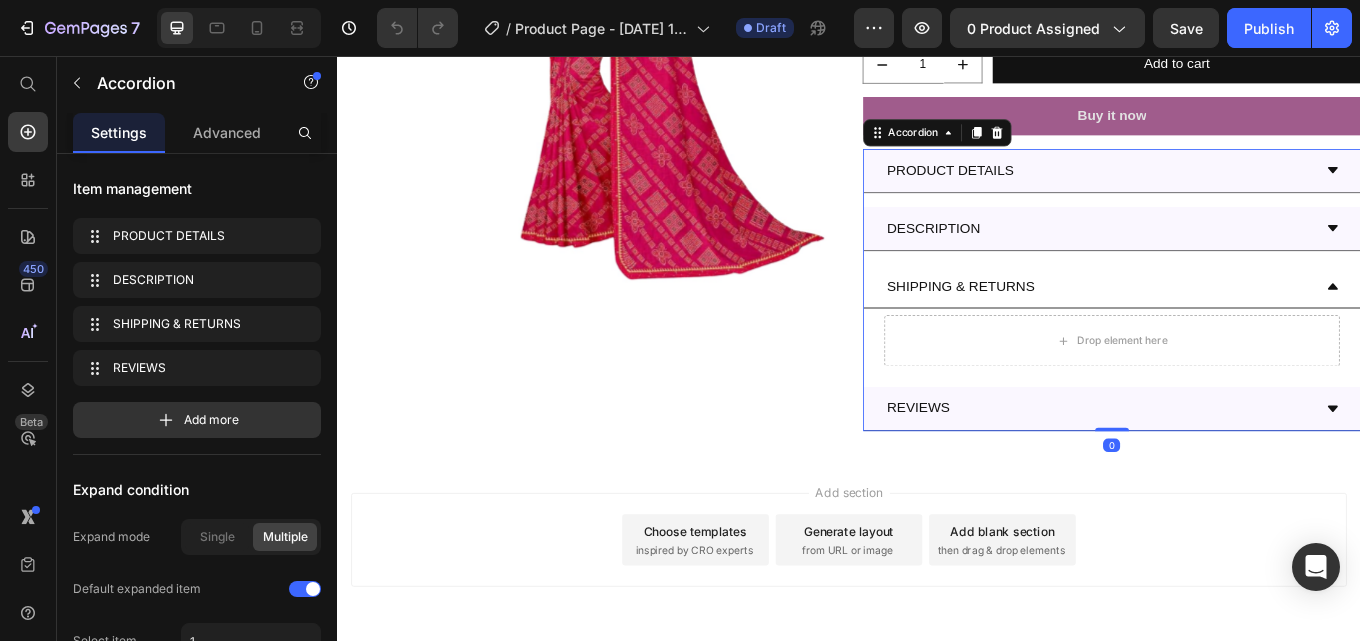 click on "SHIPPING & RETURNS" at bounding box center [1229, 327] 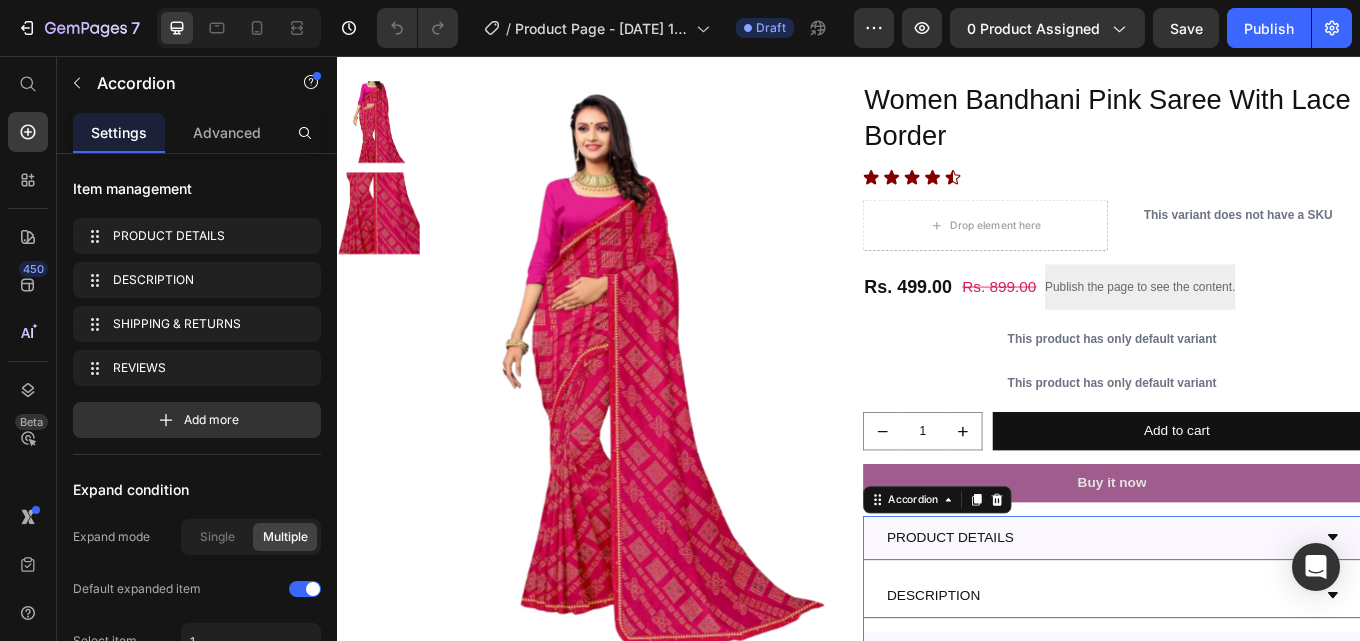 scroll, scrollTop: 0, scrollLeft: 0, axis: both 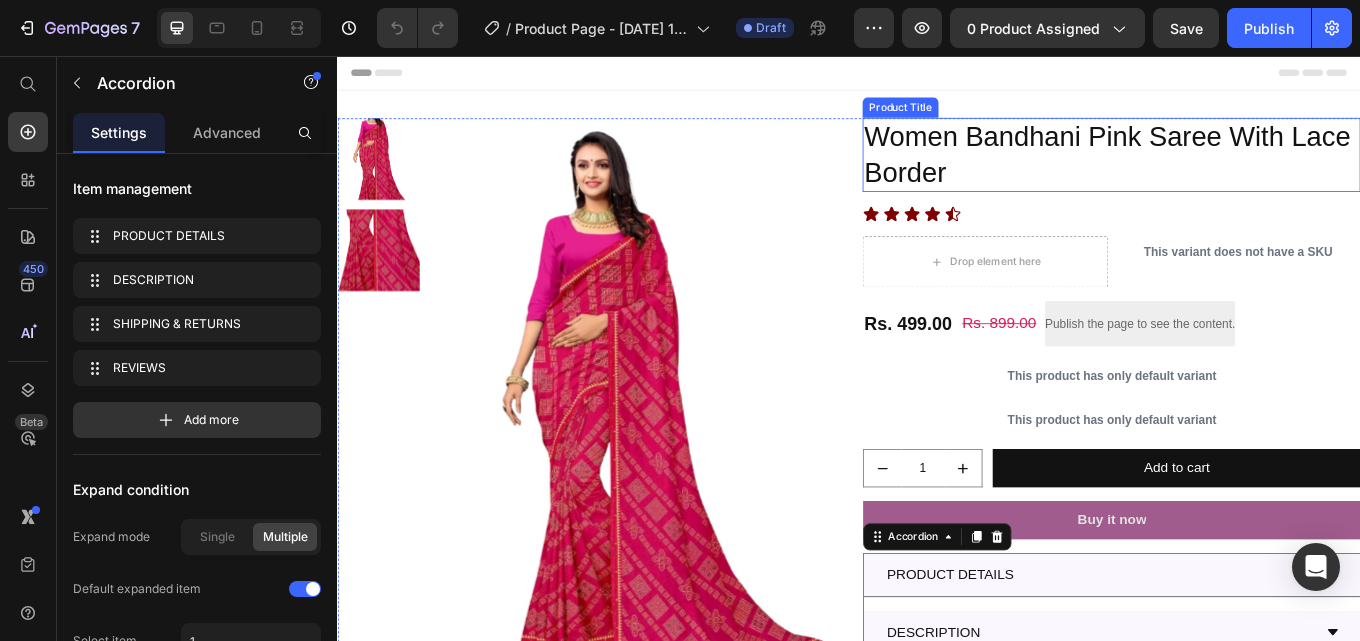 click on "Women Bandhani Pink Saree With Lace Border" at bounding box center [1245, 172] 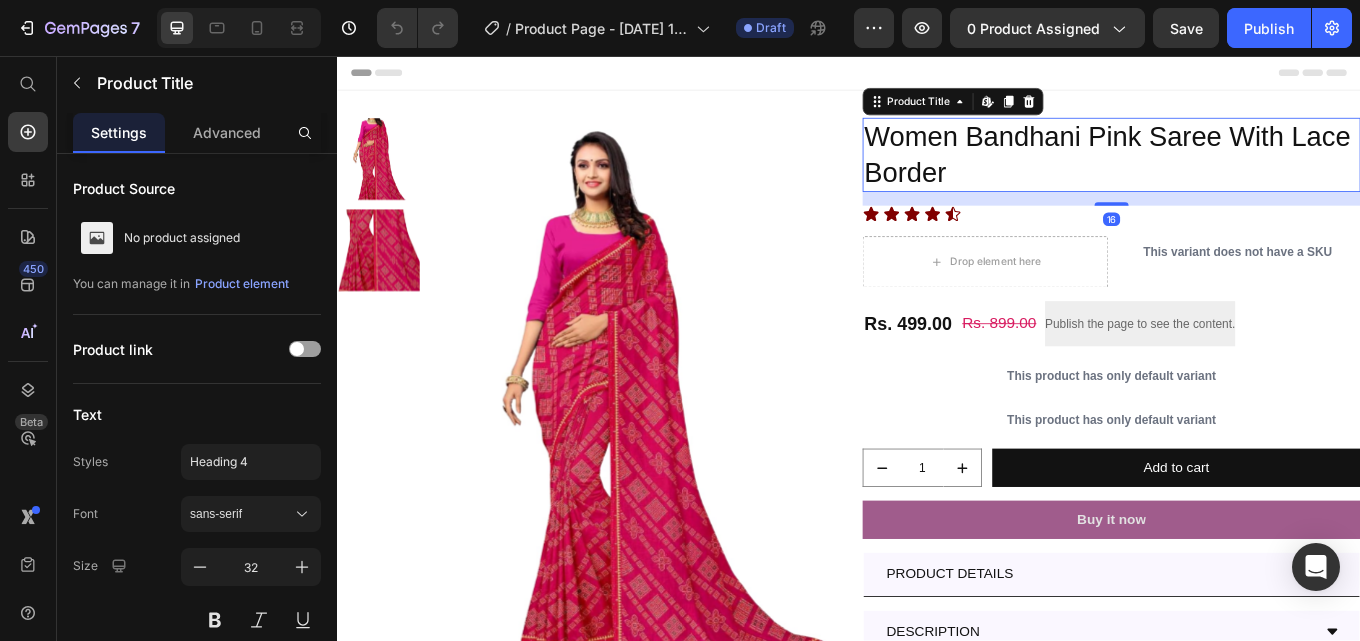 click at bounding box center (681, 468) 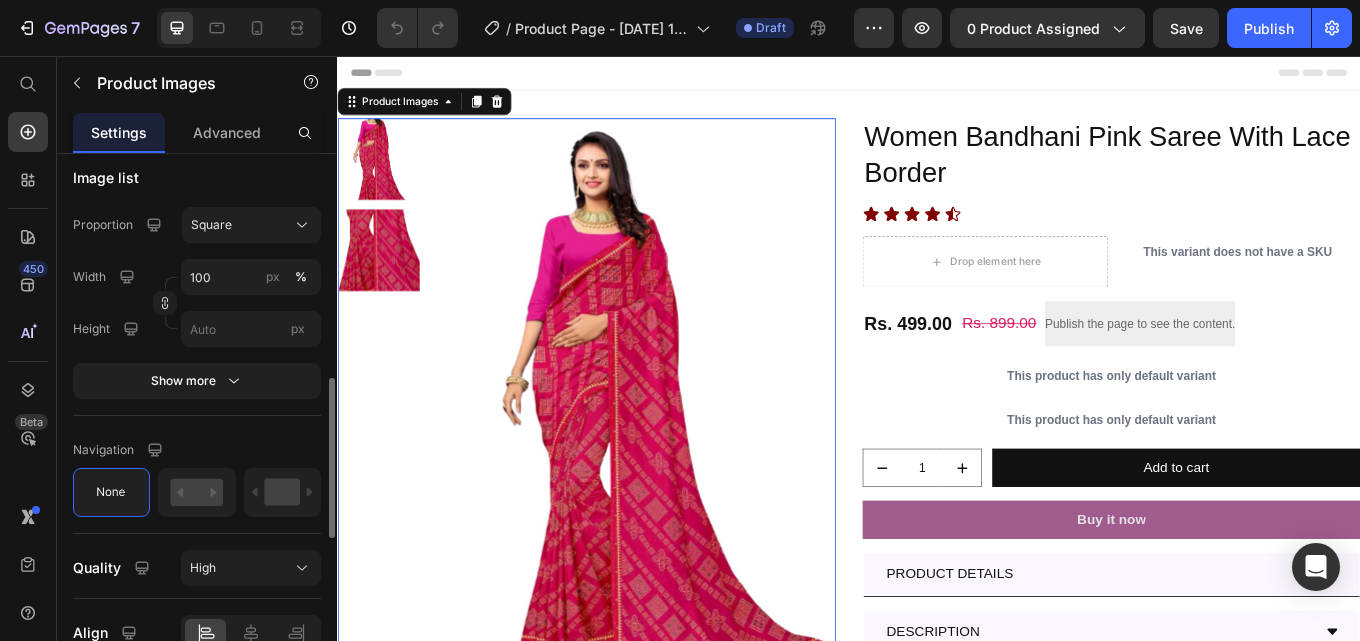scroll, scrollTop: 1100, scrollLeft: 0, axis: vertical 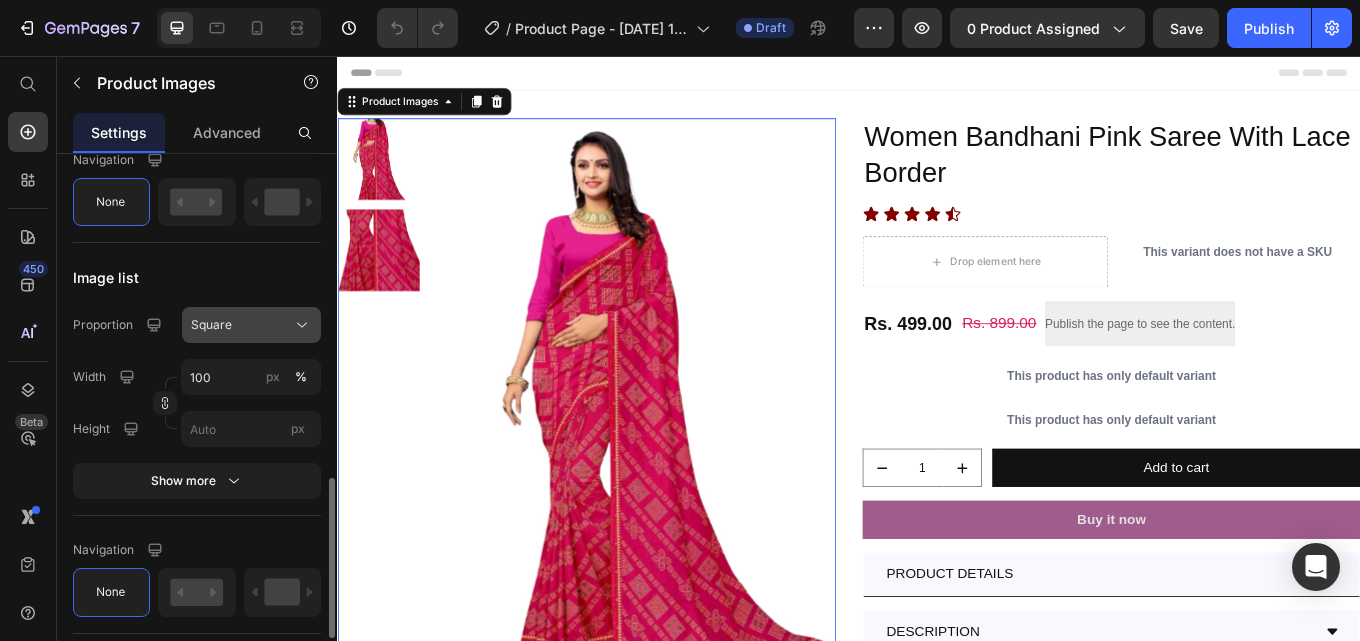 click on "Square" at bounding box center [251, 325] 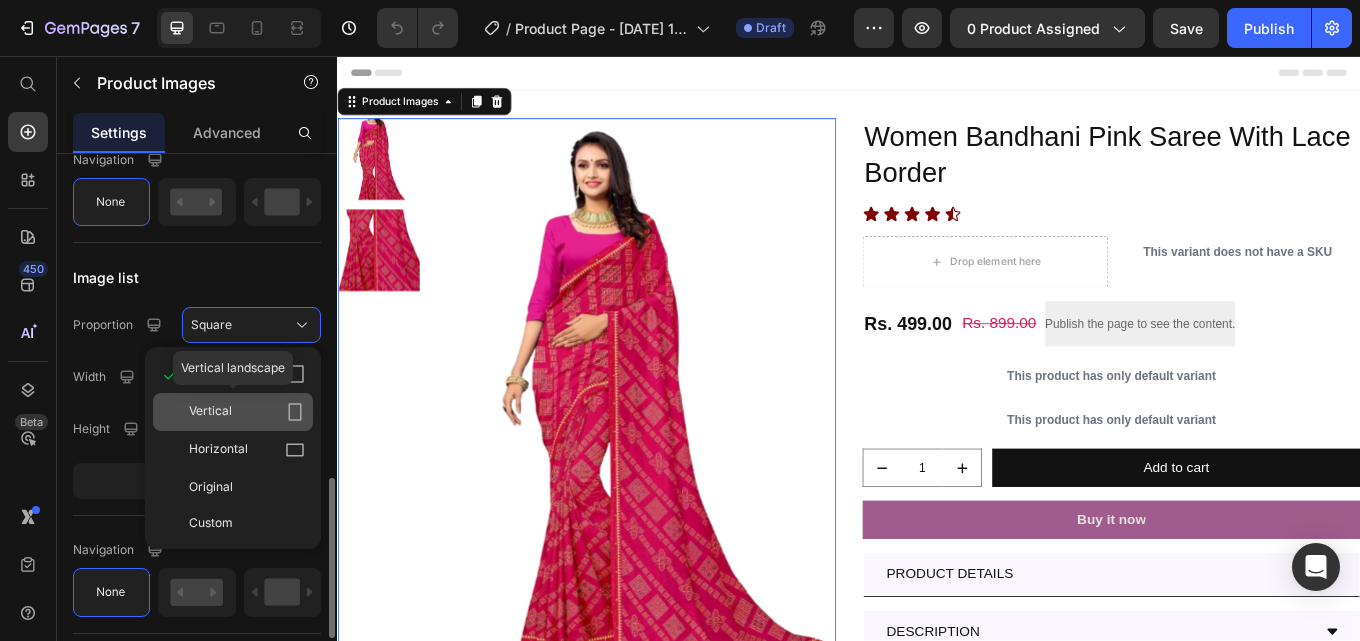 click 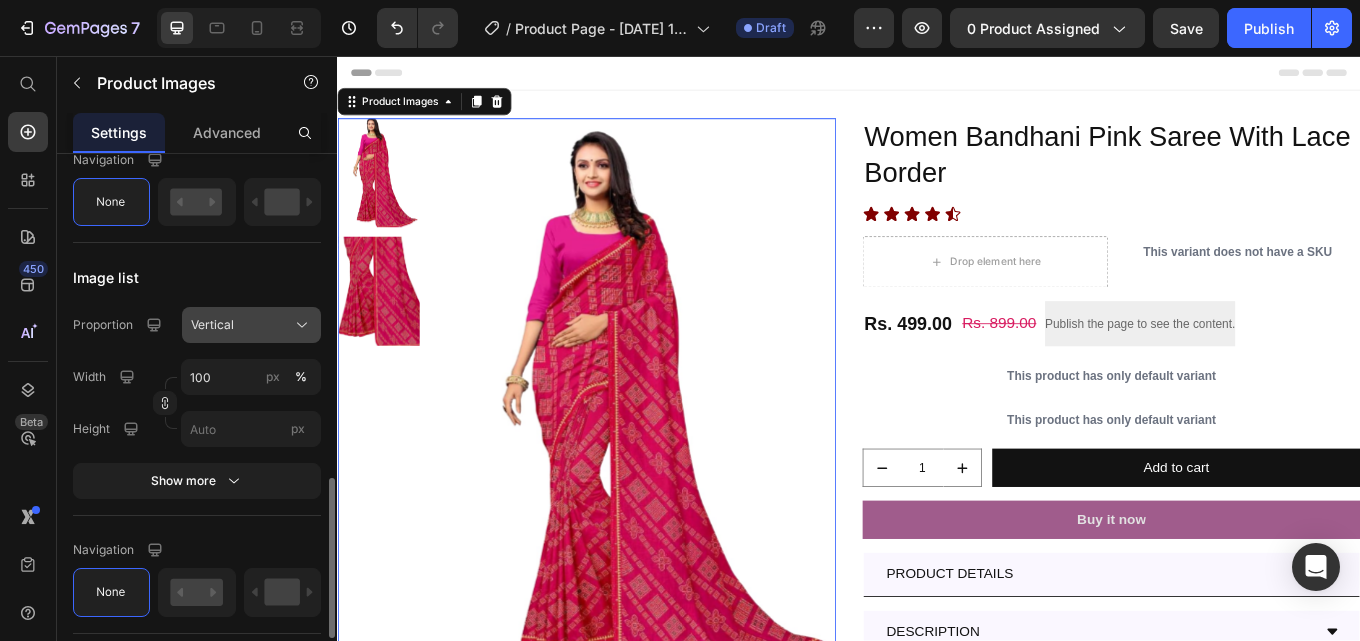 click on "Vertical" 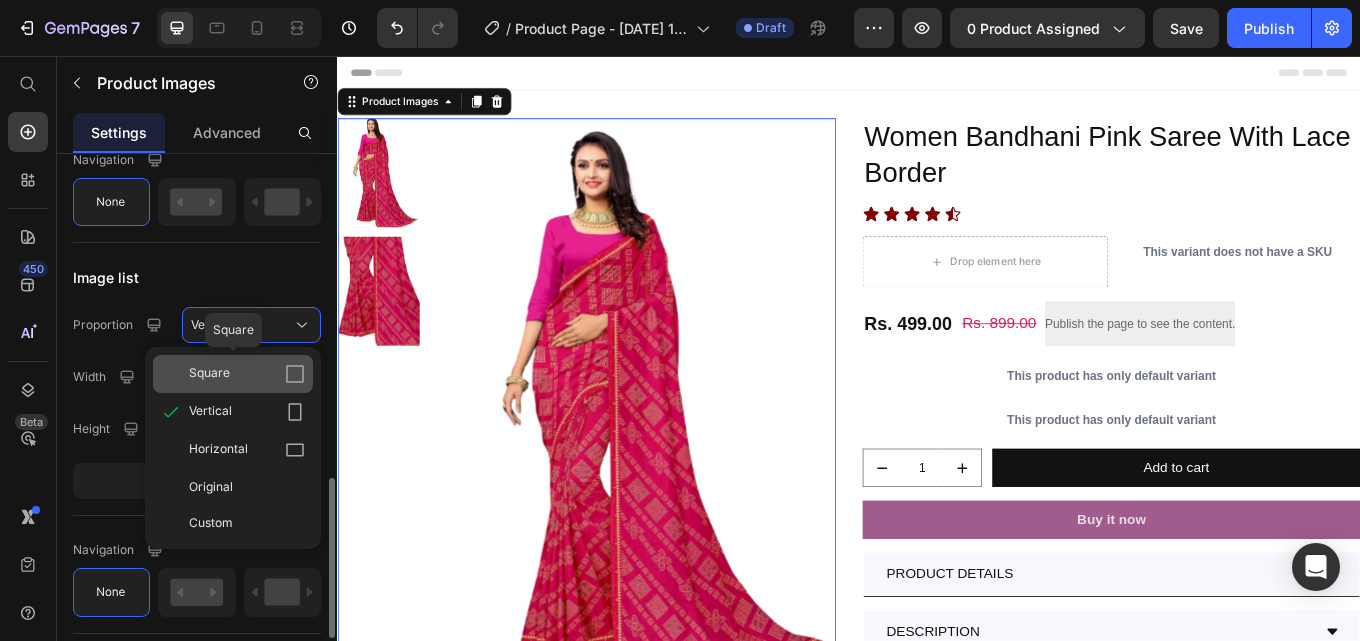click on "Square" at bounding box center (247, 374) 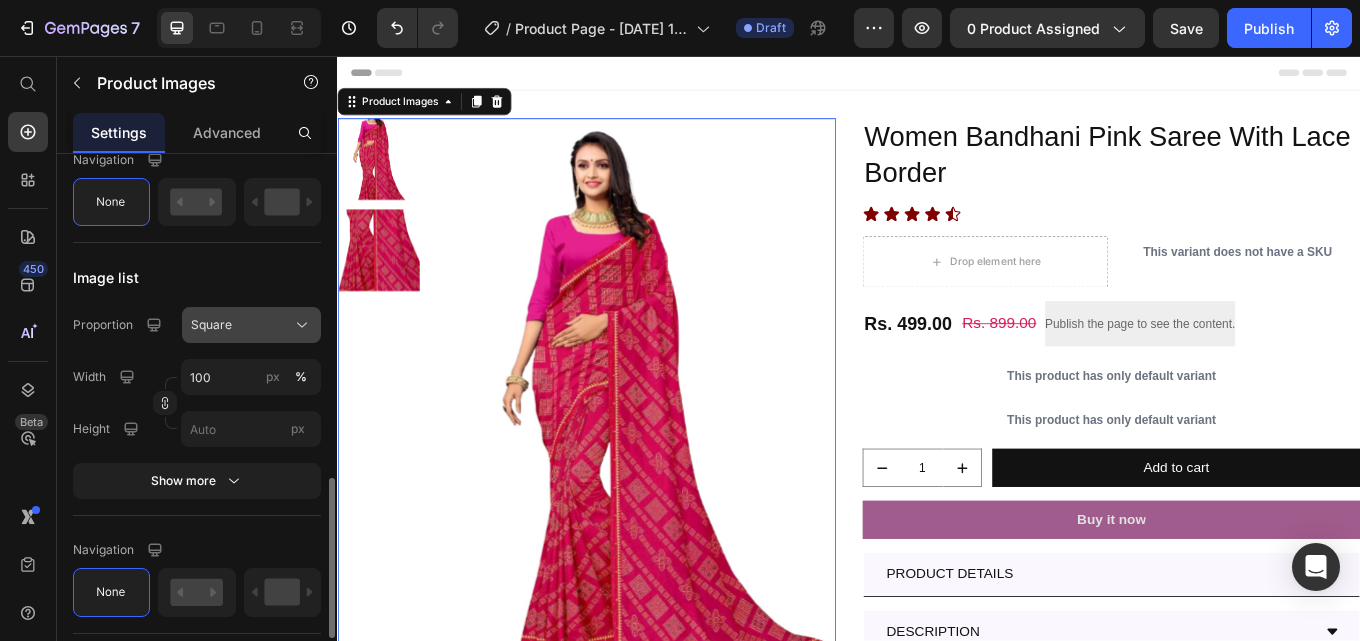 click on "Square" 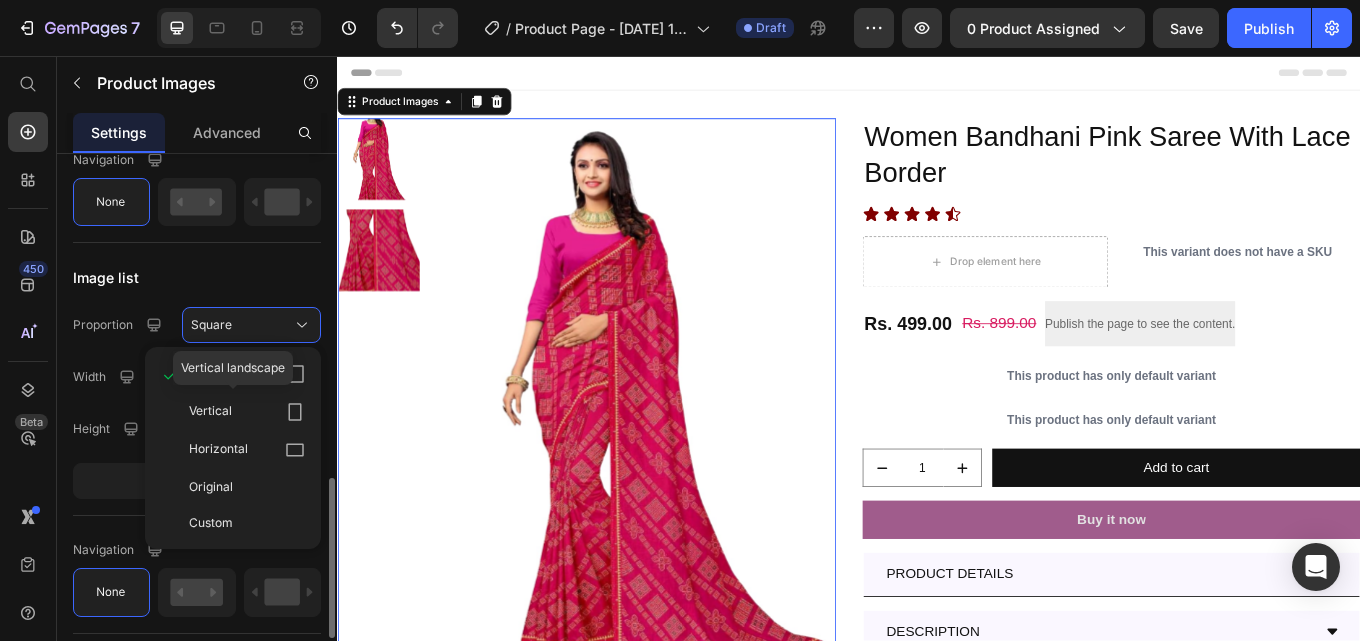 click on "Vertical" at bounding box center (247, 412) 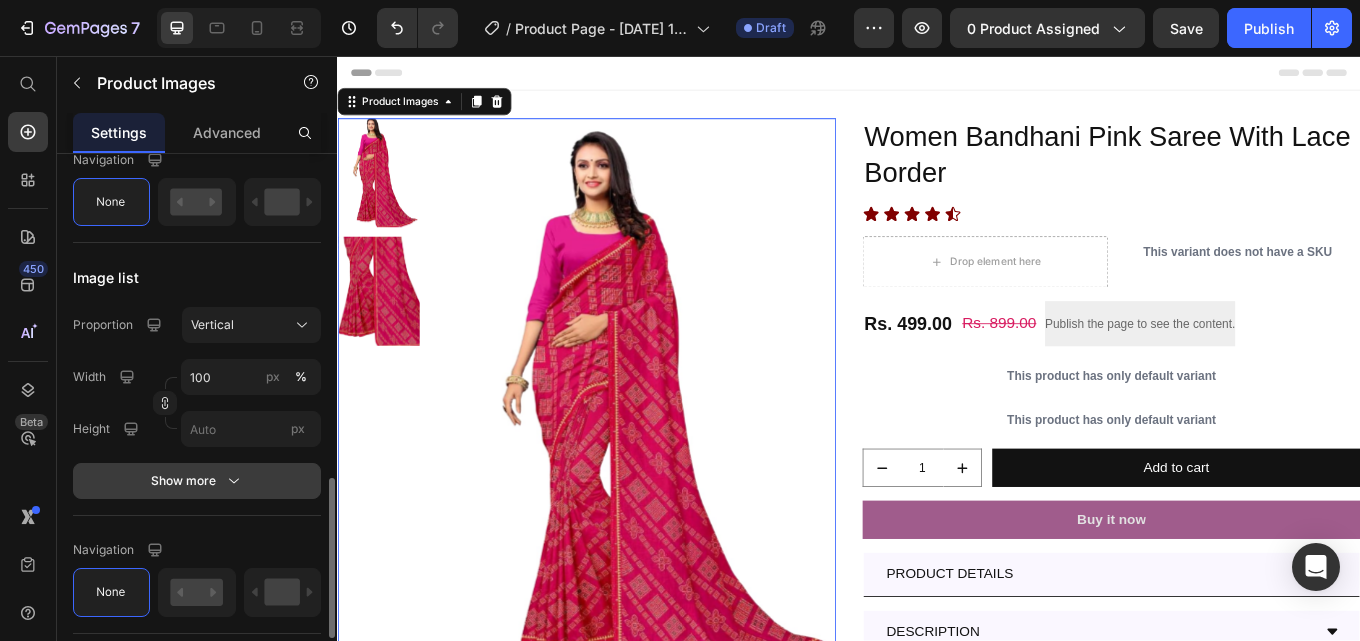 scroll, scrollTop: 1200, scrollLeft: 0, axis: vertical 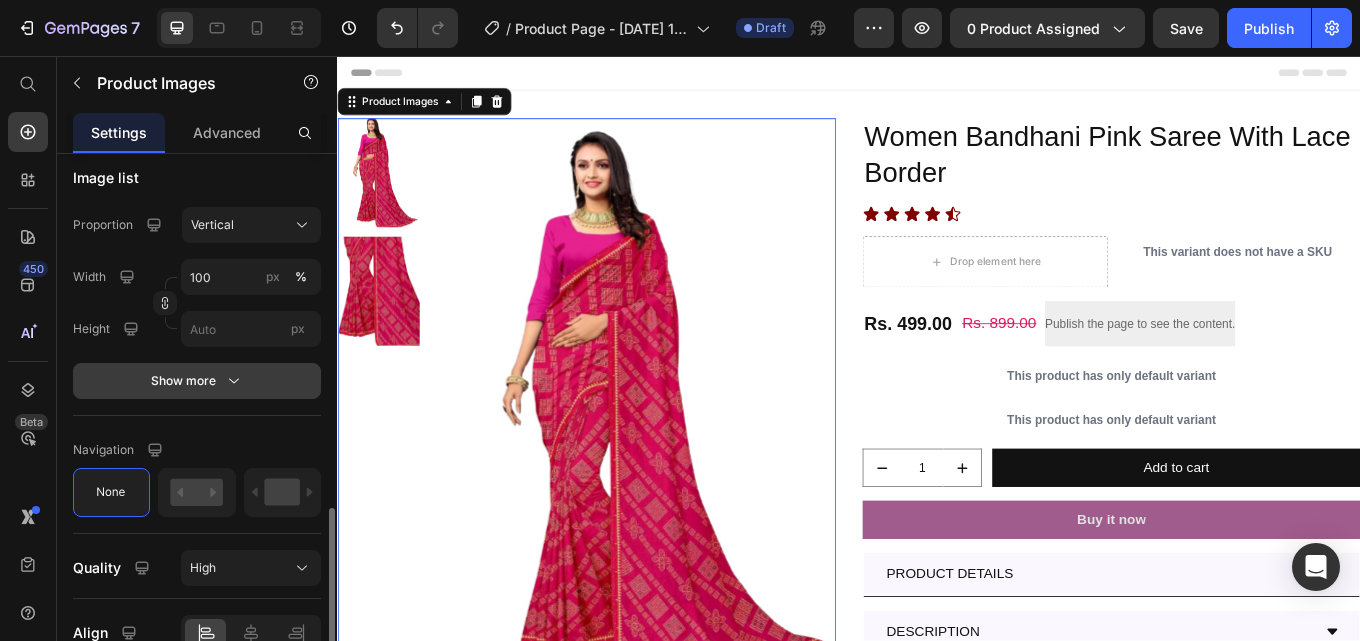 click on "Show more" at bounding box center [197, 381] 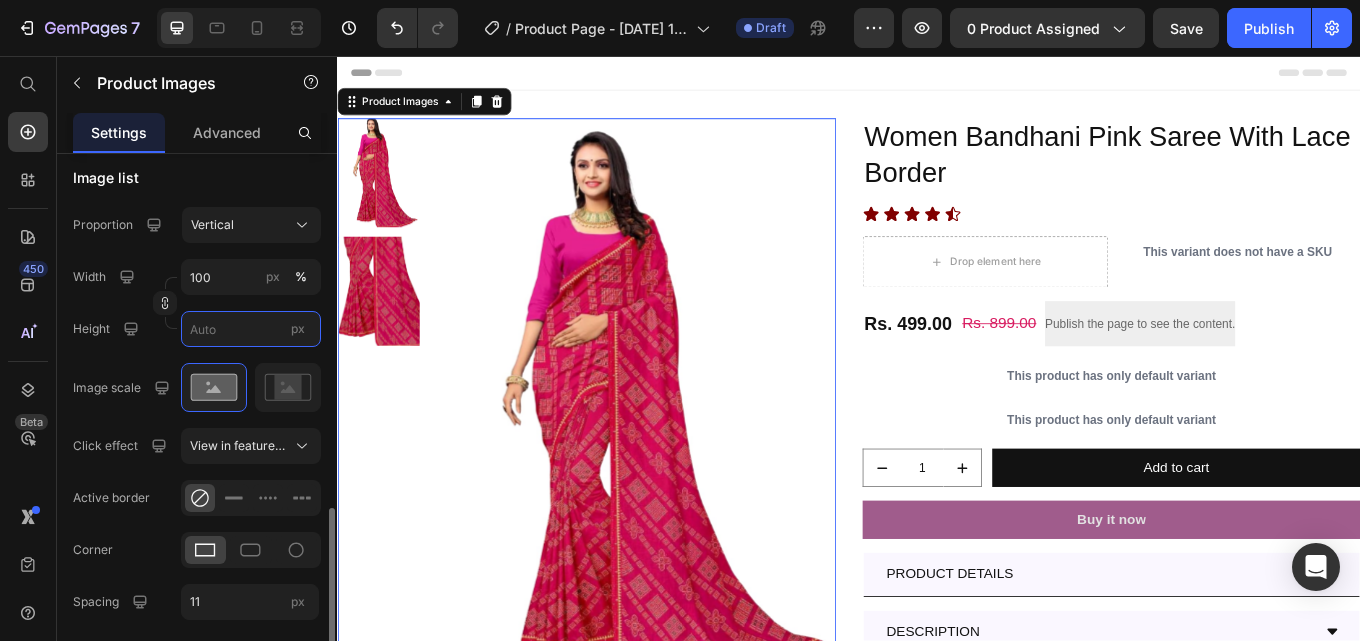 click on "px" at bounding box center [251, 329] 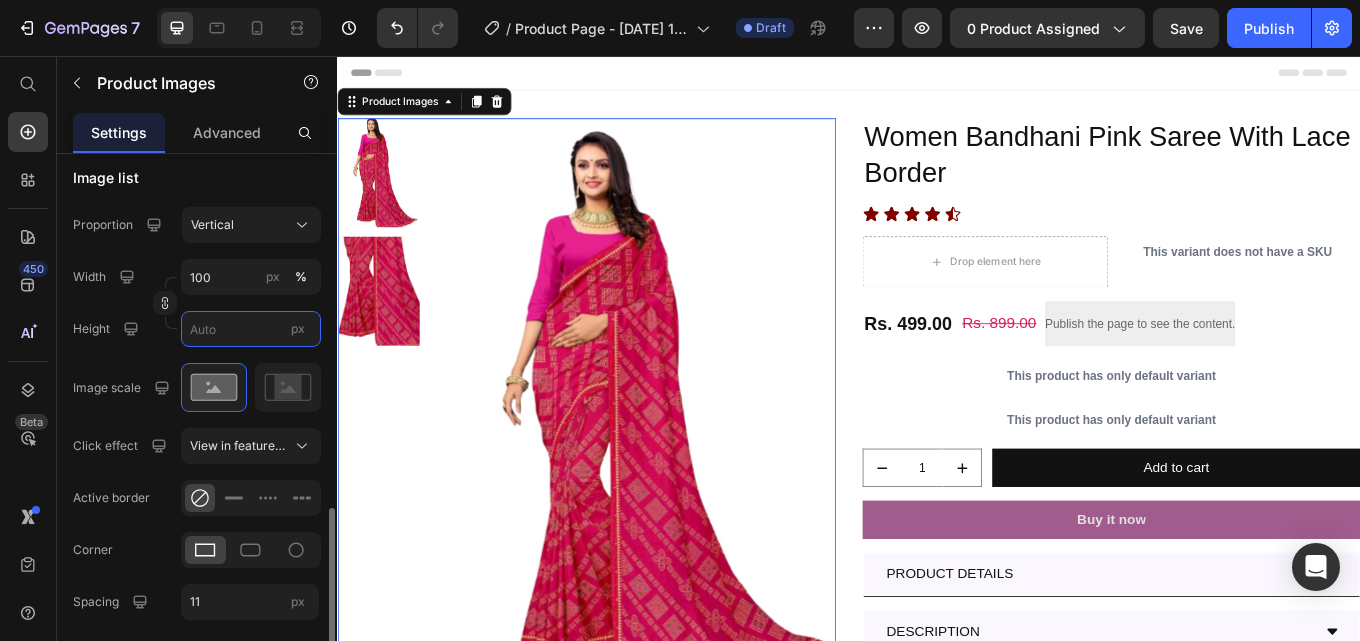 type on "7" 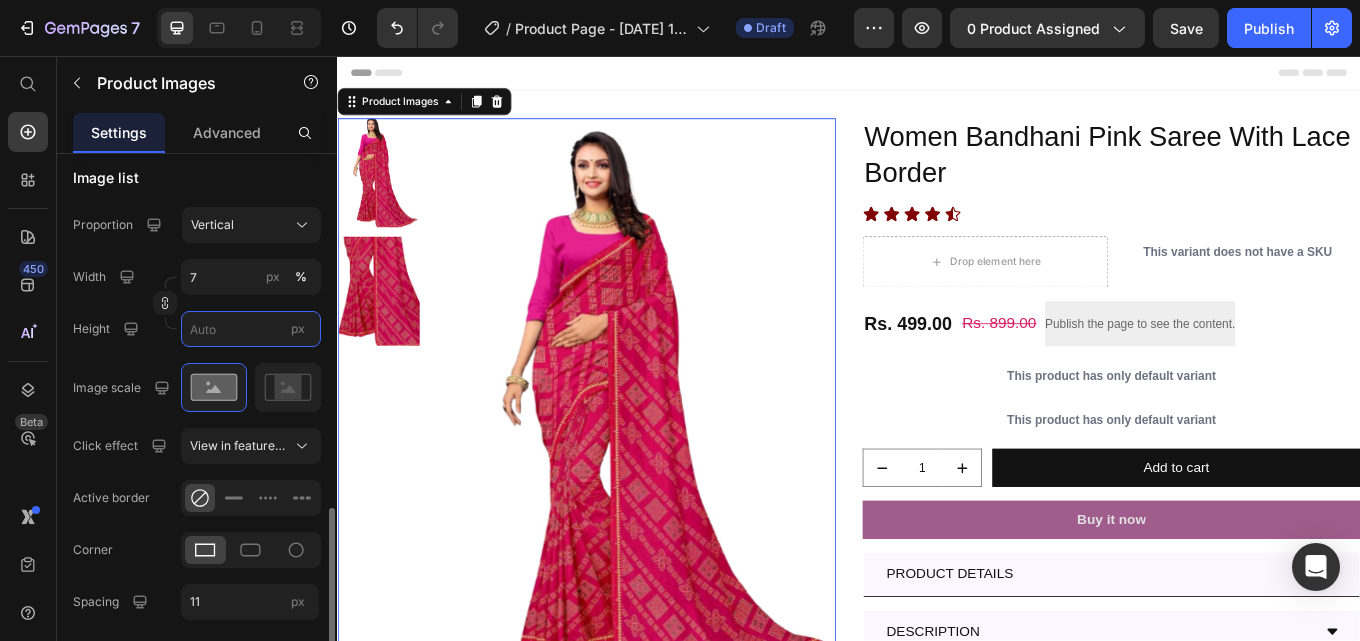 type on "9" 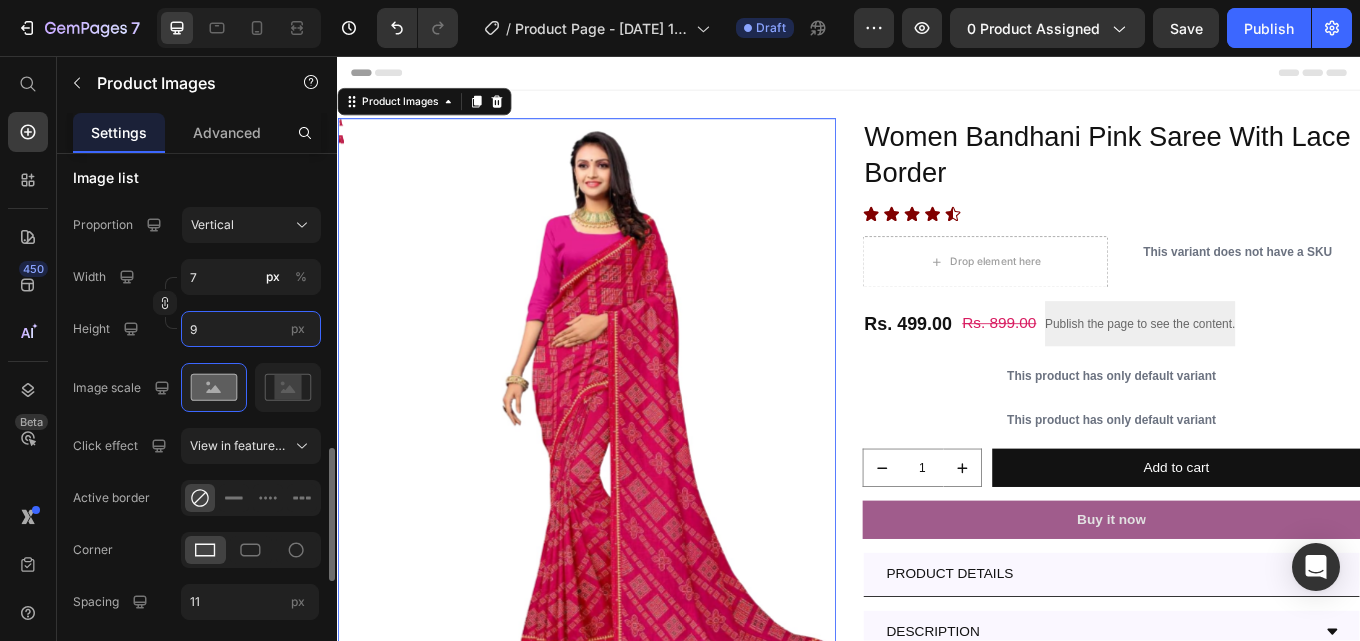 type on "68" 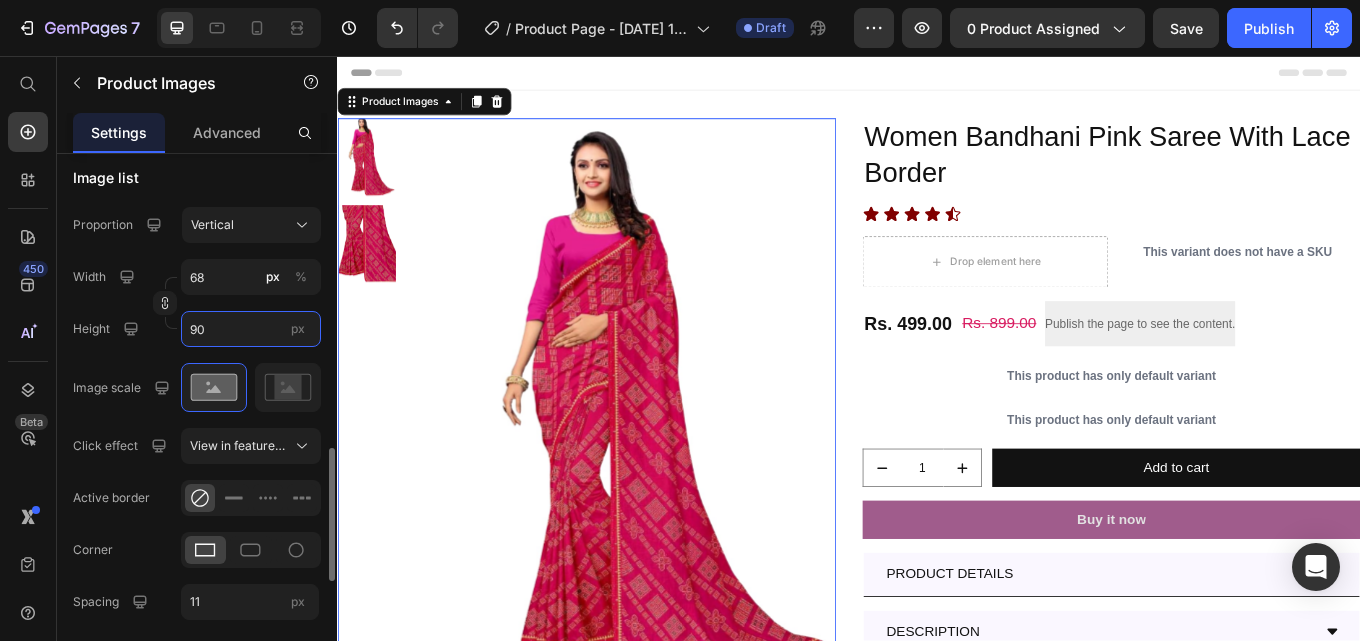 type on "675" 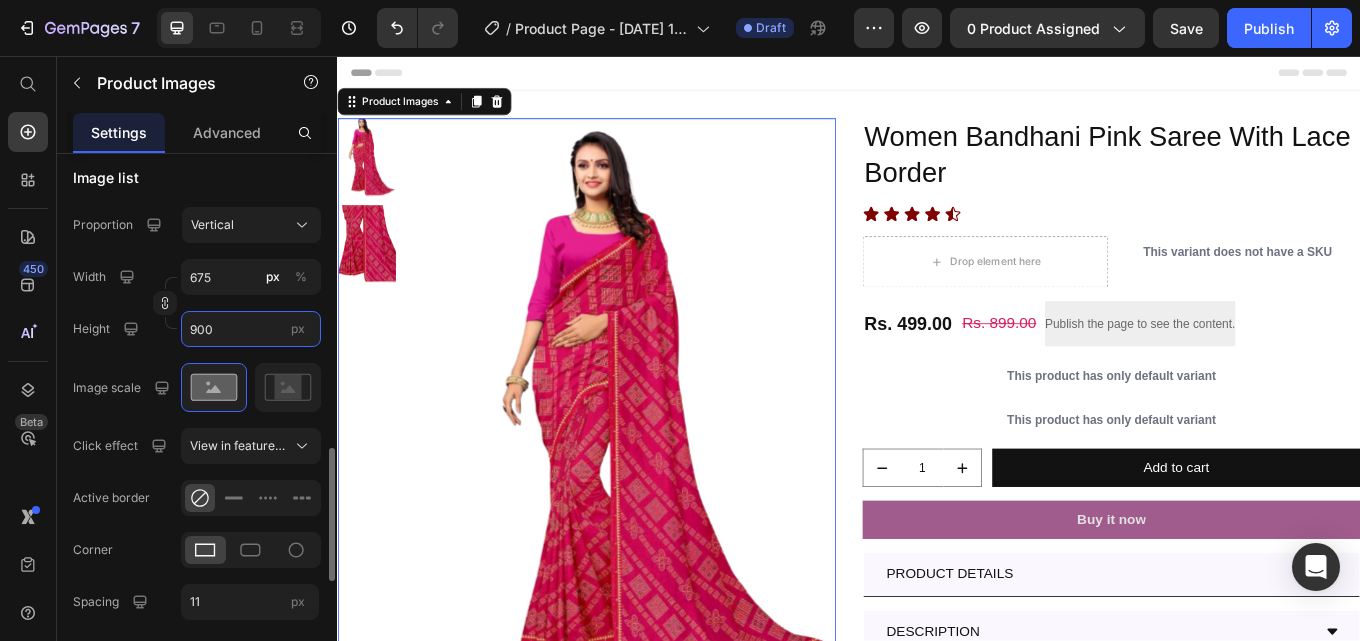type on "68" 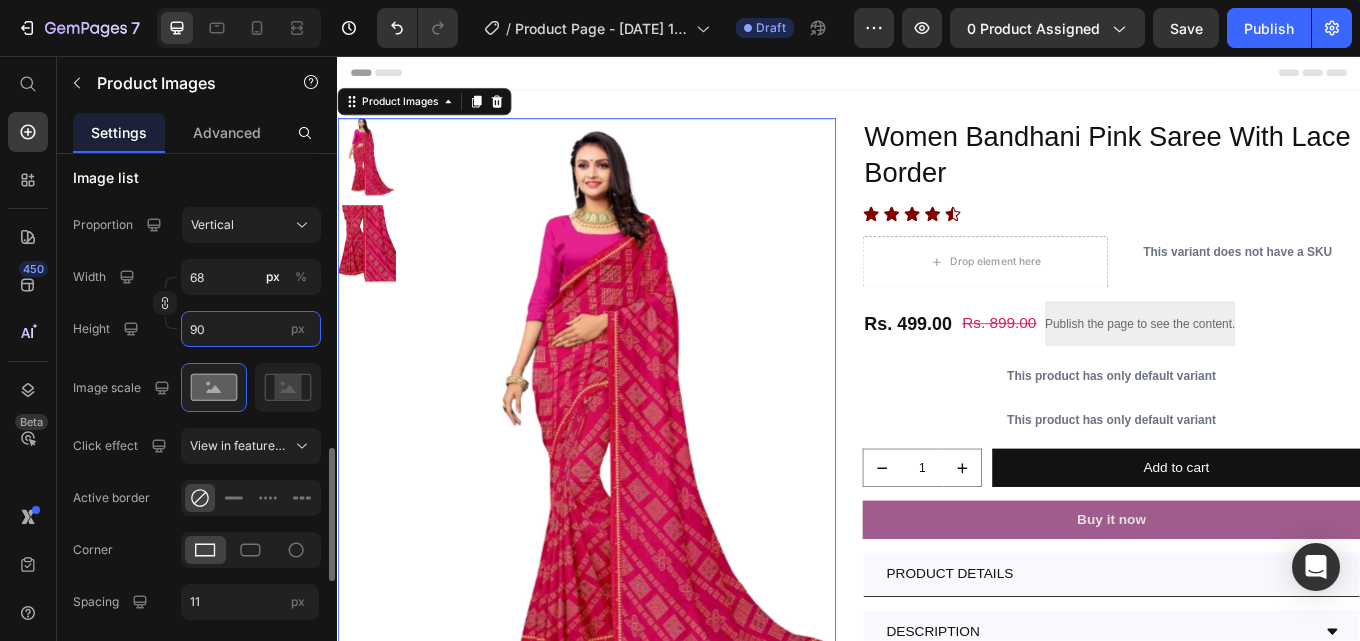 type on "7" 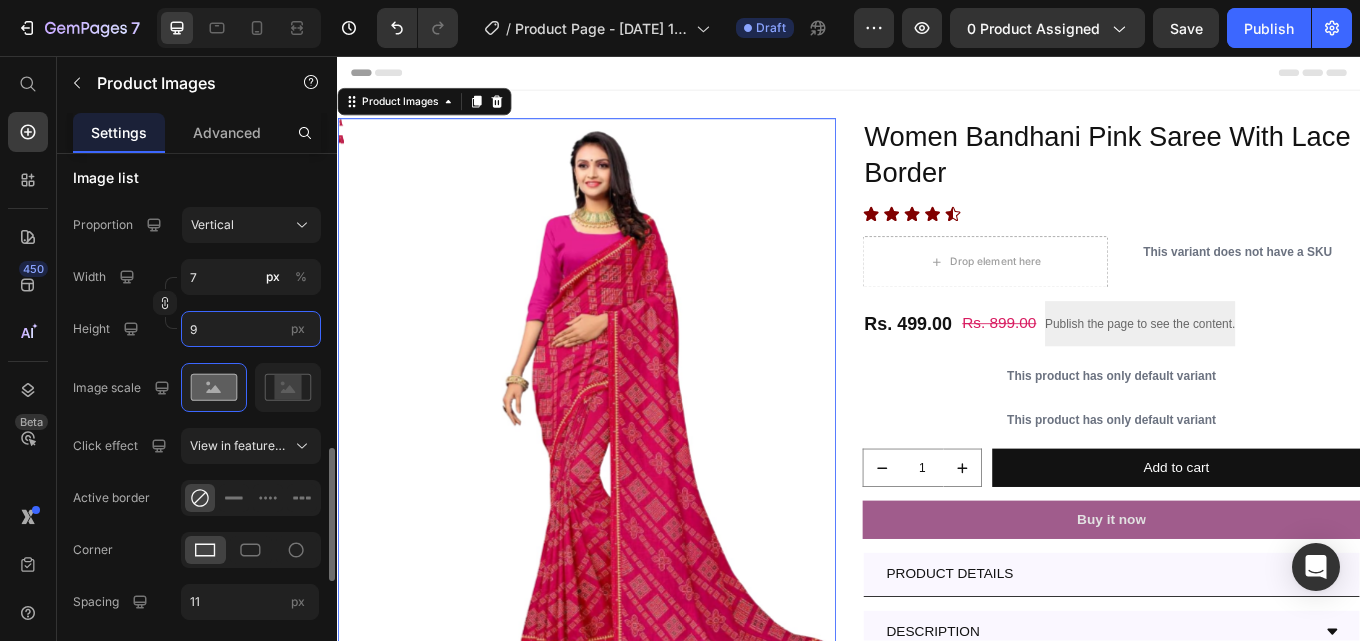 type on "74" 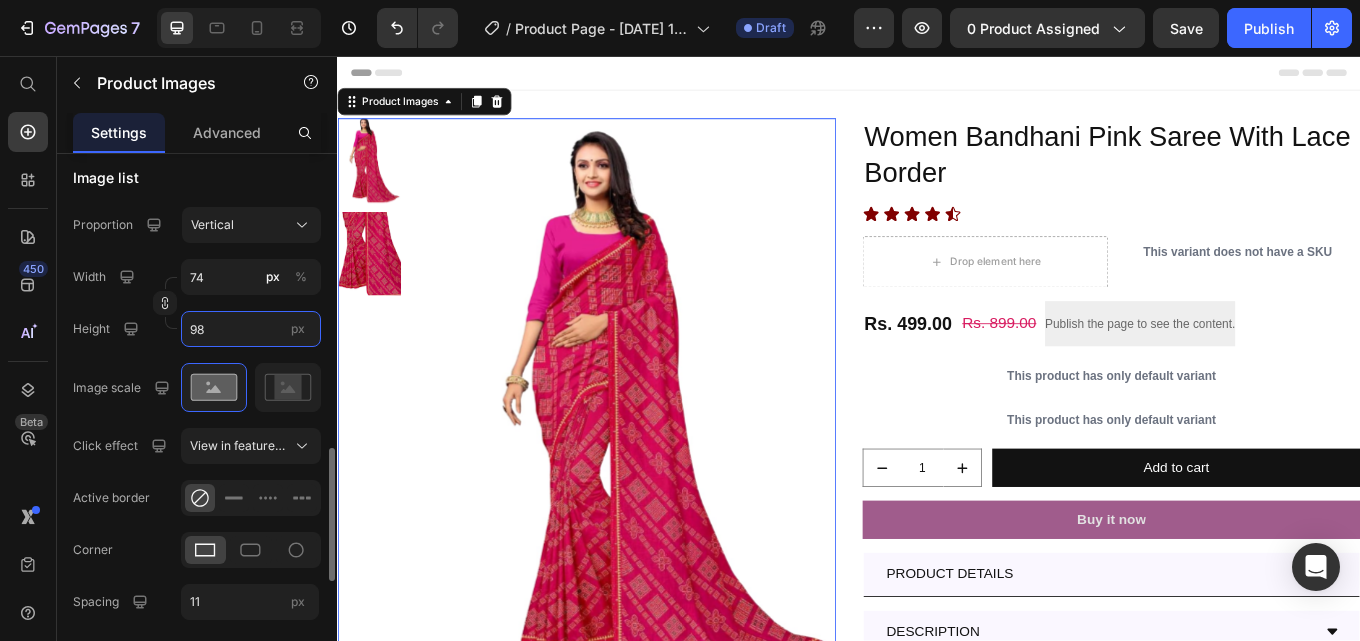 type on "735" 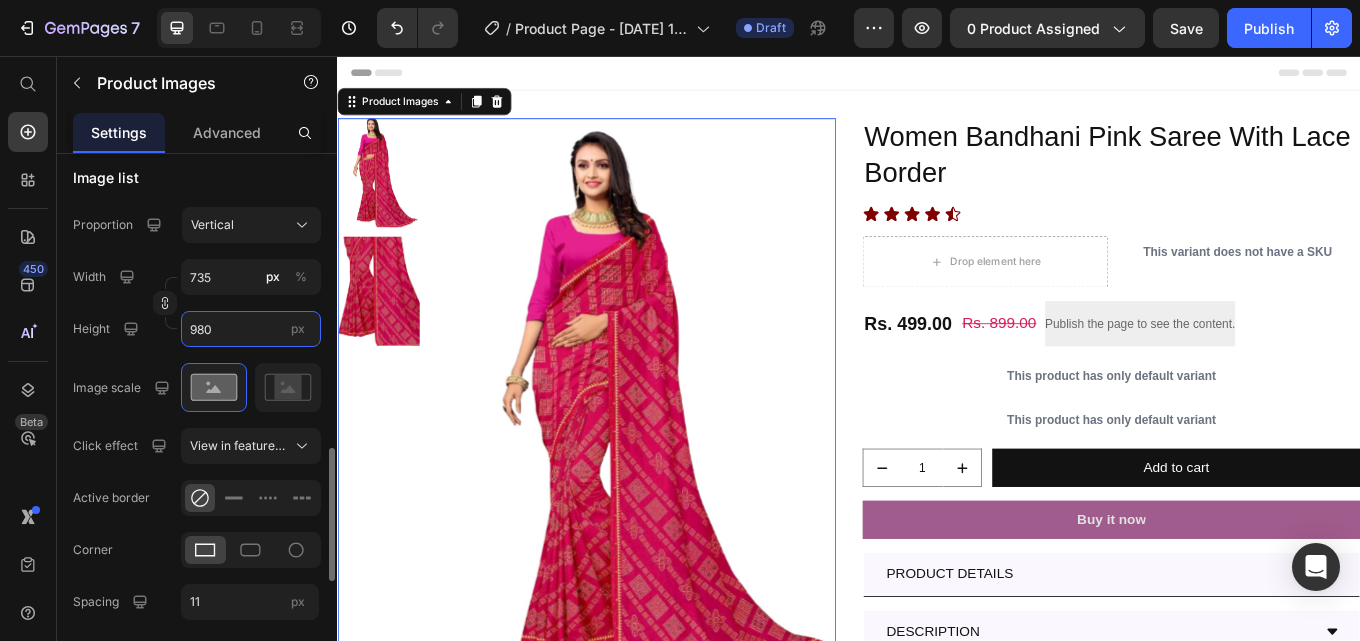type on "7350" 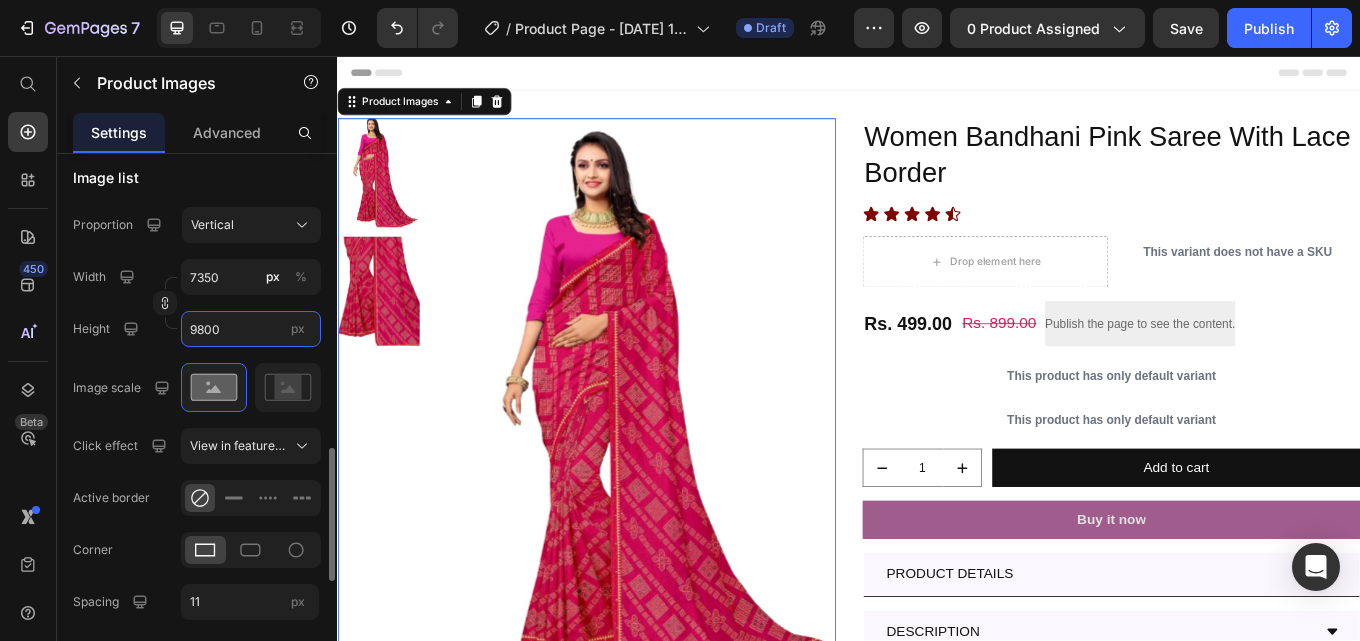 type on "735" 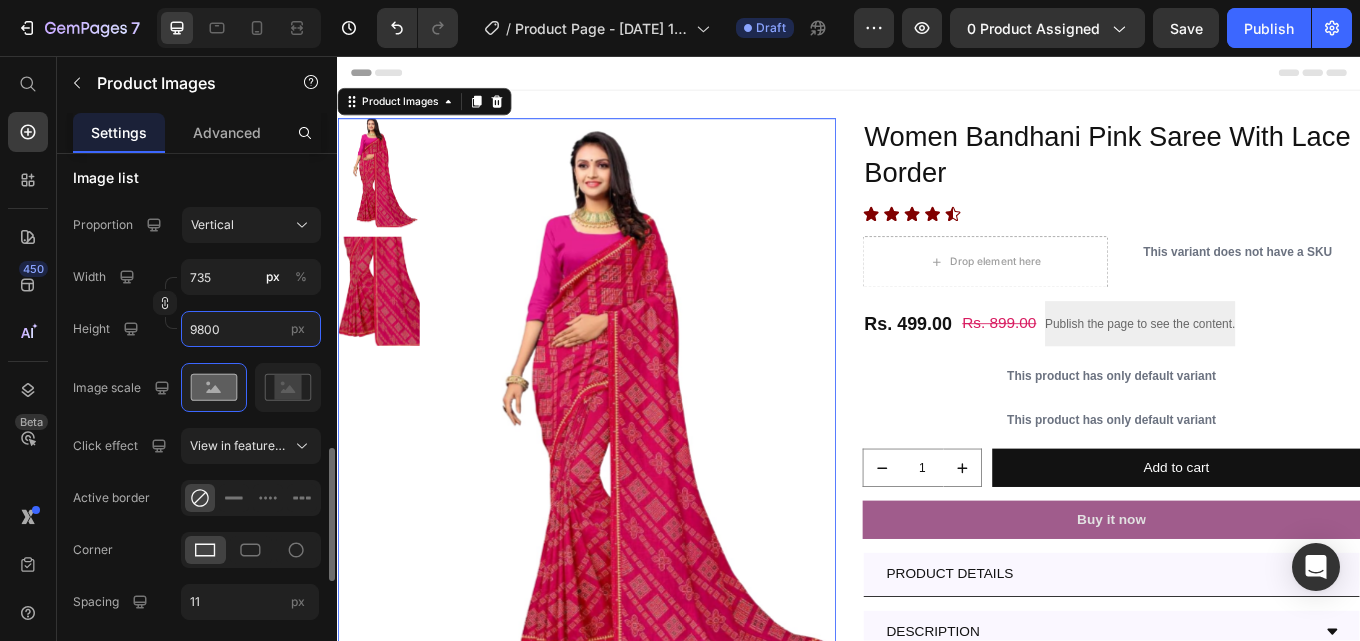 type on "980" 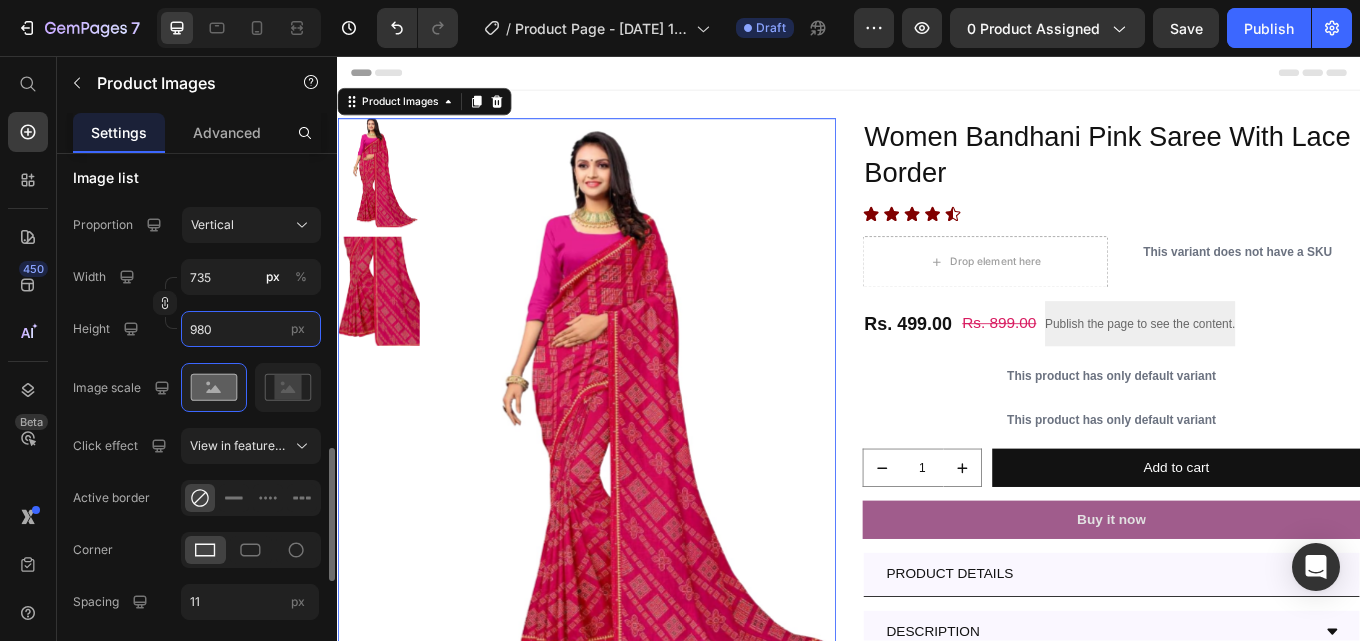 type on "74" 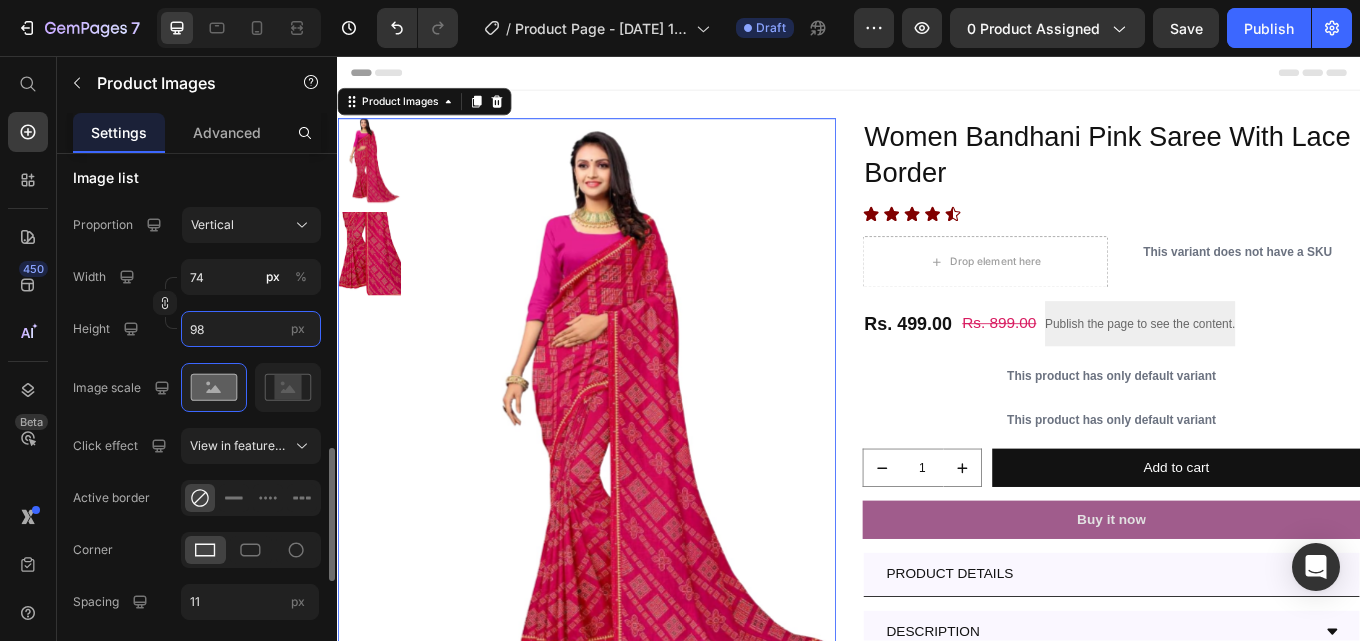 type on "7" 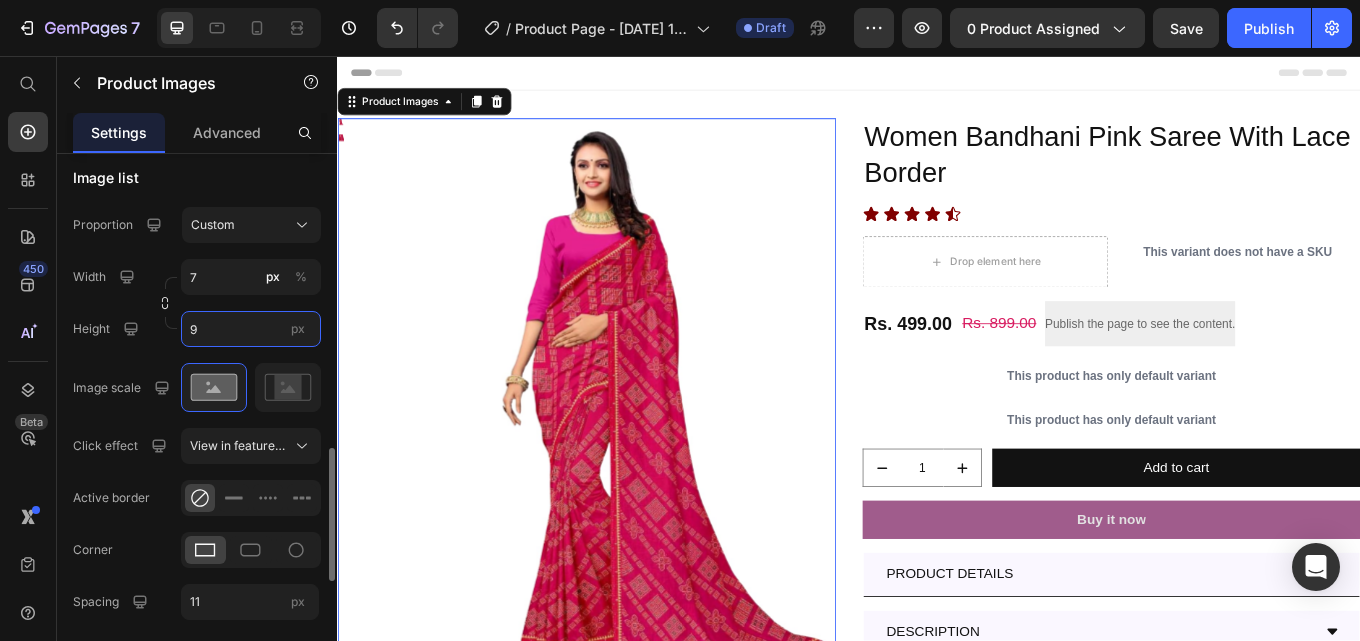 type on "90" 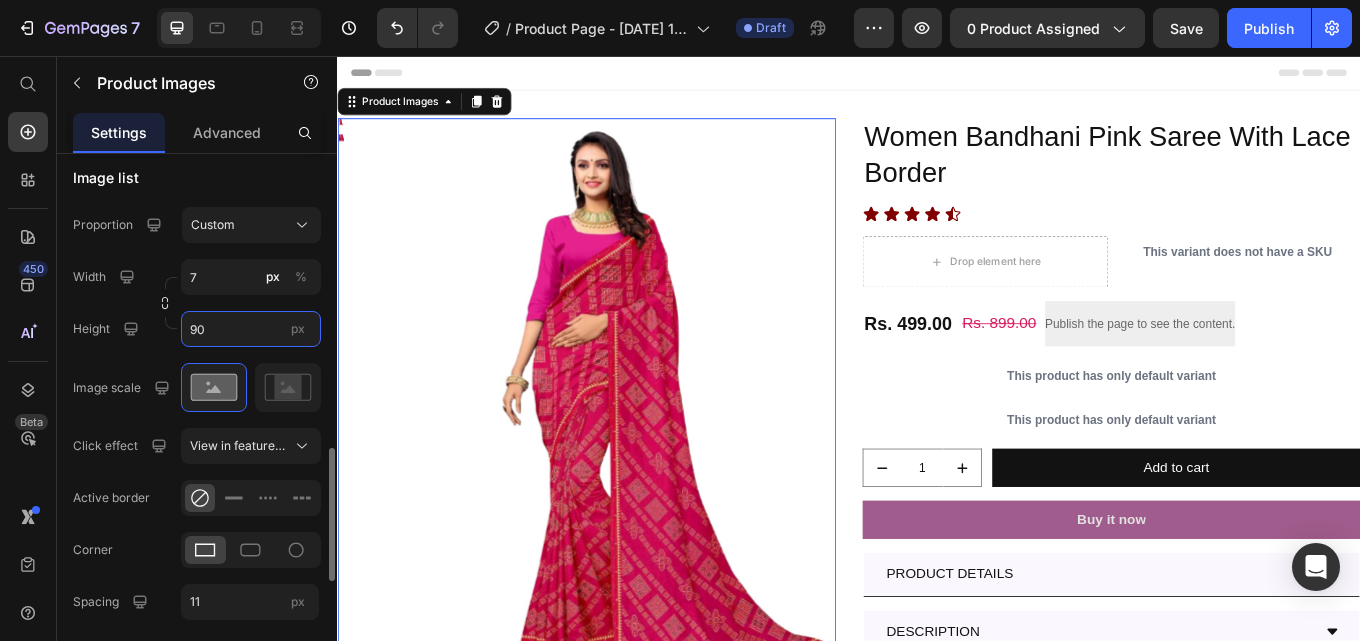 type on "675" 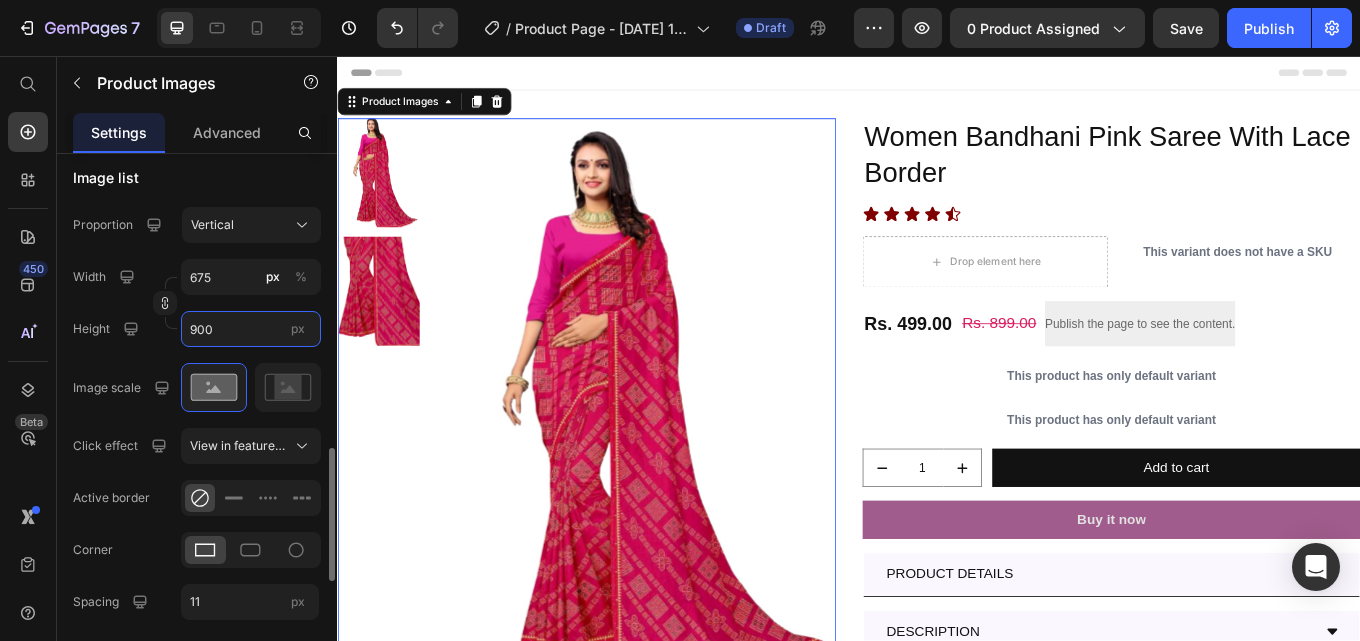 type on "68" 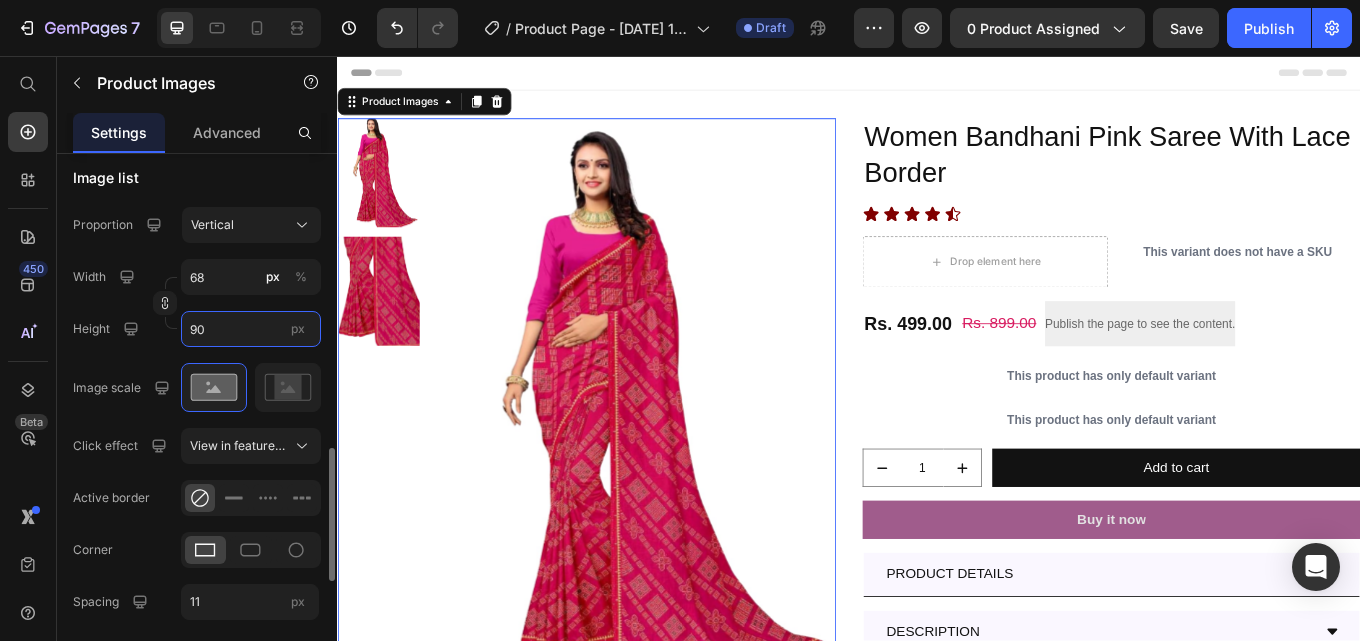 type on "7" 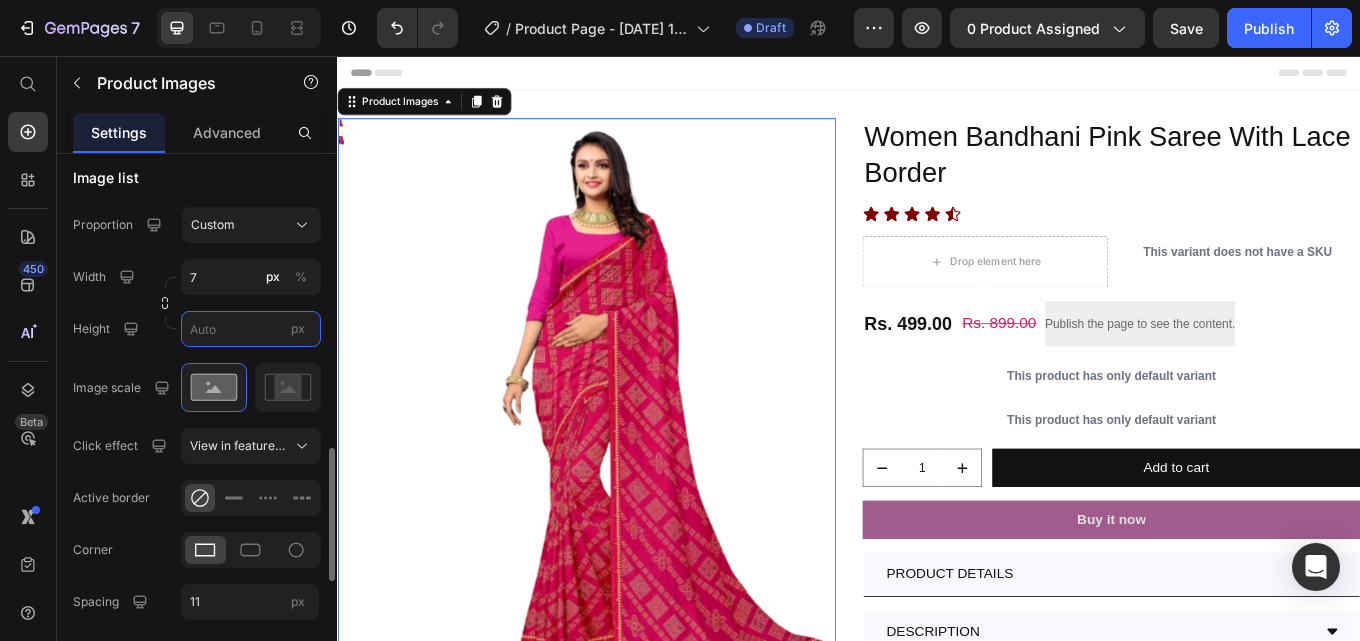 type on "9" 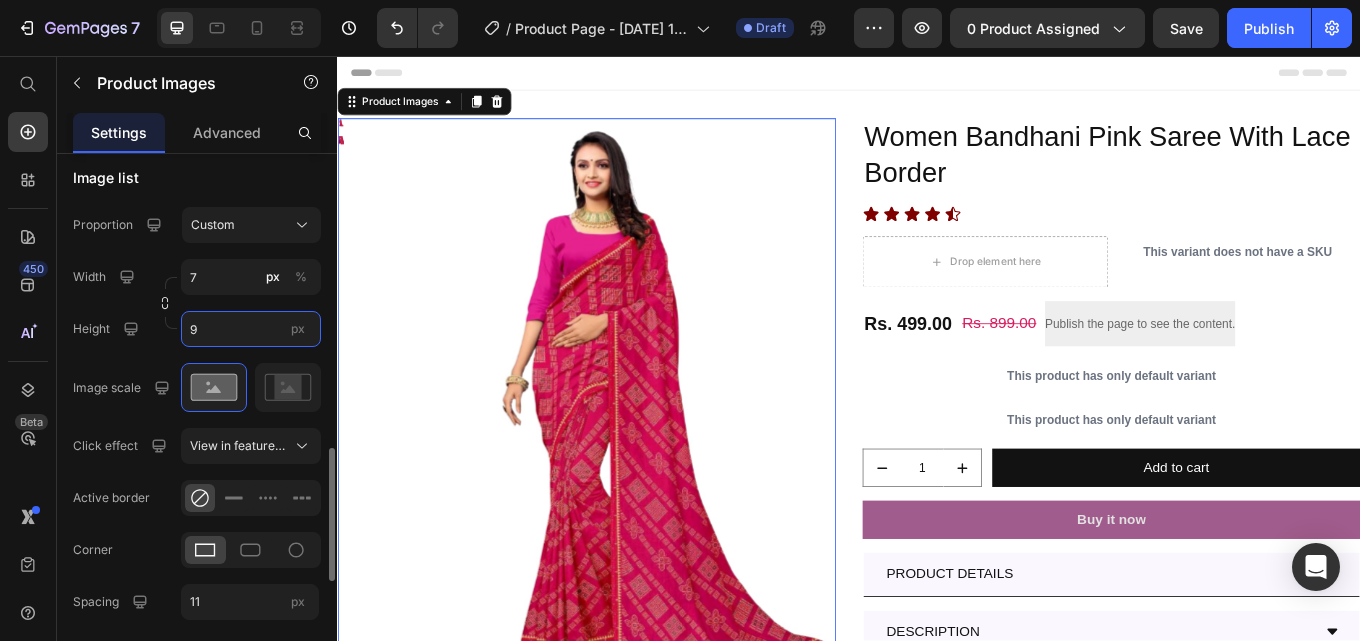 type on "74" 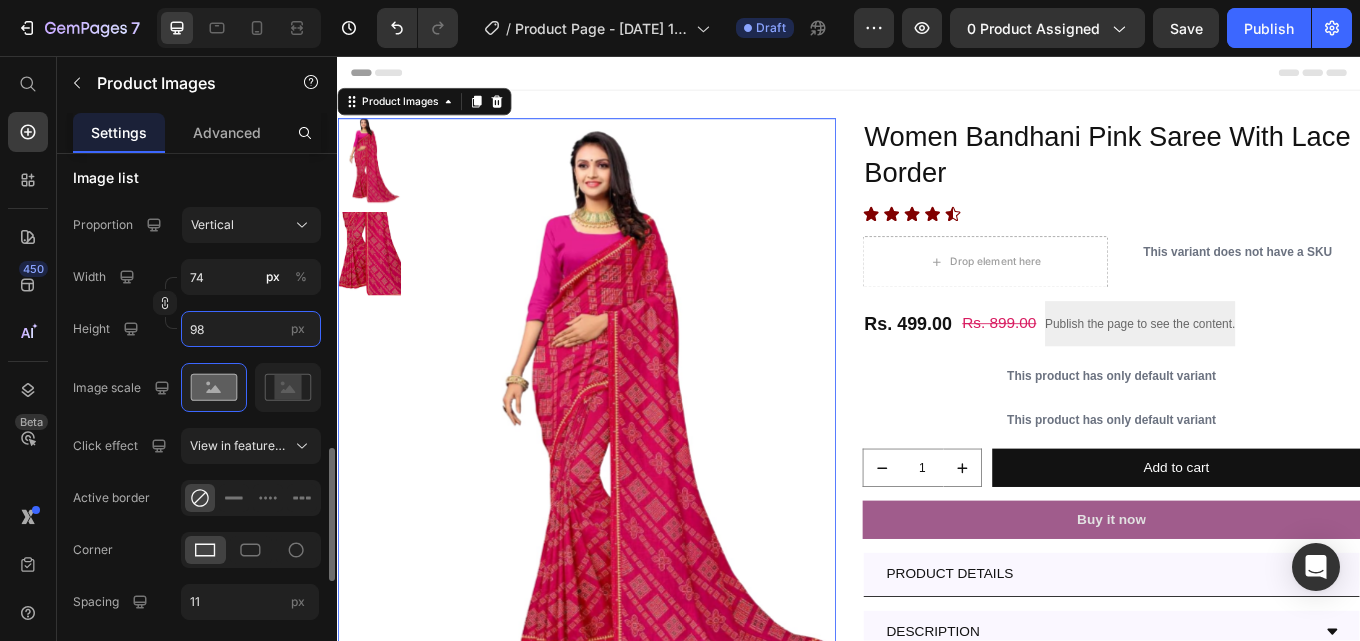 type on "735" 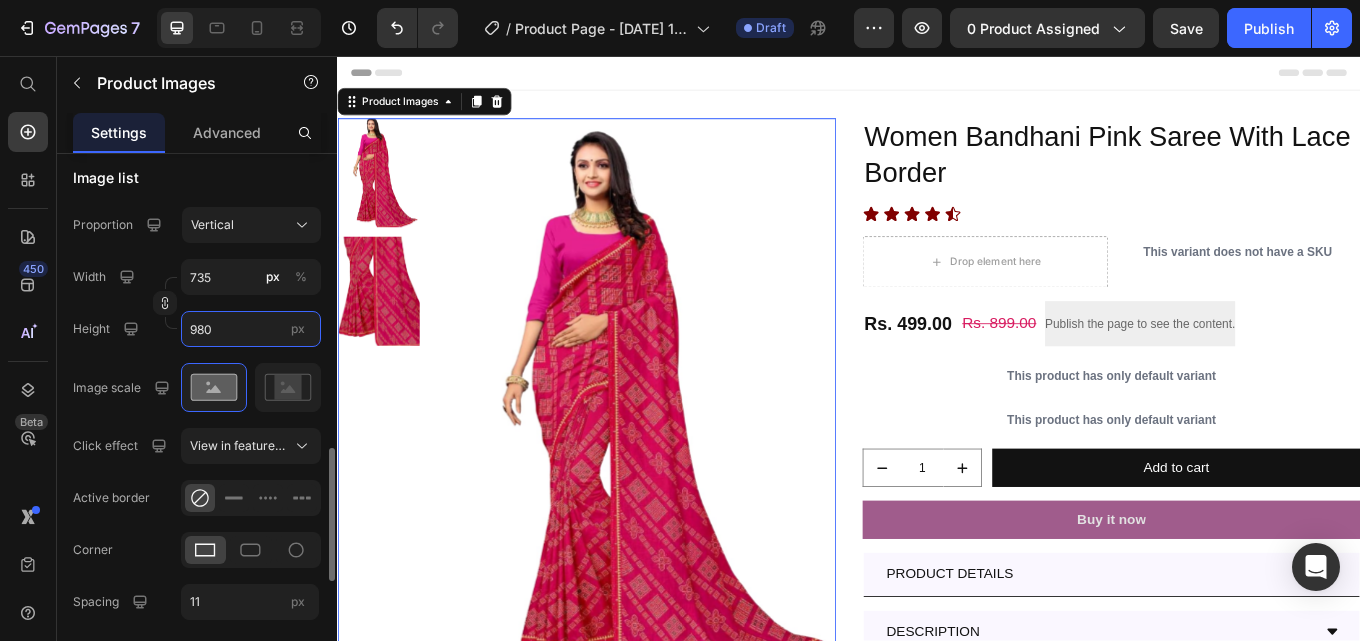 type on "7350" 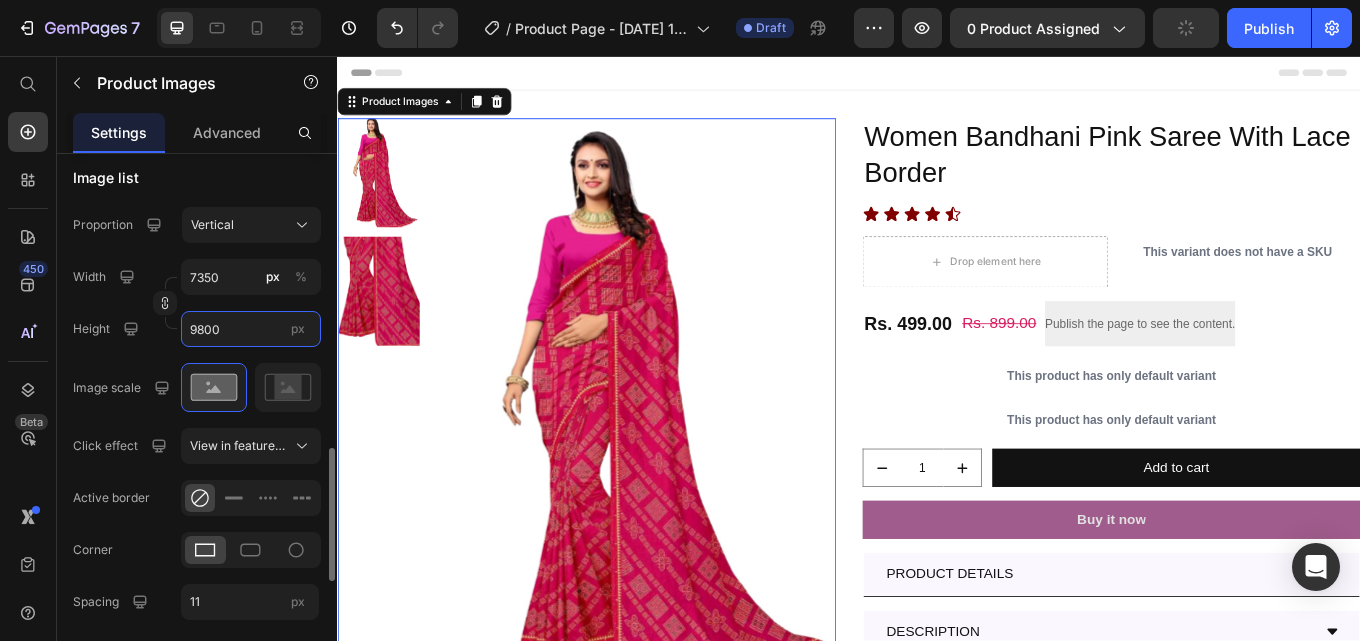 type on "7" 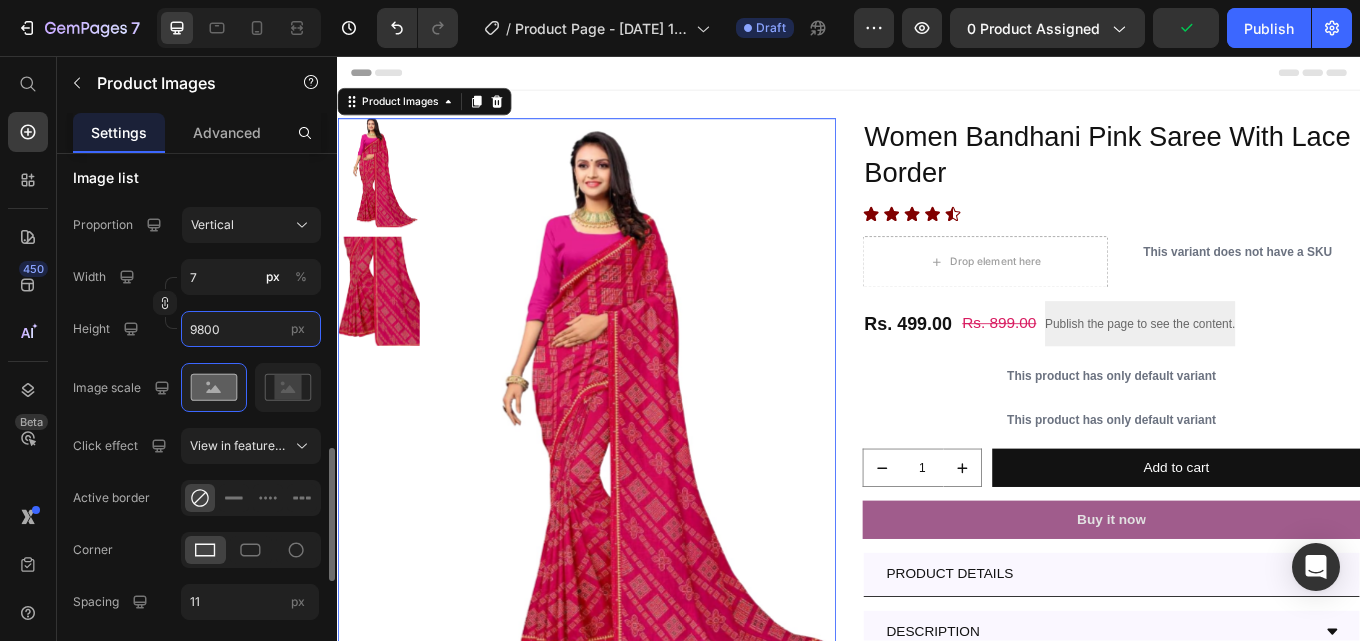 type on "980" 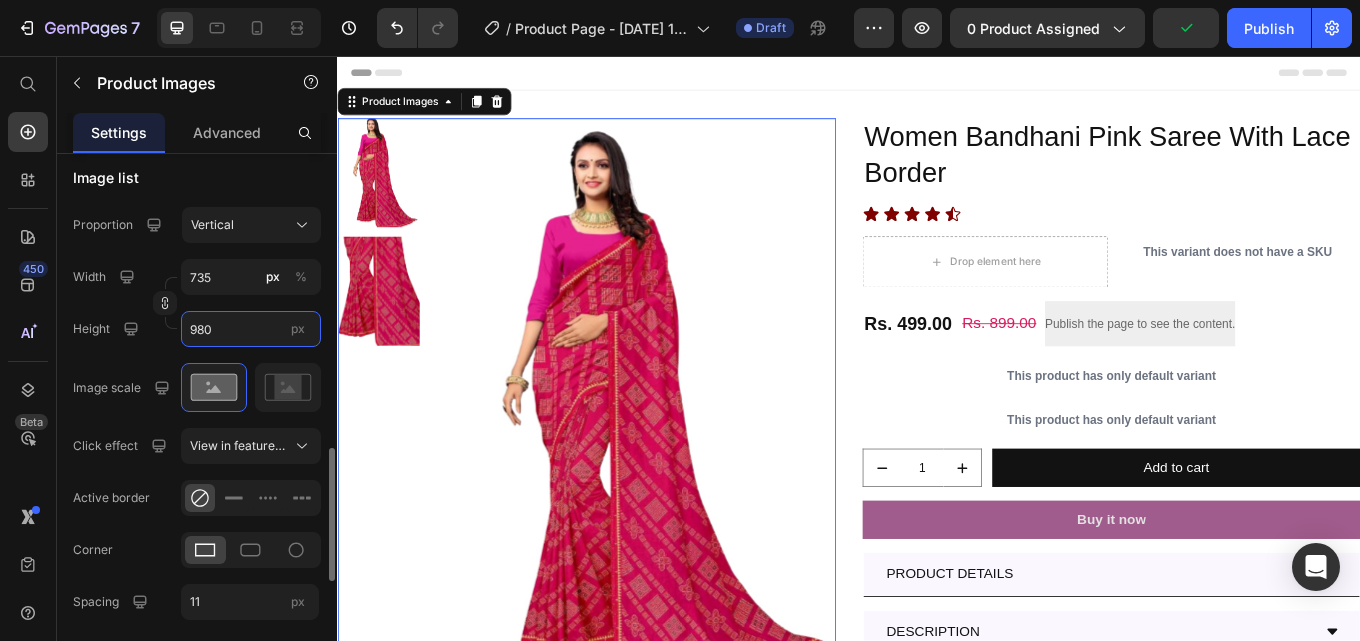 type on "74" 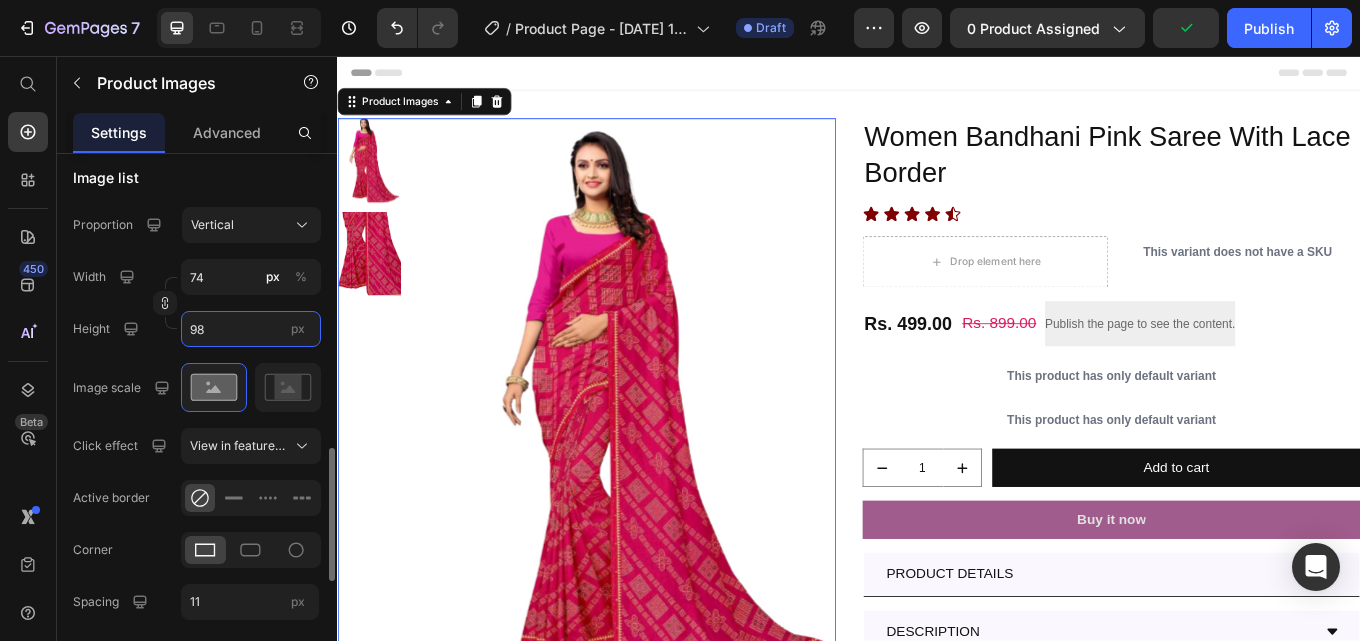 type on "7" 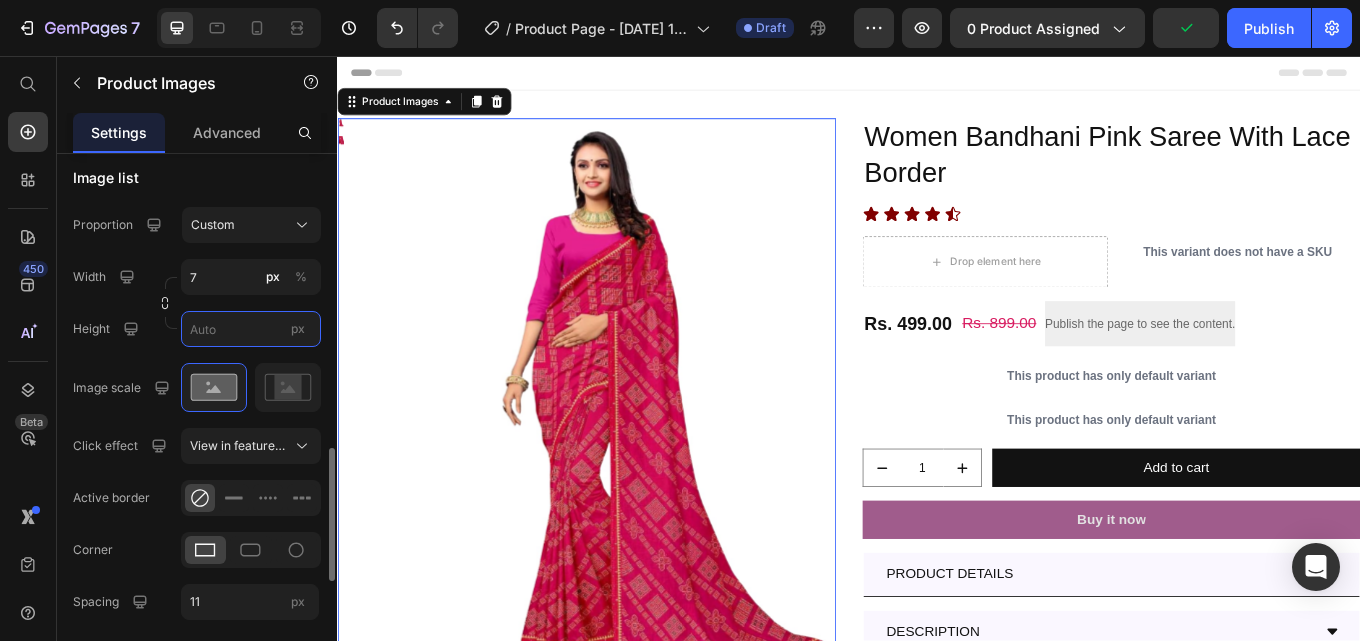 type on "9" 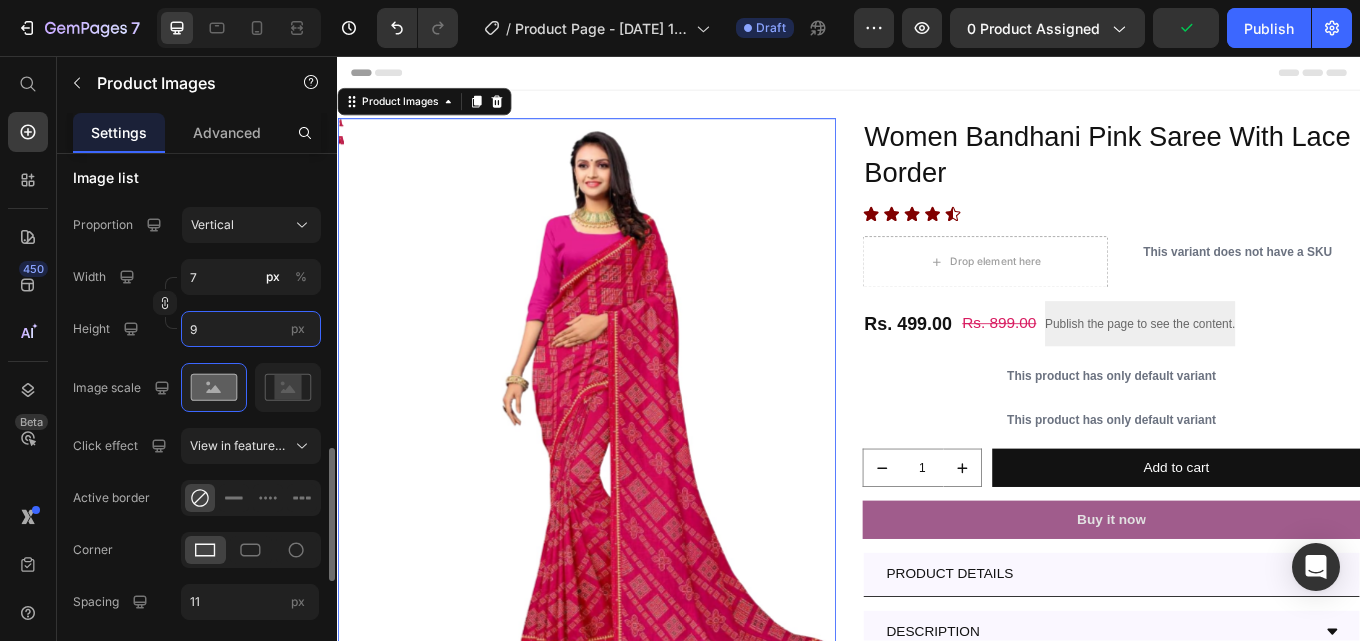 type on "73" 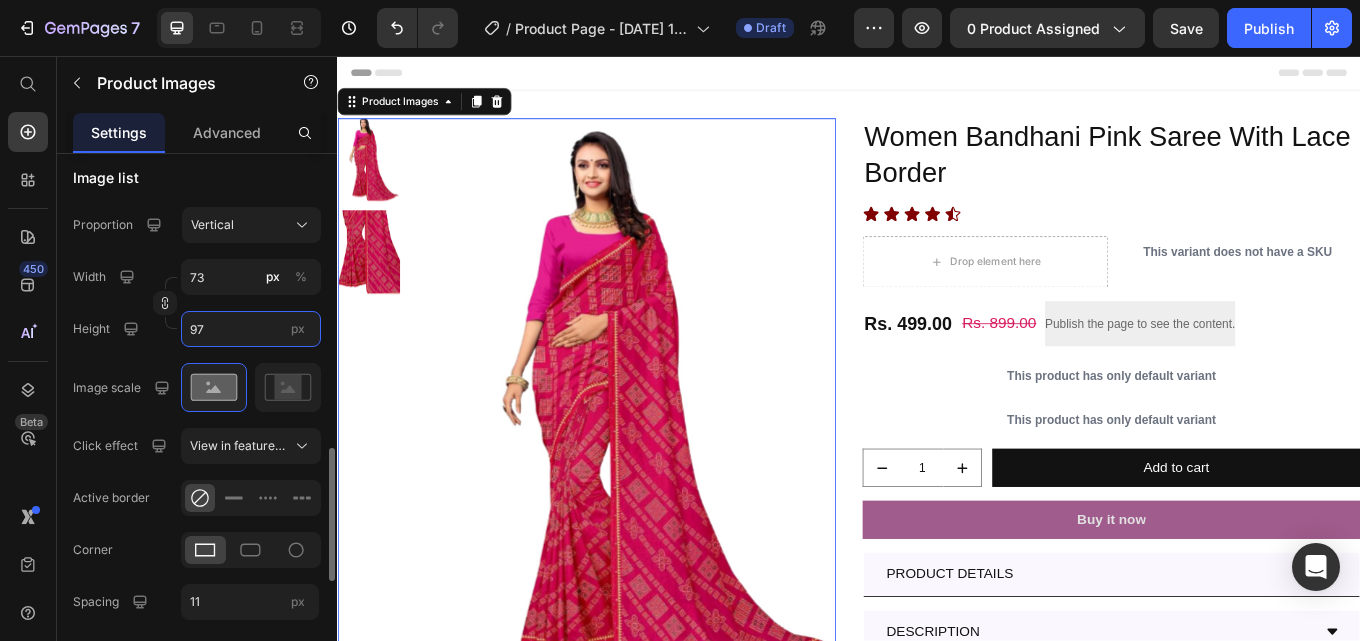 type on "728" 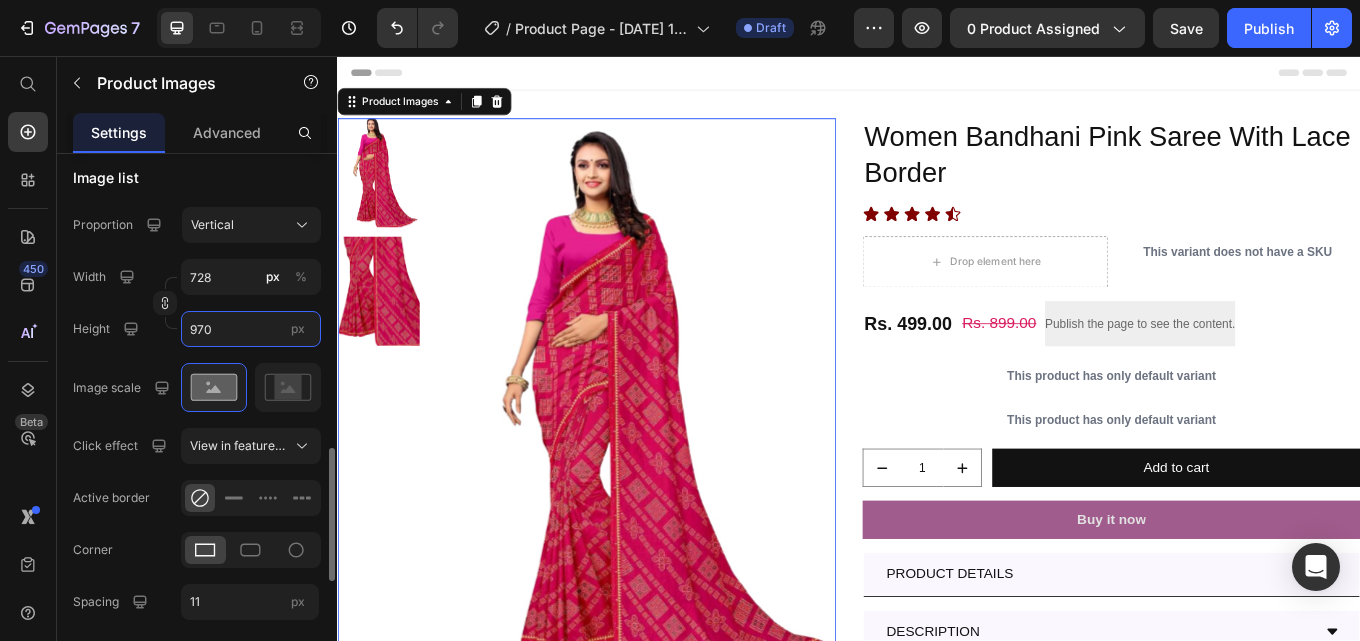 type on "7275" 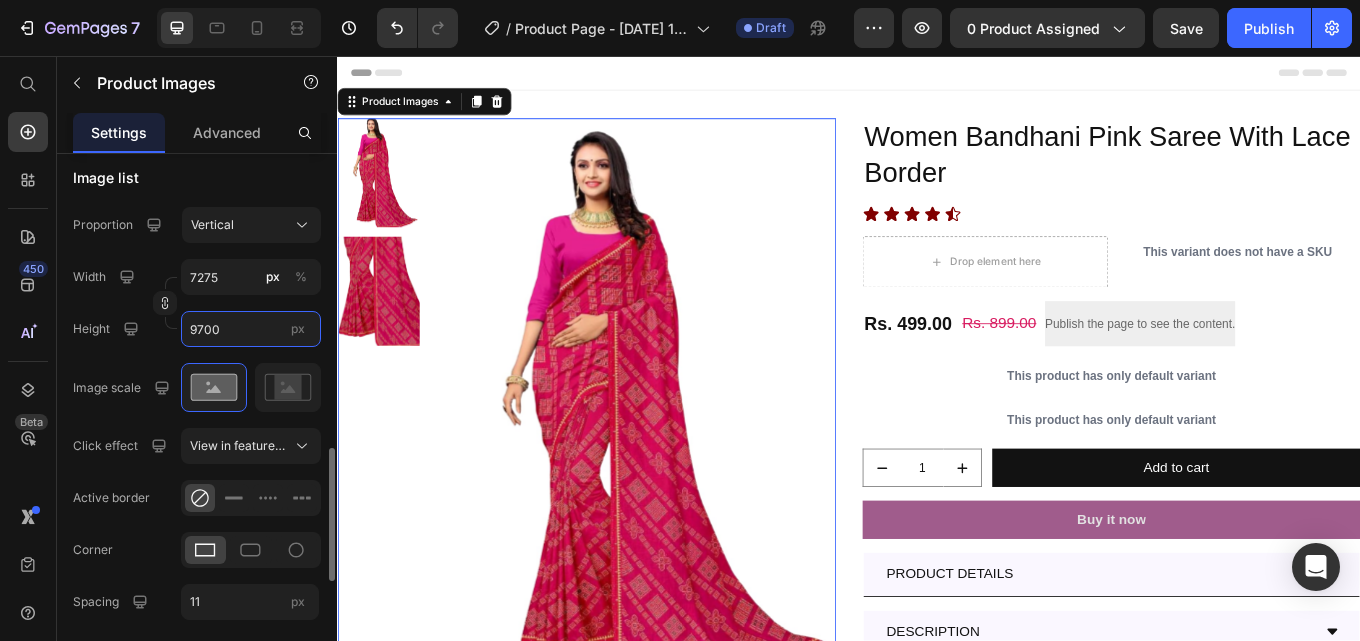 type on "728" 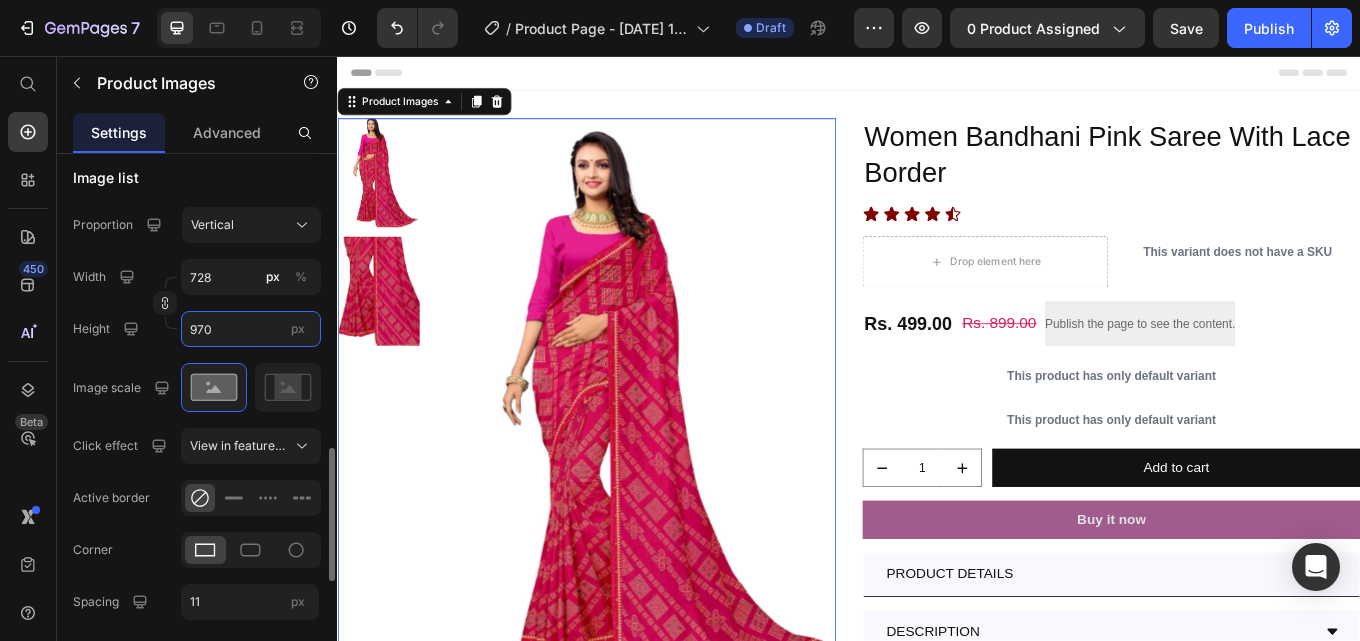 type on "97" 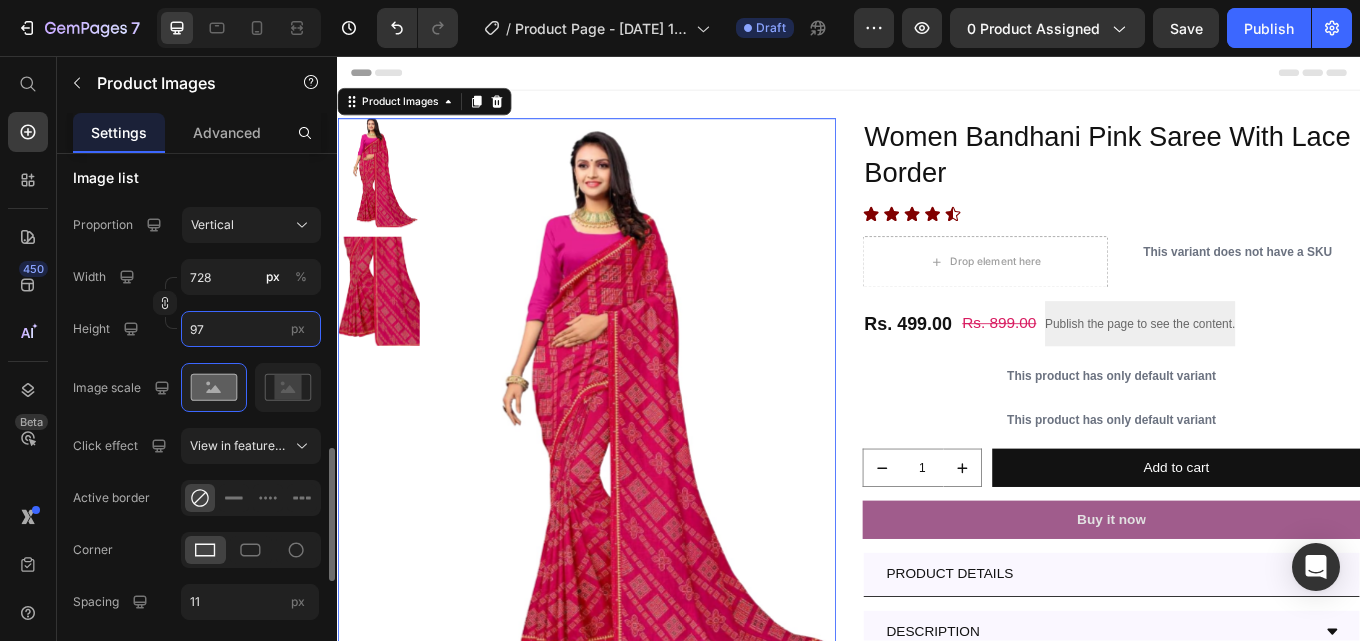 type on "7" 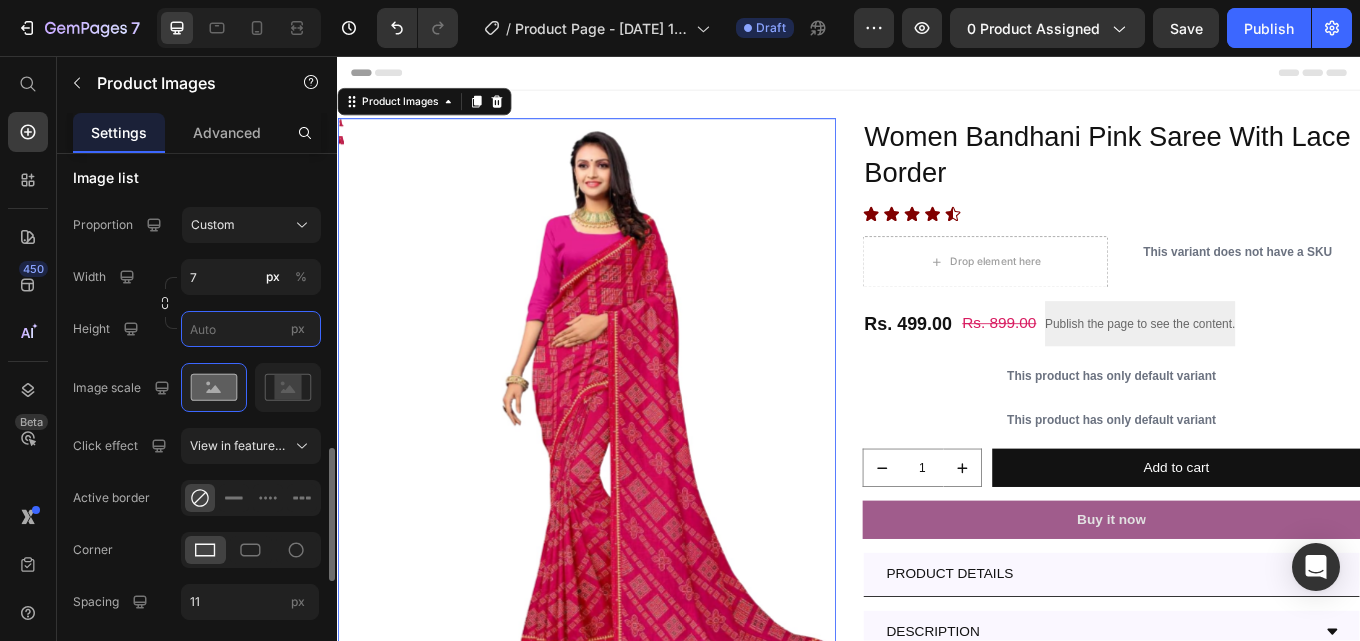 type on "9" 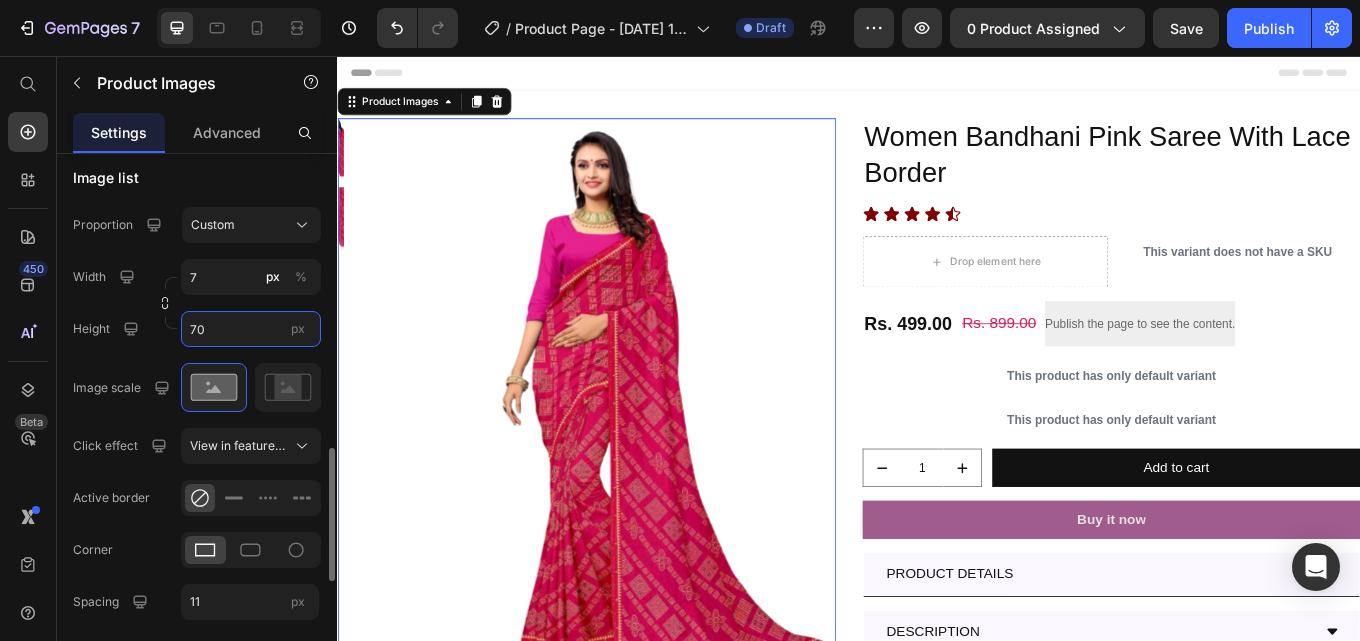 type on "7" 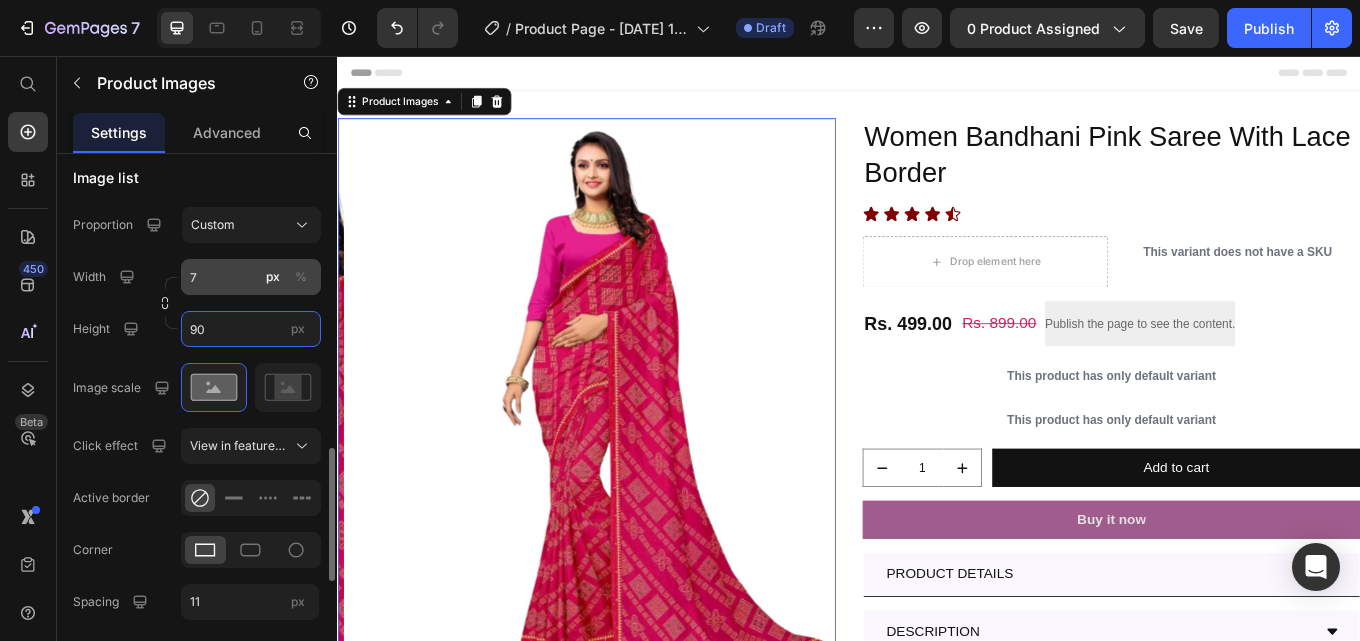 type on "9" 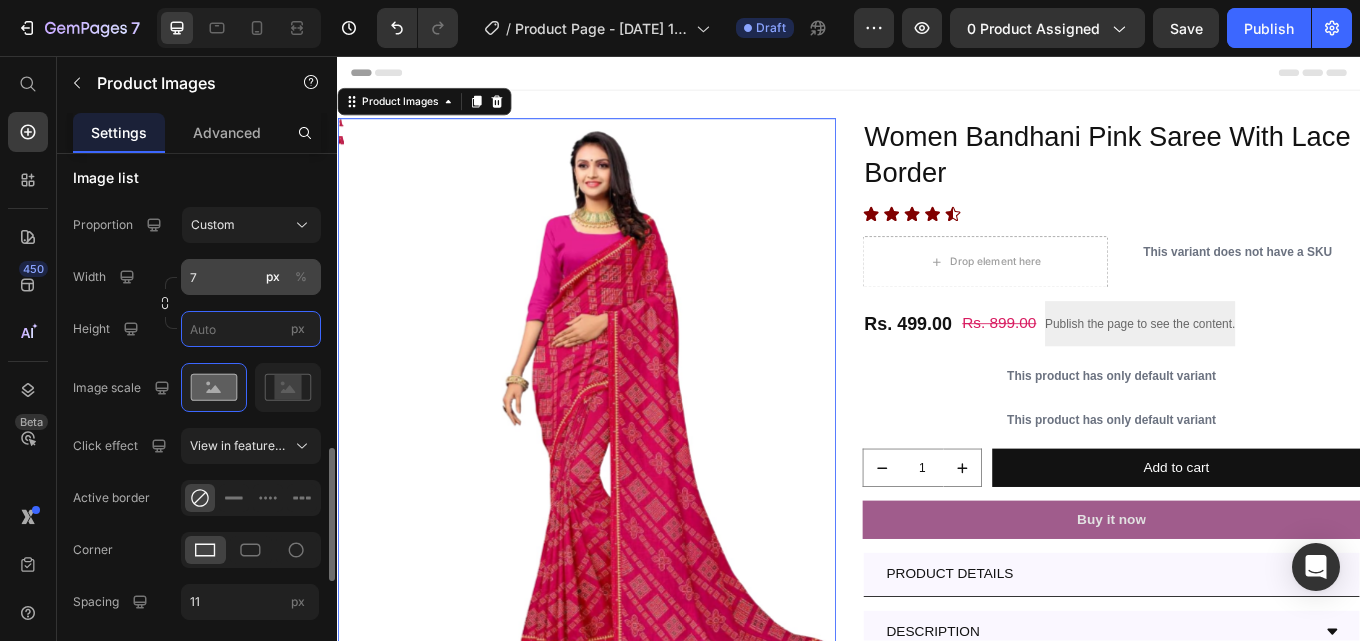 type 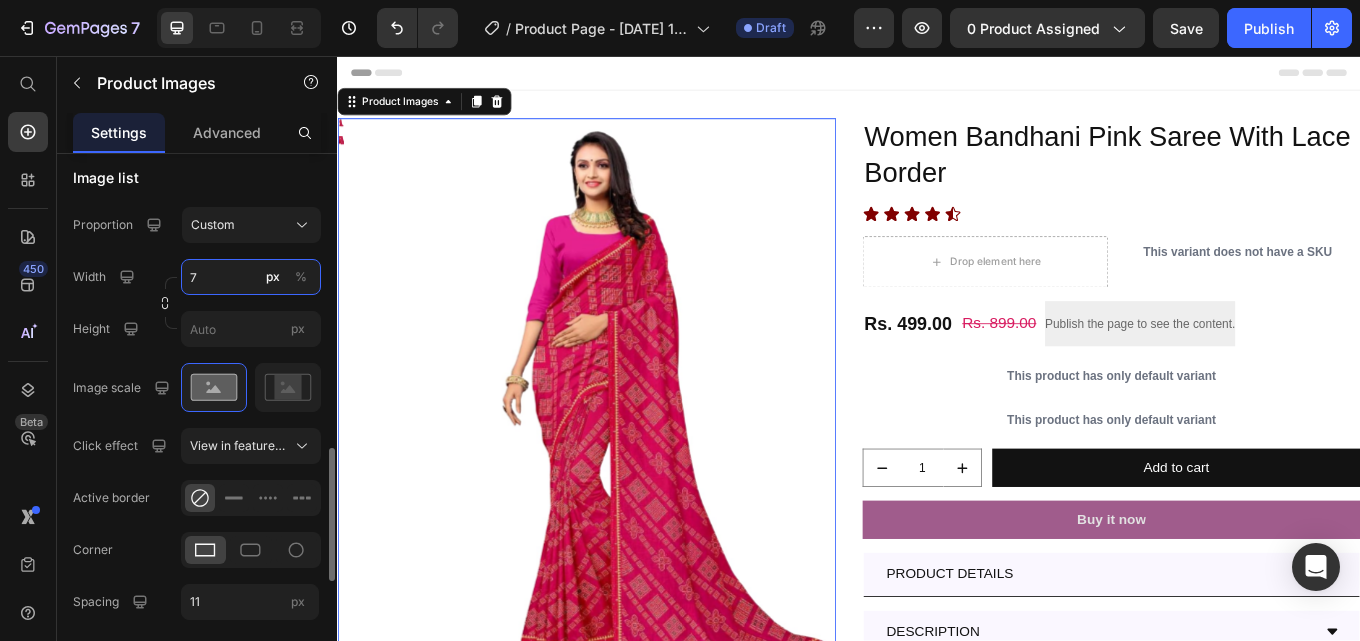 click on "7" at bounding box center [251, 277] 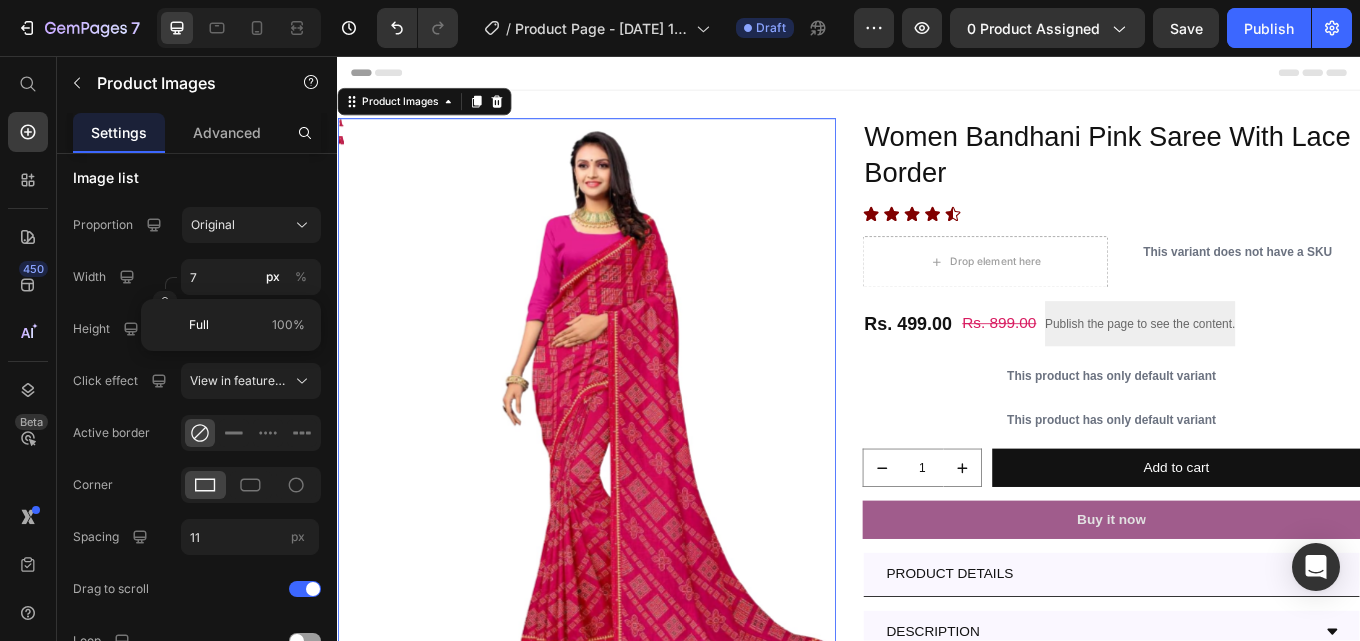 click on "Full 100%" at bounding box center (247, 325) 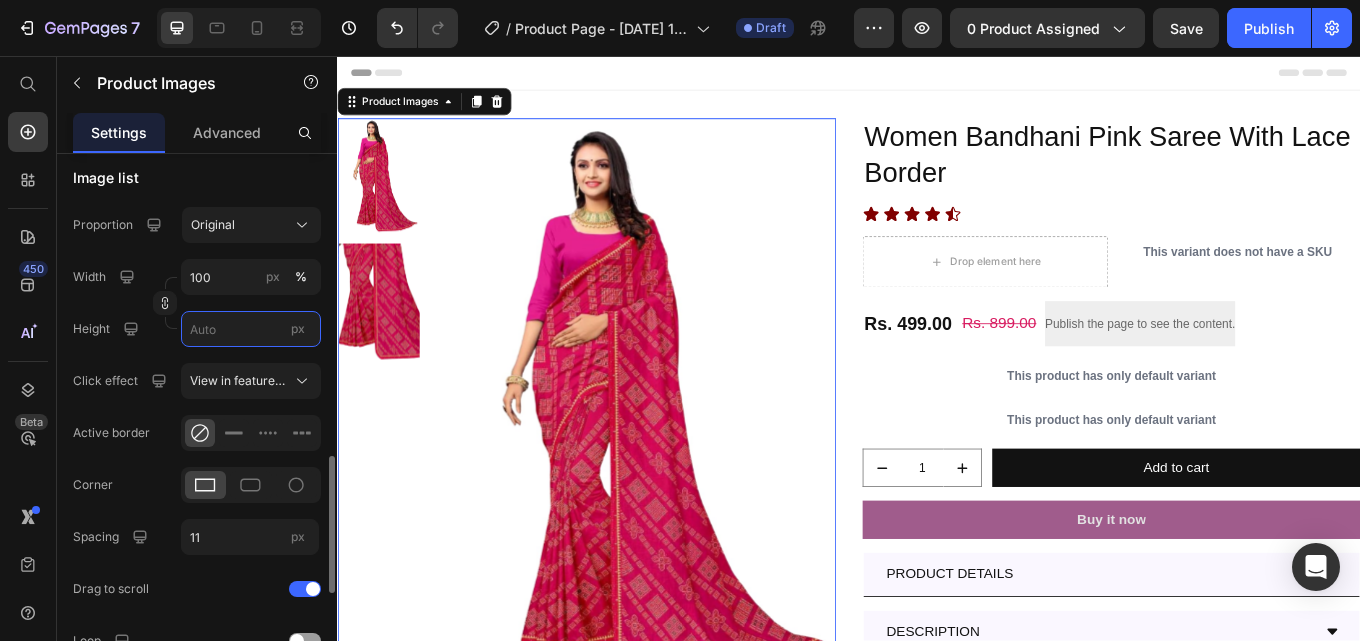 click on "px" at bounding box center [251, 329] 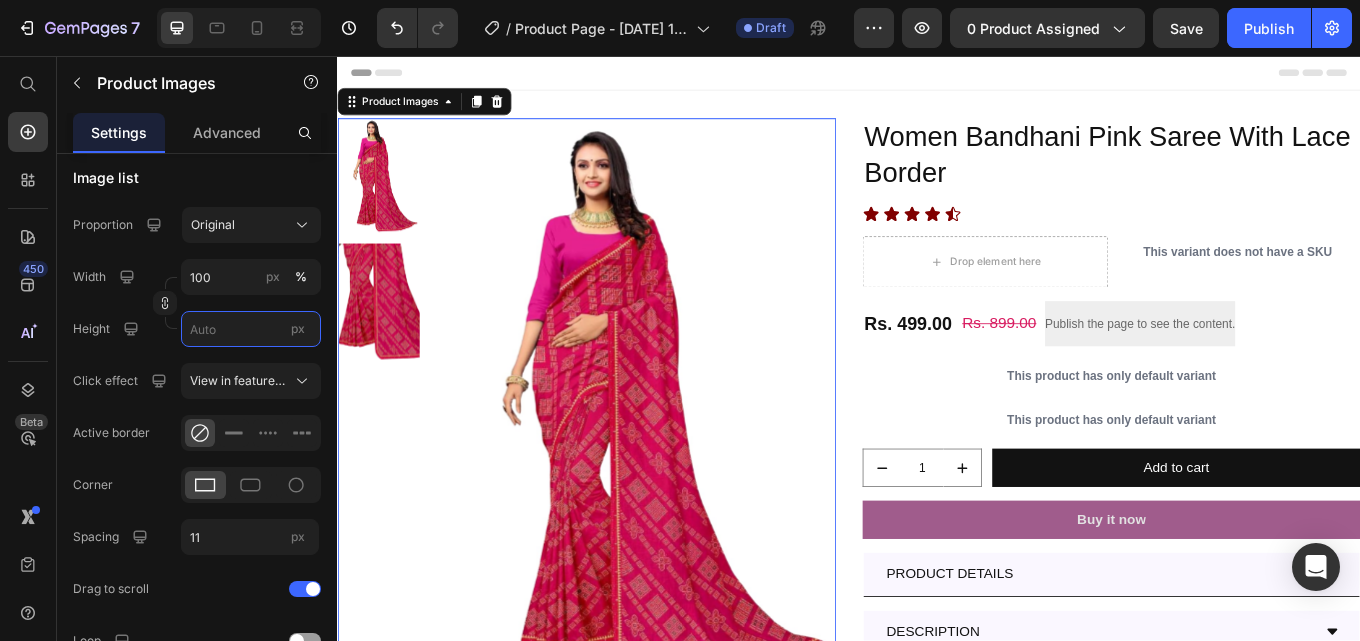 scroll, scrollTop: 472, scrollLeft: 0, axis: vertical 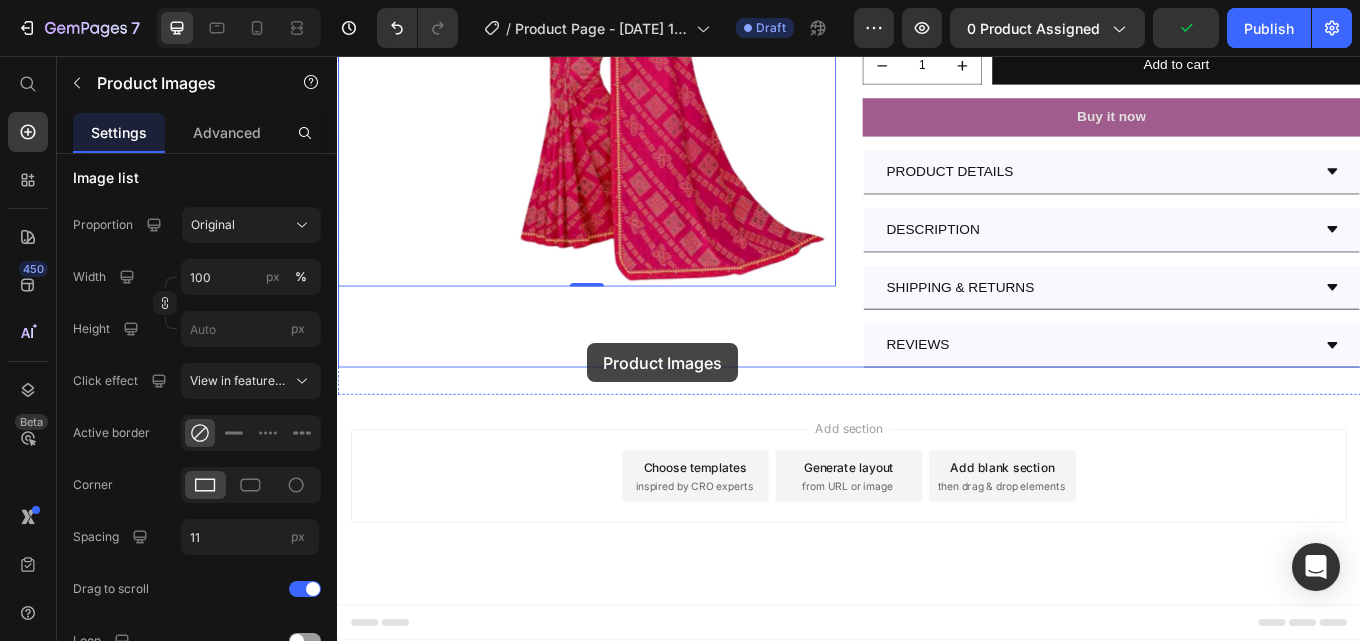 drag, startPoint x: 630, startPoint y: 335, endPoint x: 624, endPoint y: 364, distance: 29.614185 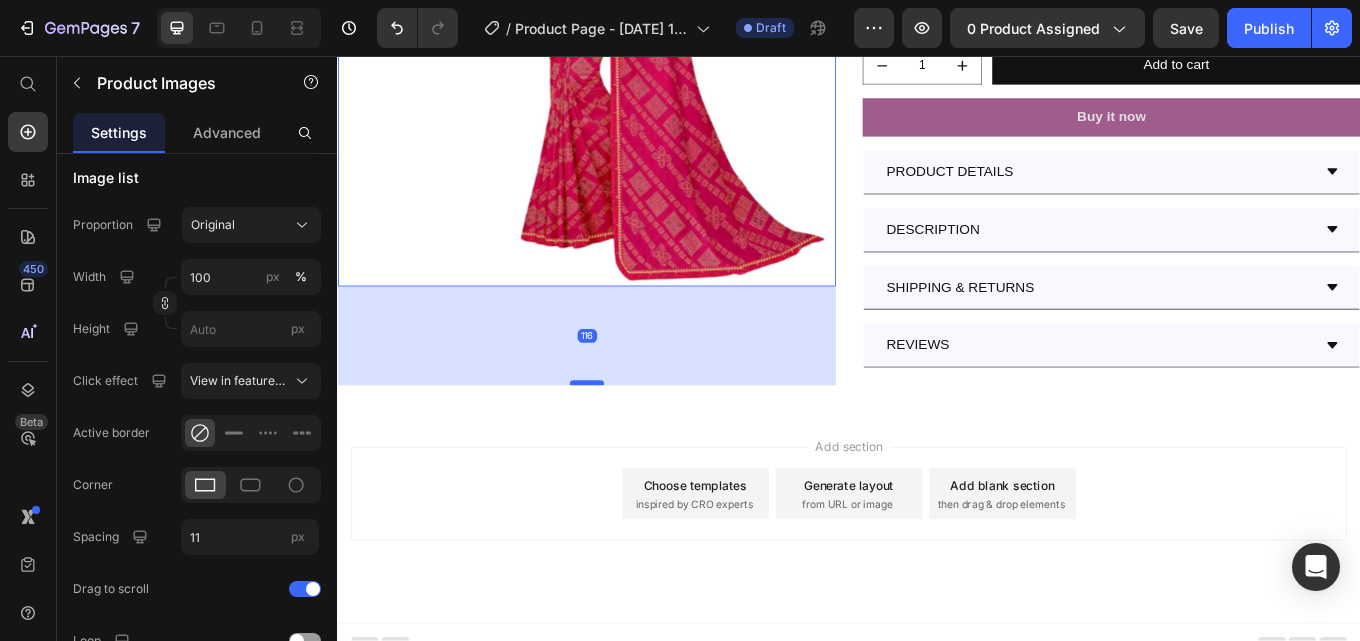 drag, startPoint x: 626, startPoint y: 323, endPoint x: 638, endPoint y: 439, distance: 116.61904 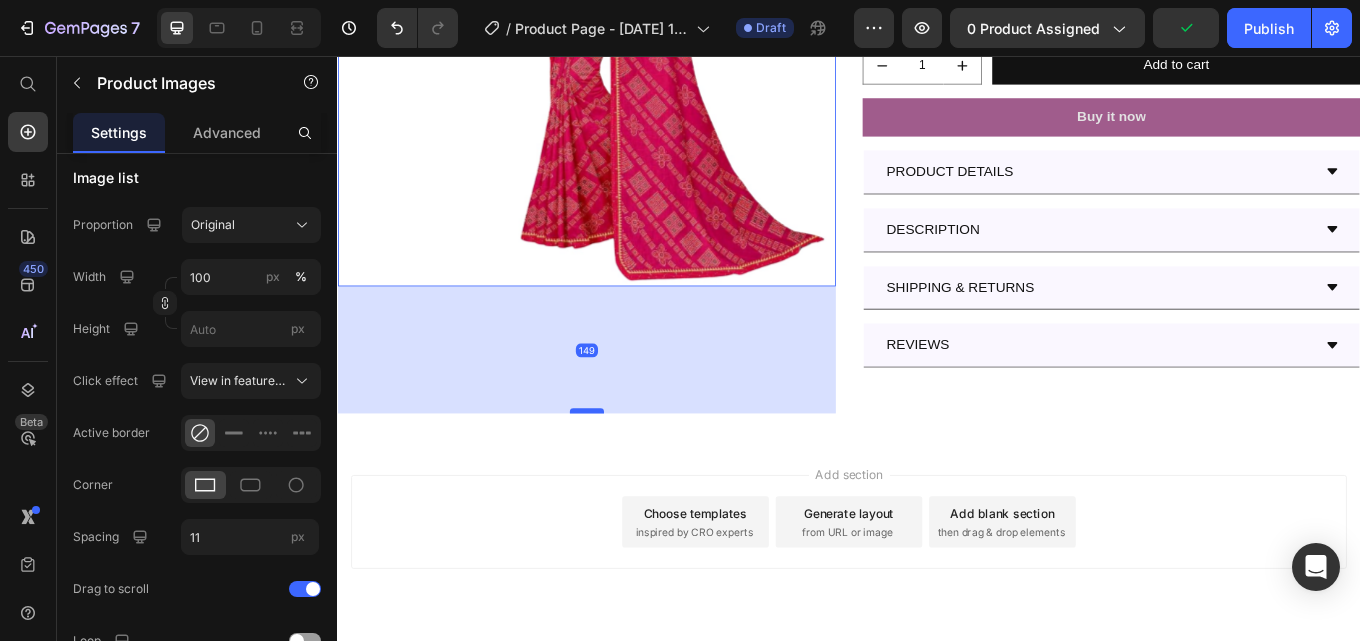 drag, startPoint x: 624, startPoint y: 439, endPoint x: 1128, endPoint y: 60, distance: 630.6005 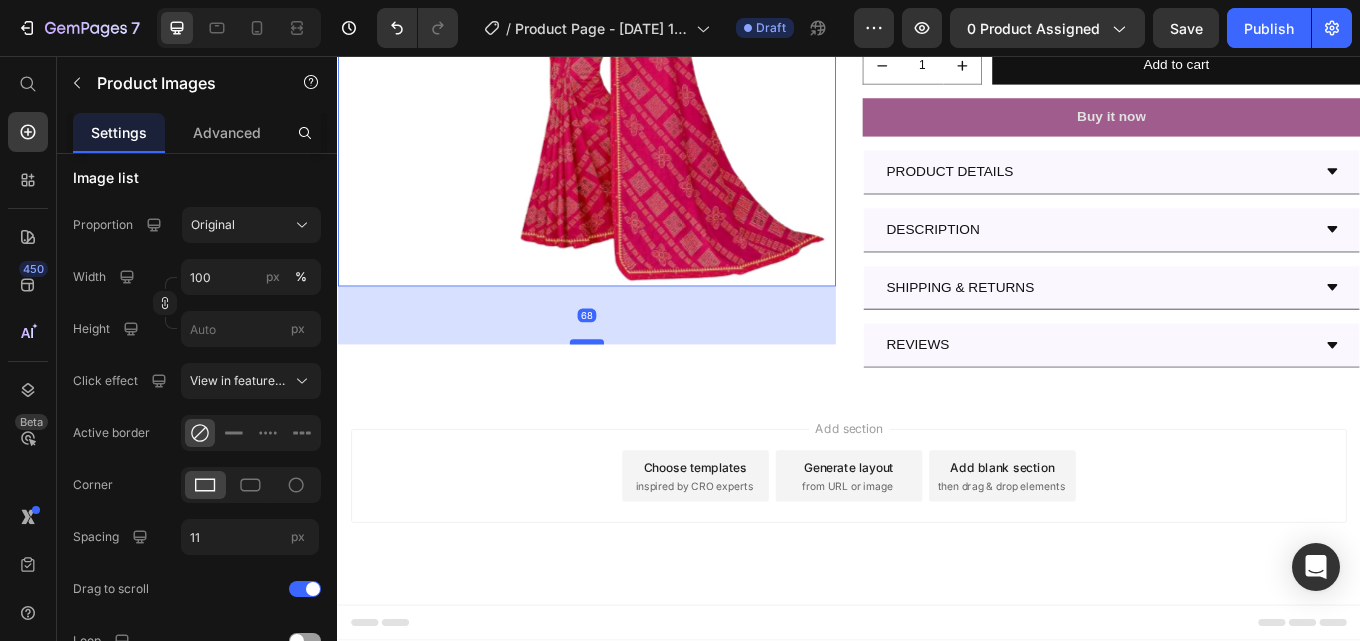 drag, startPoint x: 632, startPoint y: 474, endPoint x: 629, endPoint y: 393, distance: 81.055534 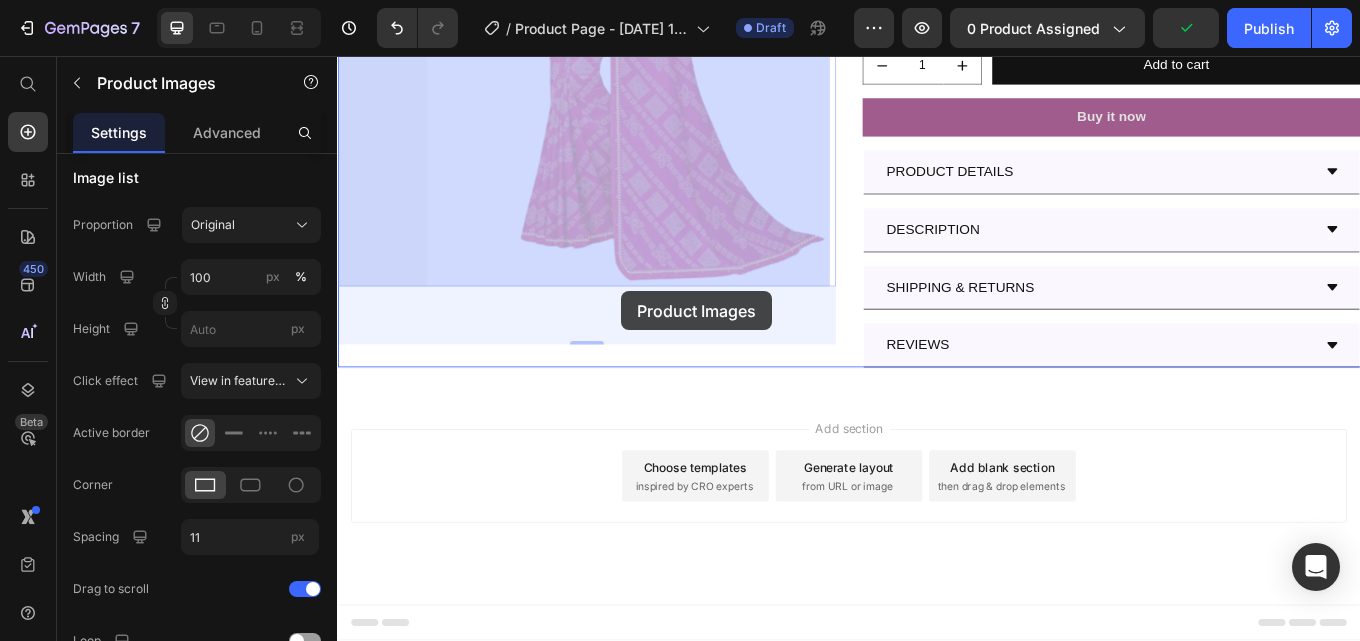 drag, startPoint x: 674, startPoint y: 339, endPoint x: 670, endPoint y: 328, distance: 11.7046995 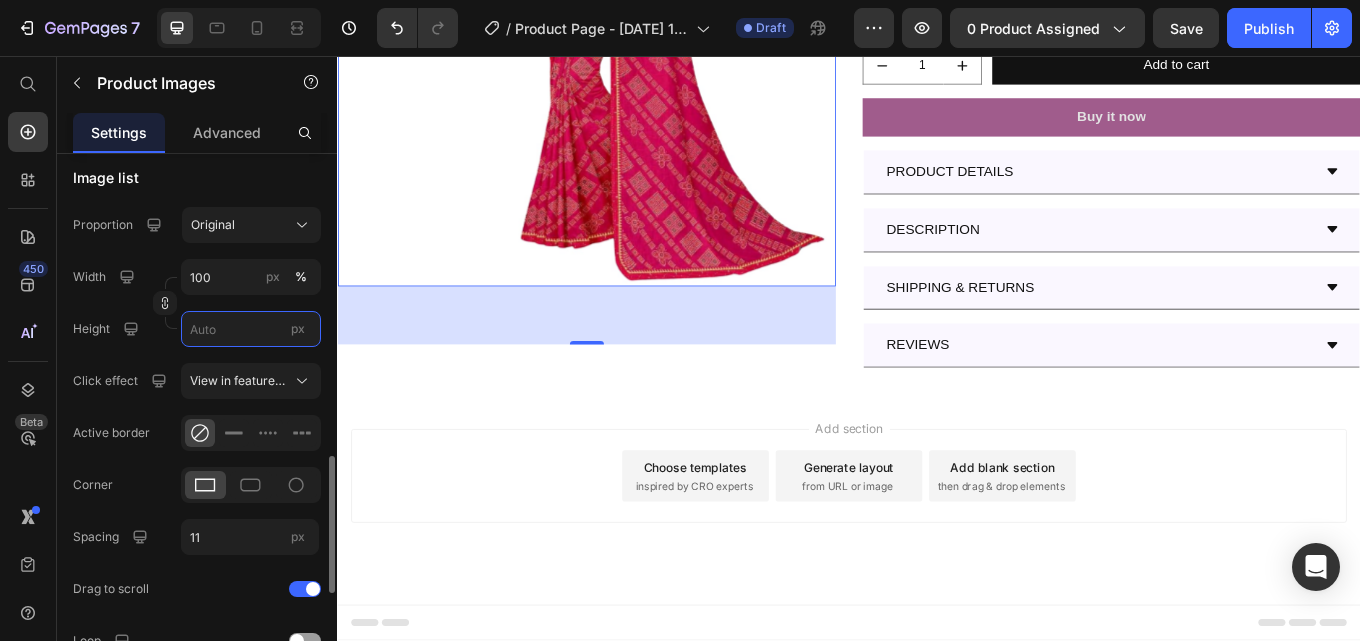 click on "px" at bounding box center [251, 329] 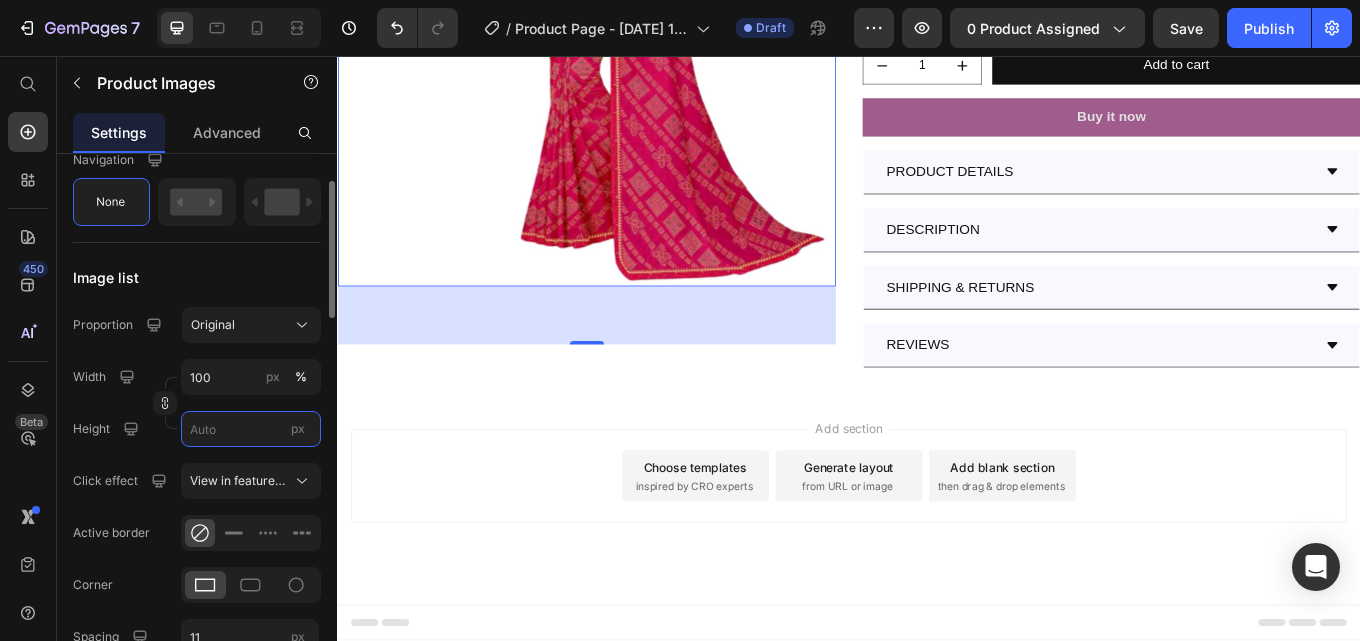 scroll, scrollTop: 900, scrollLeft: 0, axis: vertical 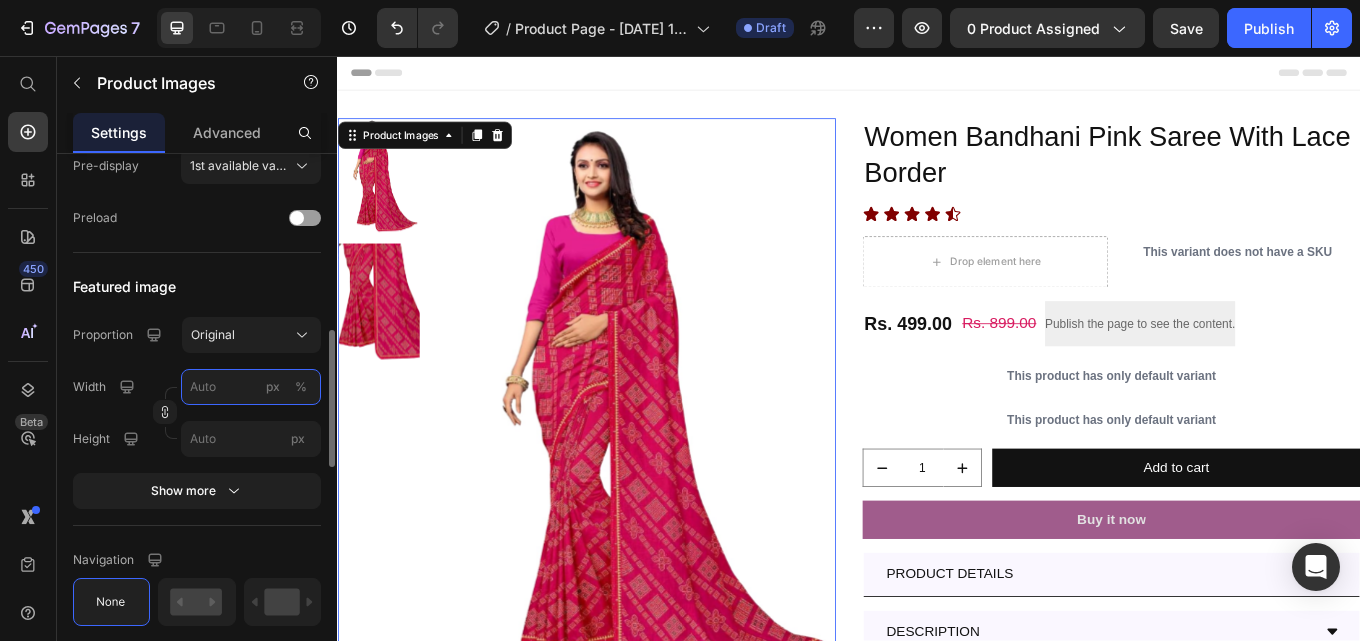 click on "px %" at bounding box center (251, 387) 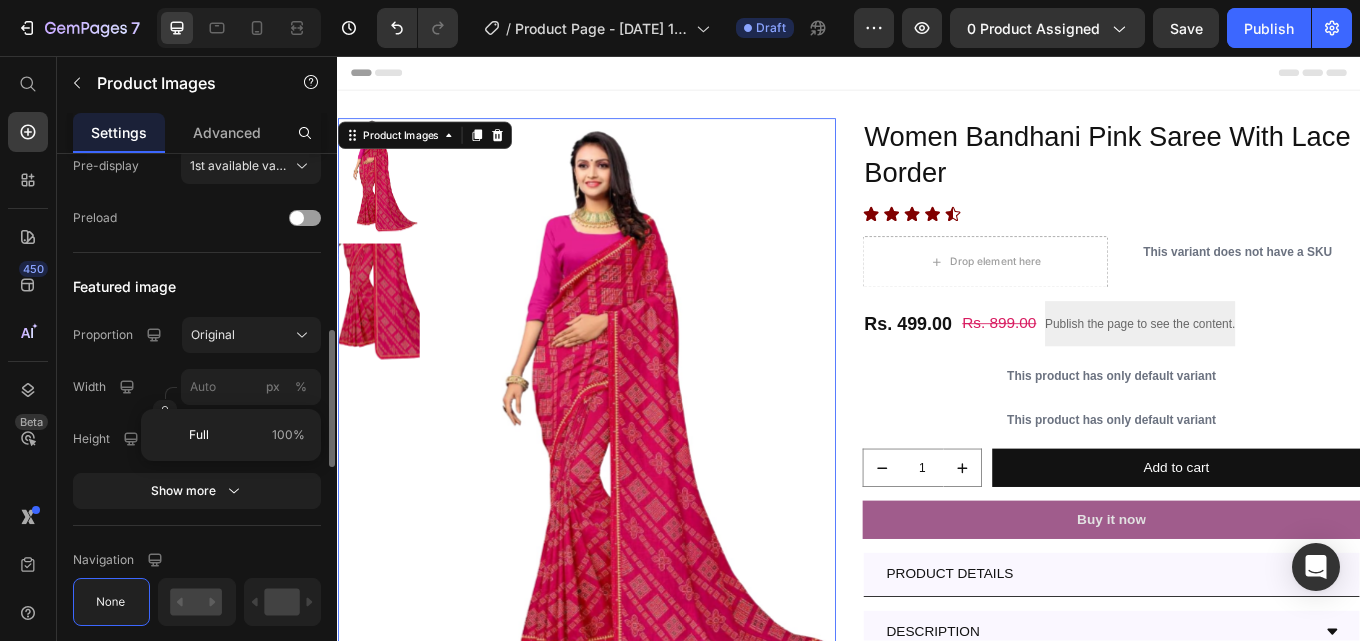 click on "Product Source Women Bandhani Pink Saree With Lace Border  You can manage it in   Product element  Layout Ratio 2 10 Show more Select images to display Pre-display 1st available variant Preload Featured image Proportion Original Width px % Height px Show more Navigation Image list Proportion Original Width 100 px % Height px Click effect View in featured image Active border Corner Spacing 11 px Drag to scroll Loop Show less Navigation Quality High Align  Delete element" at bounding box center (197, 532) 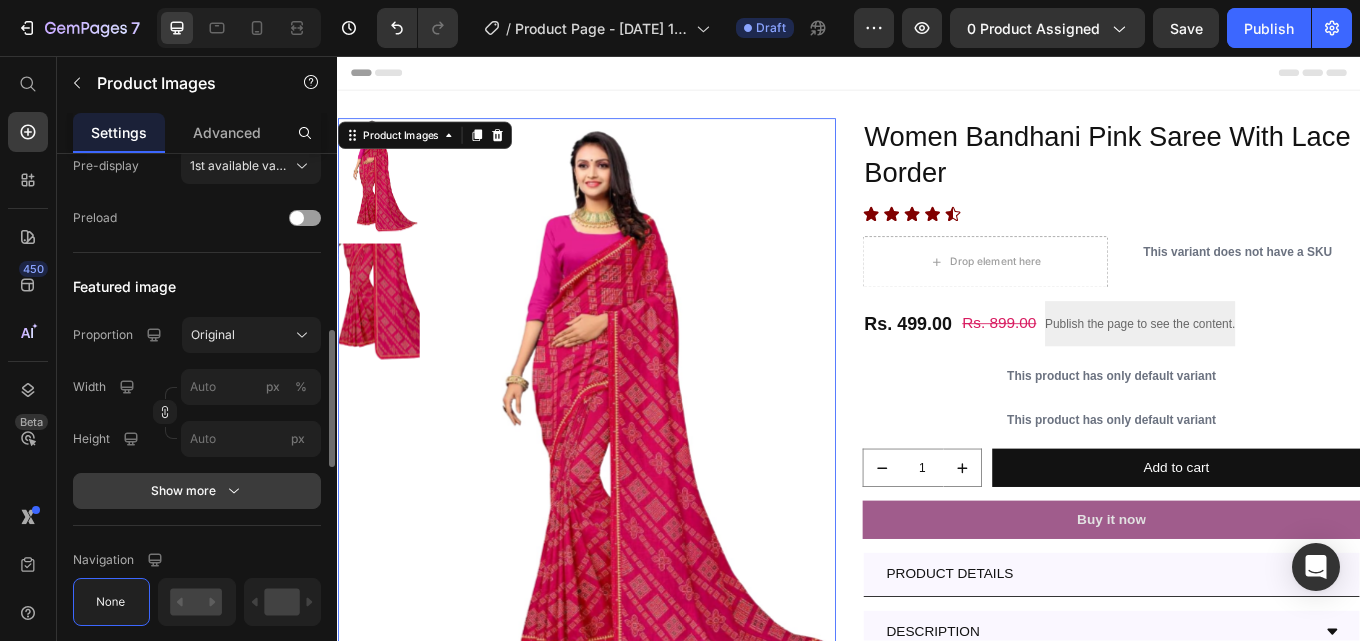 click on "Show more" at bounding box center [197, 491] 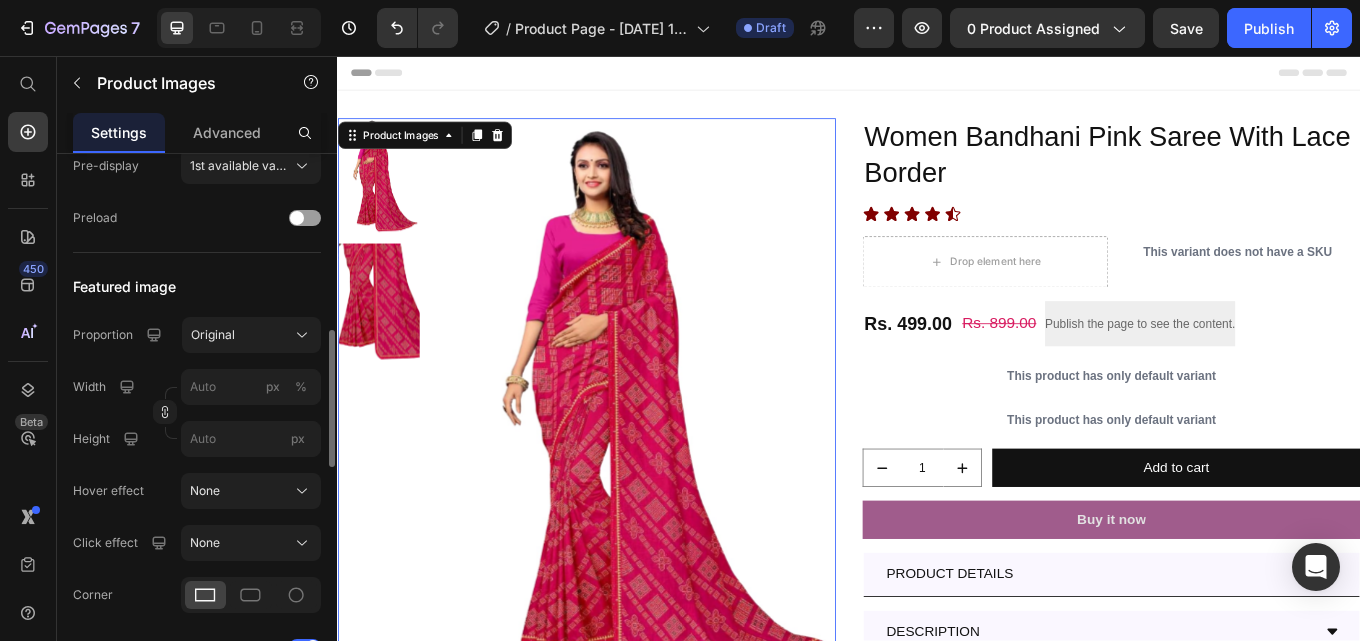 scroll, scrollTop: 800, scrollLeft: 0, axis: vertical 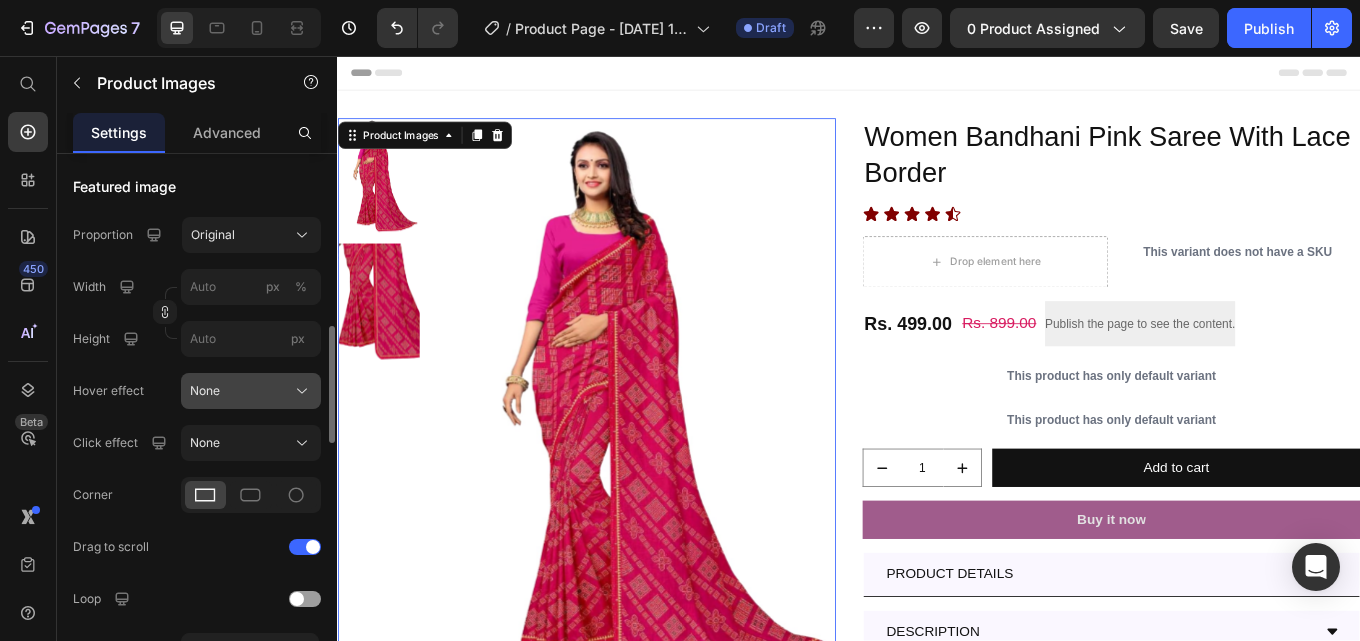 click on "None" 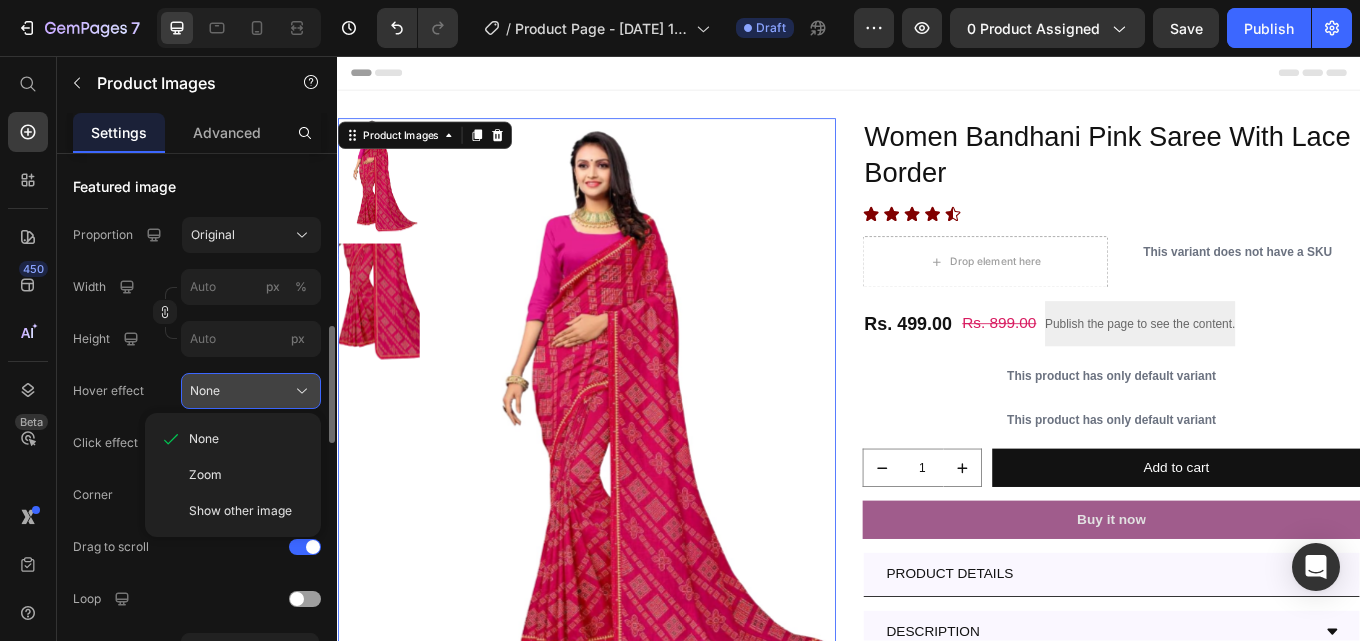 click on "None" at bounding box center (251, 391) 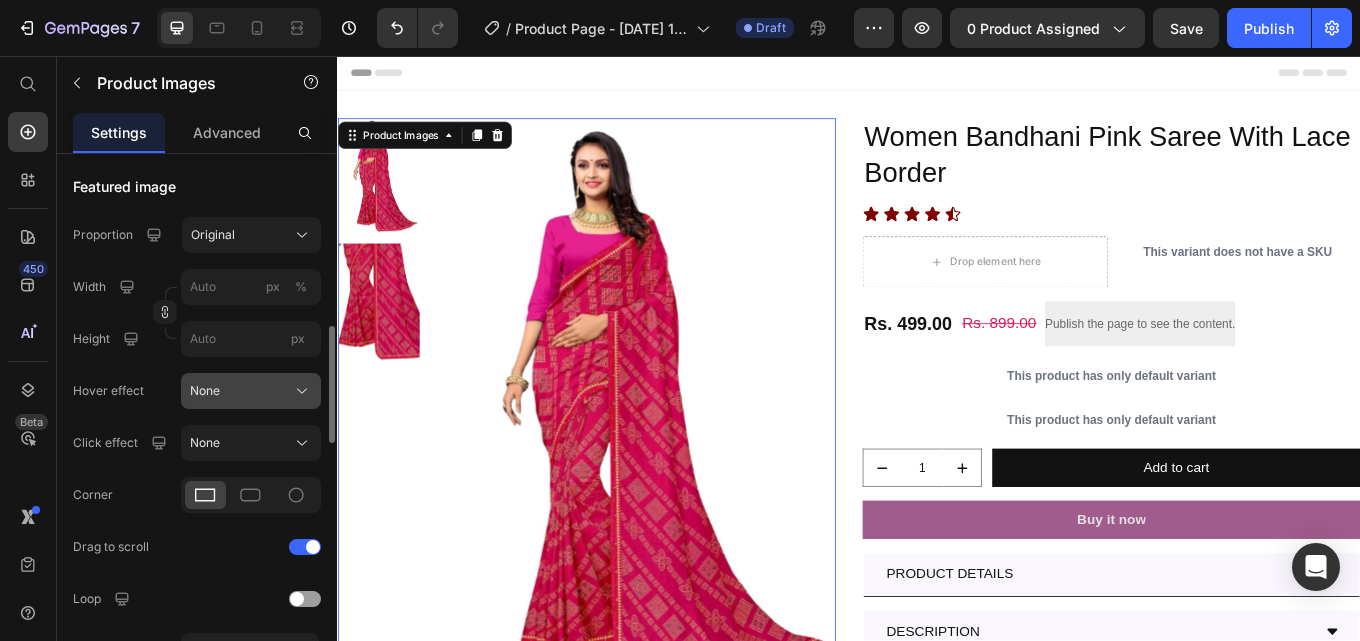 click on "None" at bounding box center [251, 391] 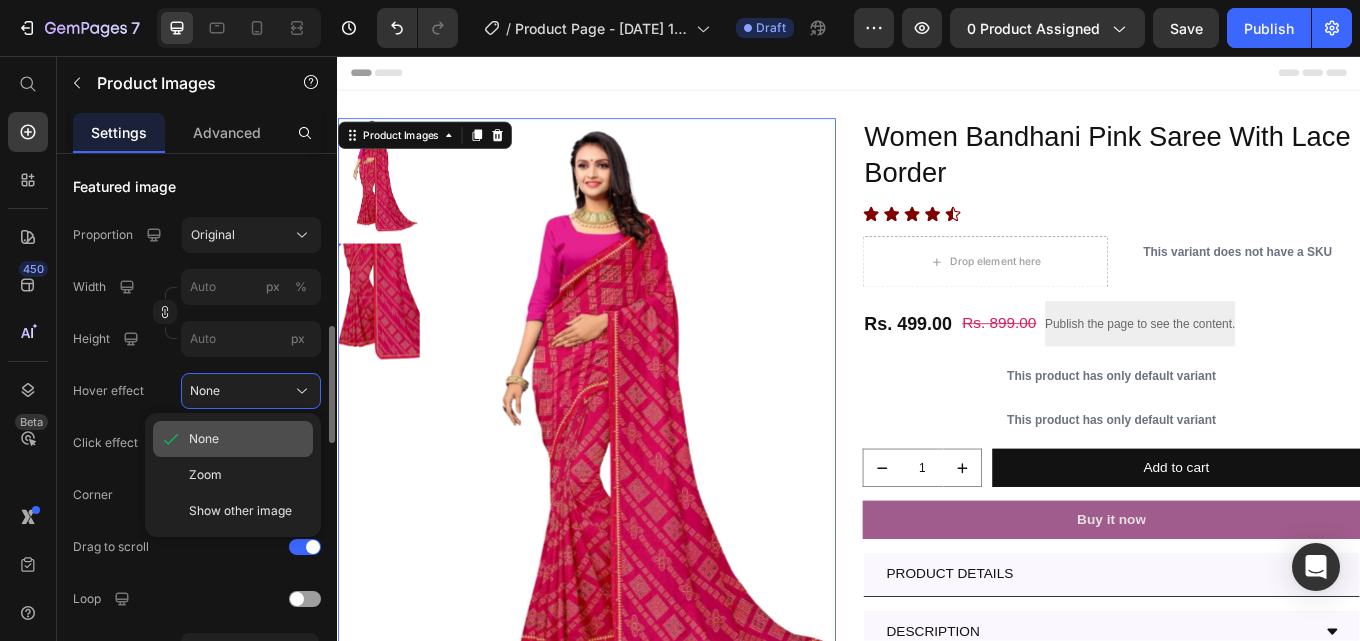 click on "None" 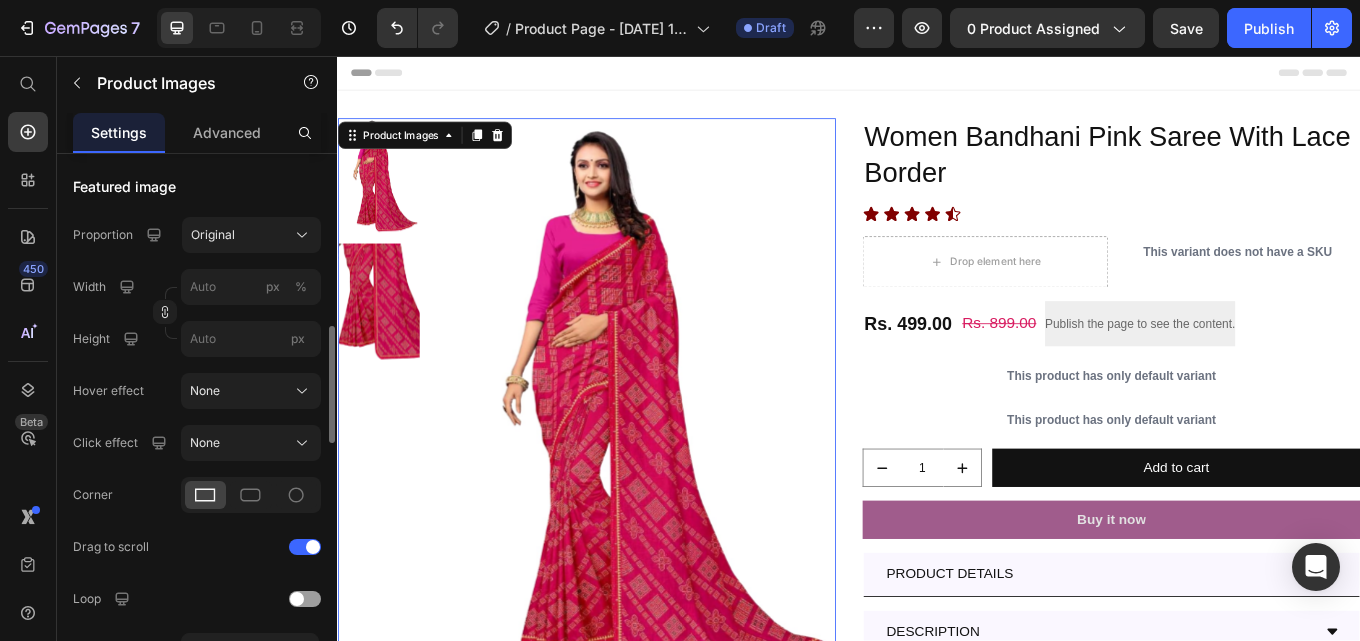 click on "Featured image Proportion Original Width px % Height px Hover effect None Click effect None Corner Drag to scroll Loop Slide speed 500 ms Animation Ease out Show less" 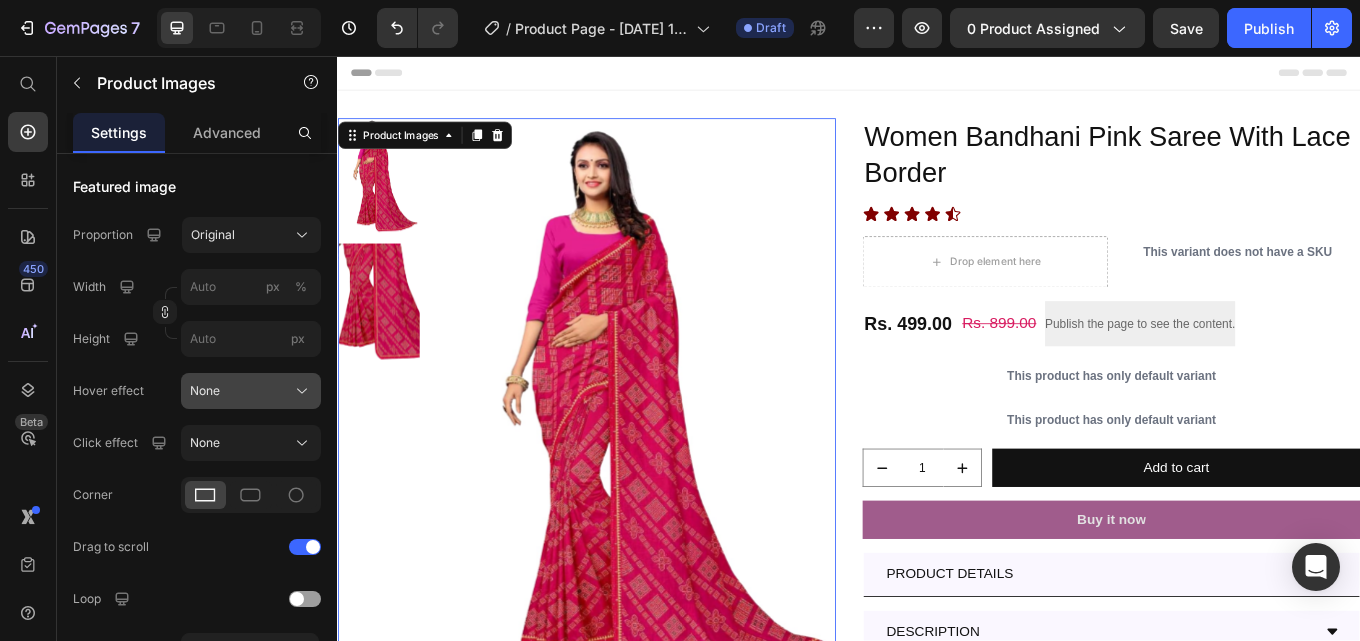 click on "None" at bounding box center [251, 391] 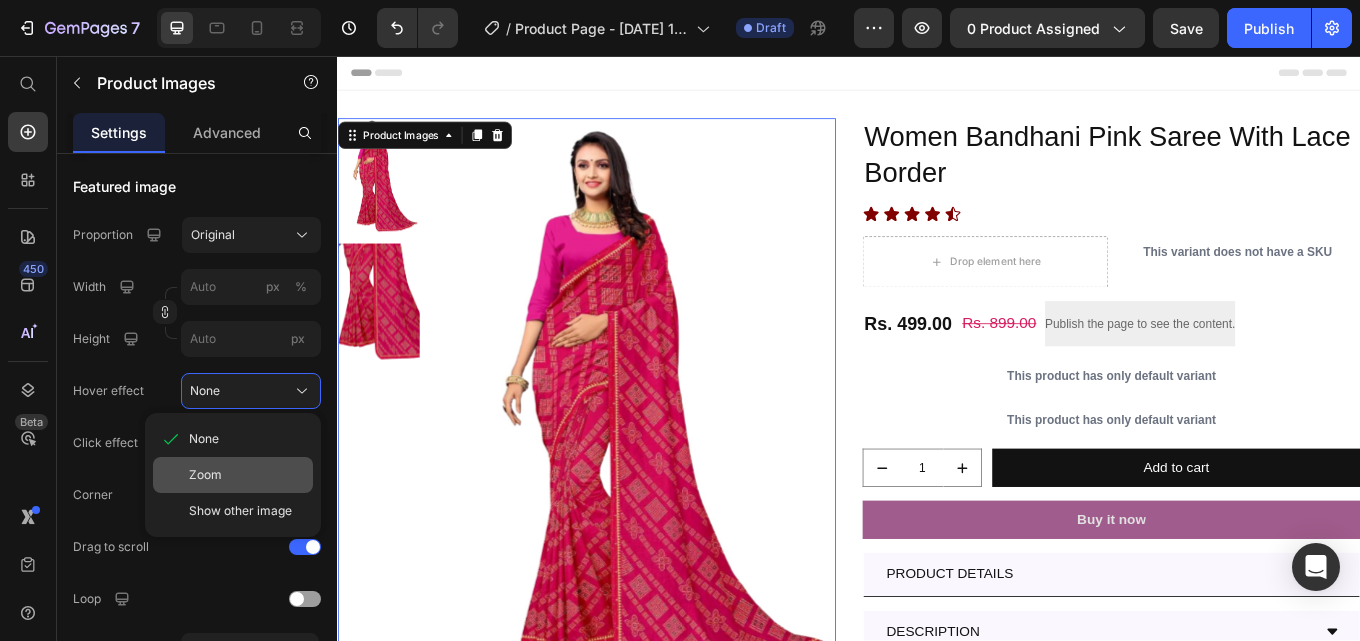 click on "Zoom" 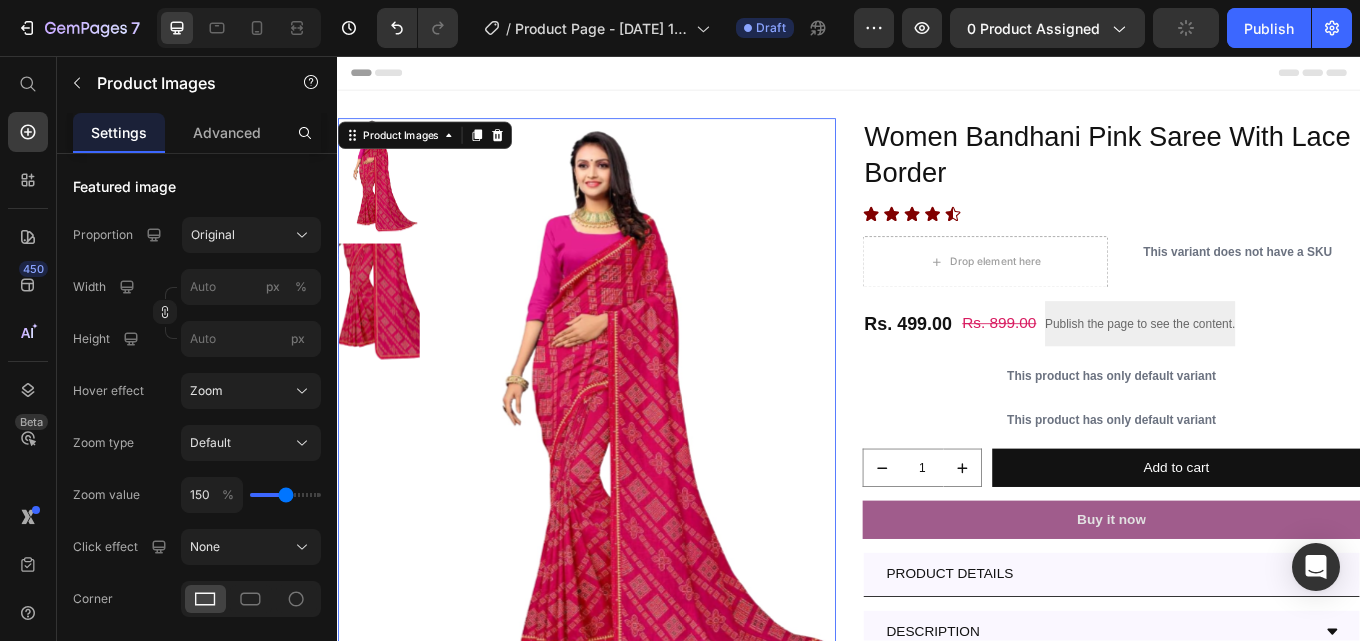 drag, startPoint x: 278, startPoint y: 389, endPoint x: 262, endPoint y: 409, distance: 25.612497 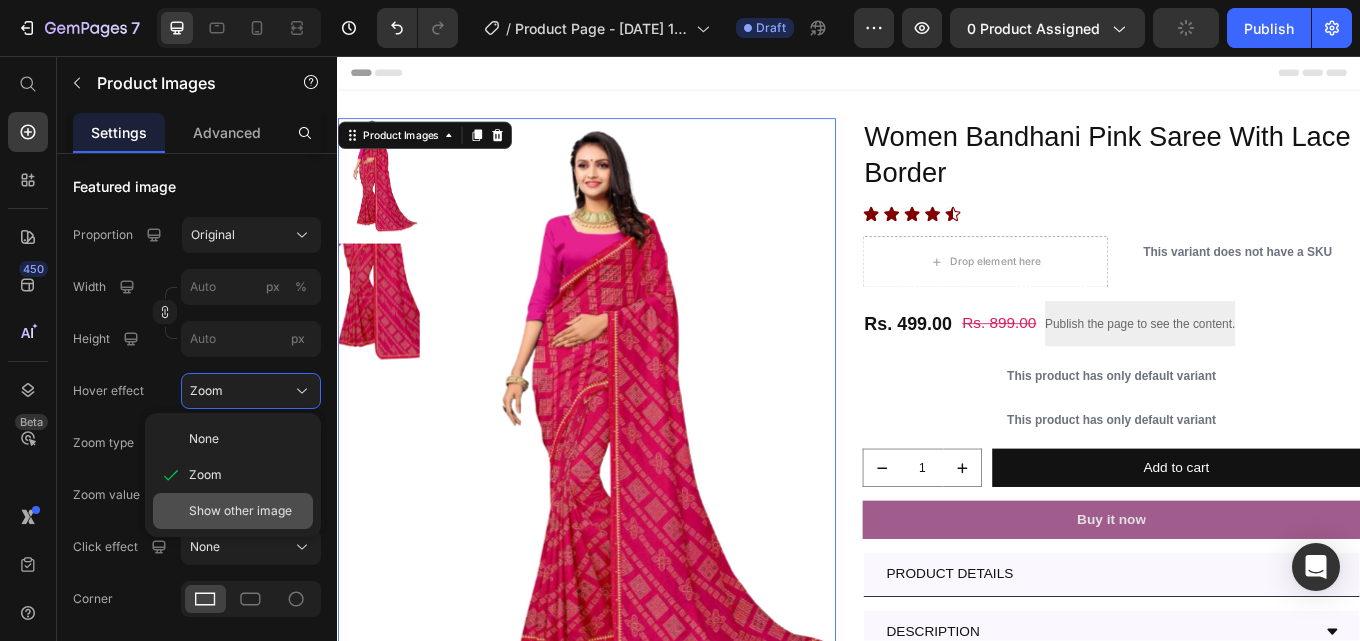 click on "Show other image" at bounding box center [240, 511] 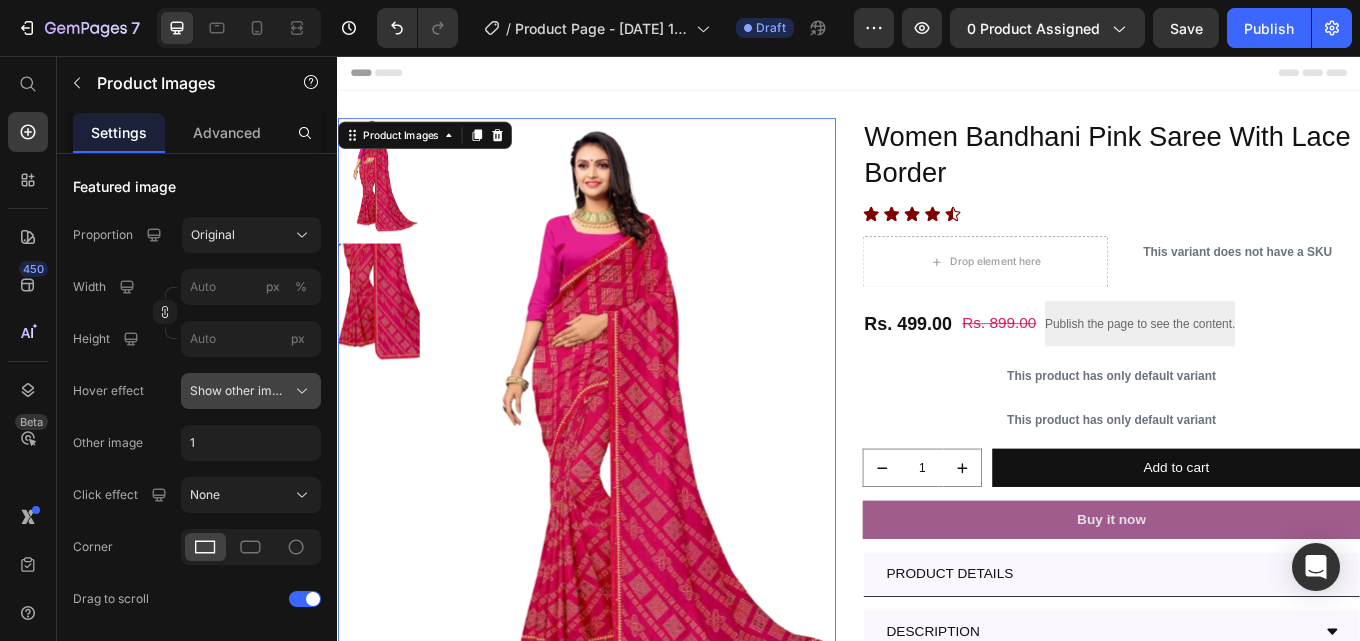 click on "Show other image" at bounding box center [239, 391] 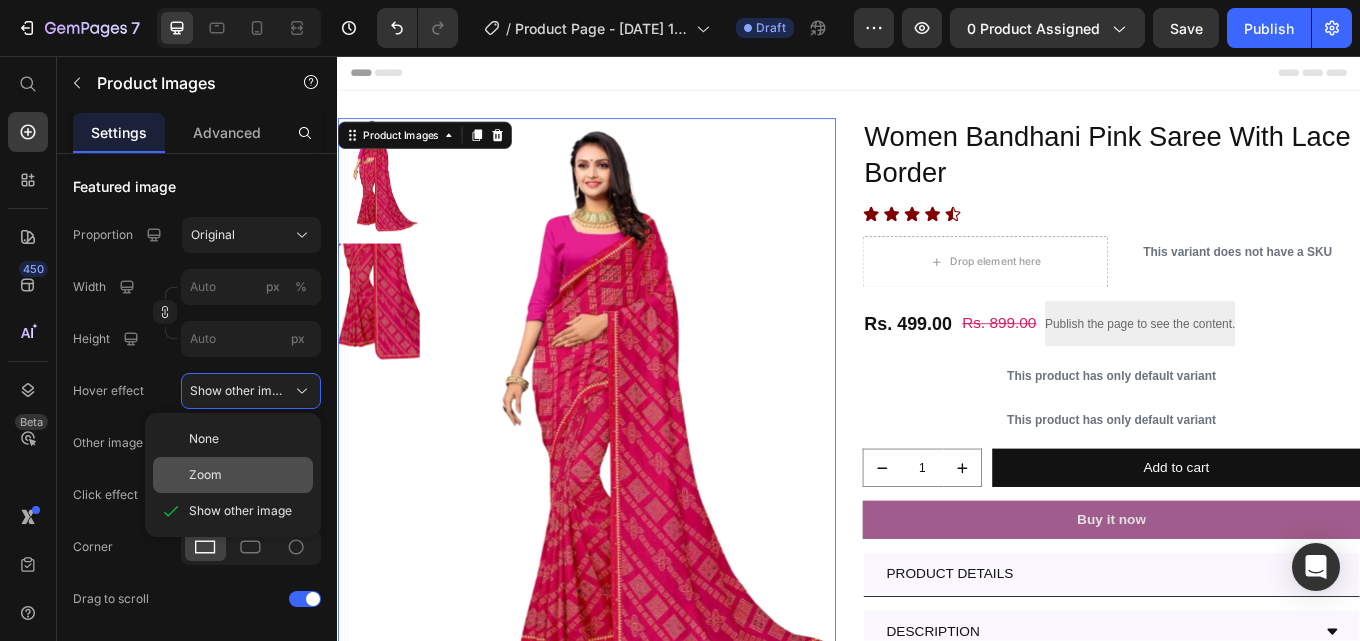 click on "Zoom" at bounding box center [205, 475] 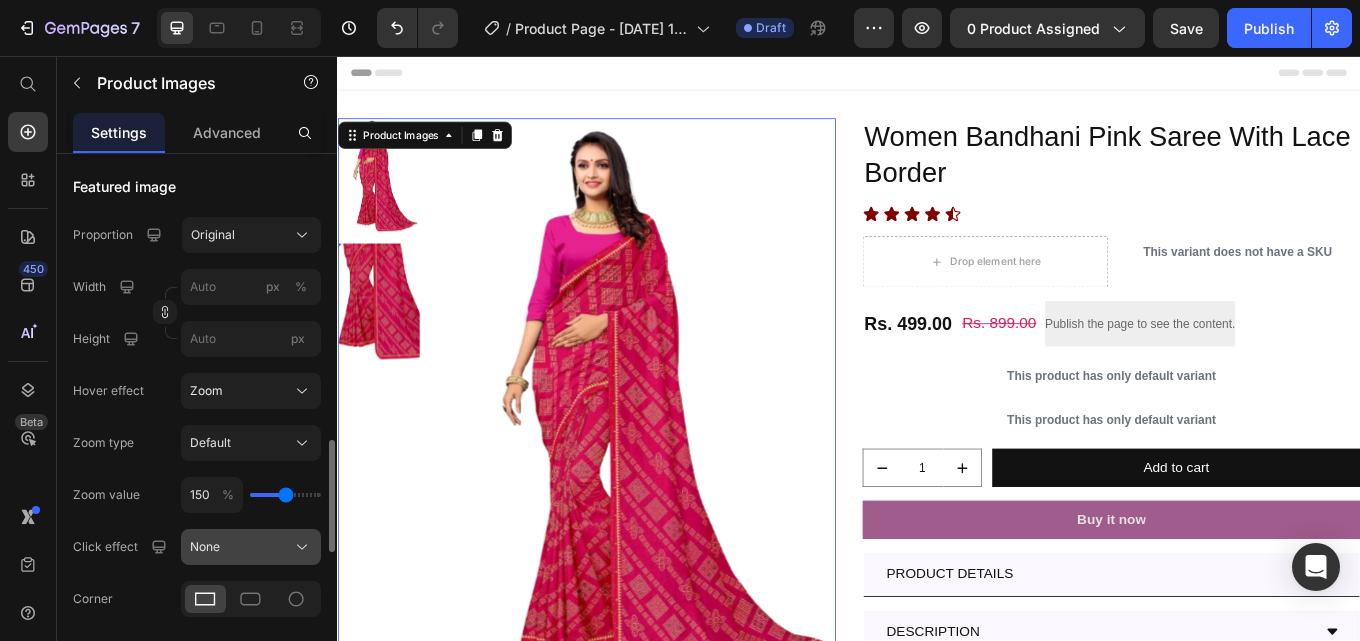 scroll, scrollTop: 900, scrollLeft: 0, axis: vertical 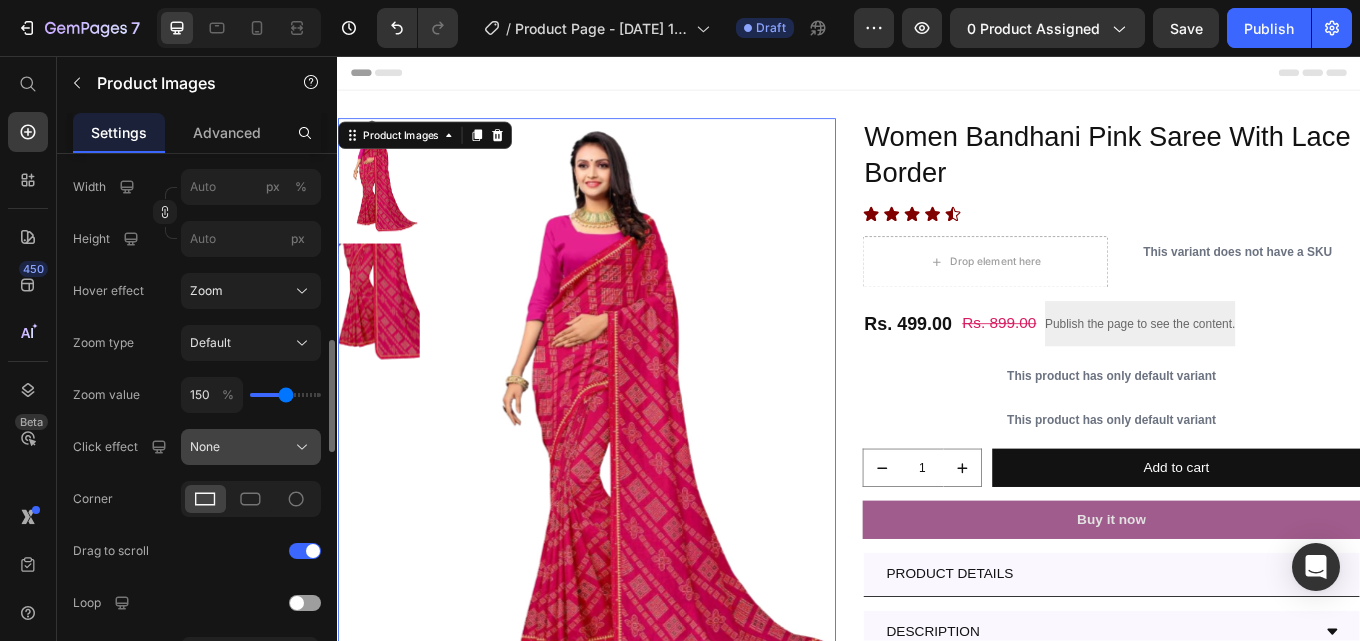 click on "None" 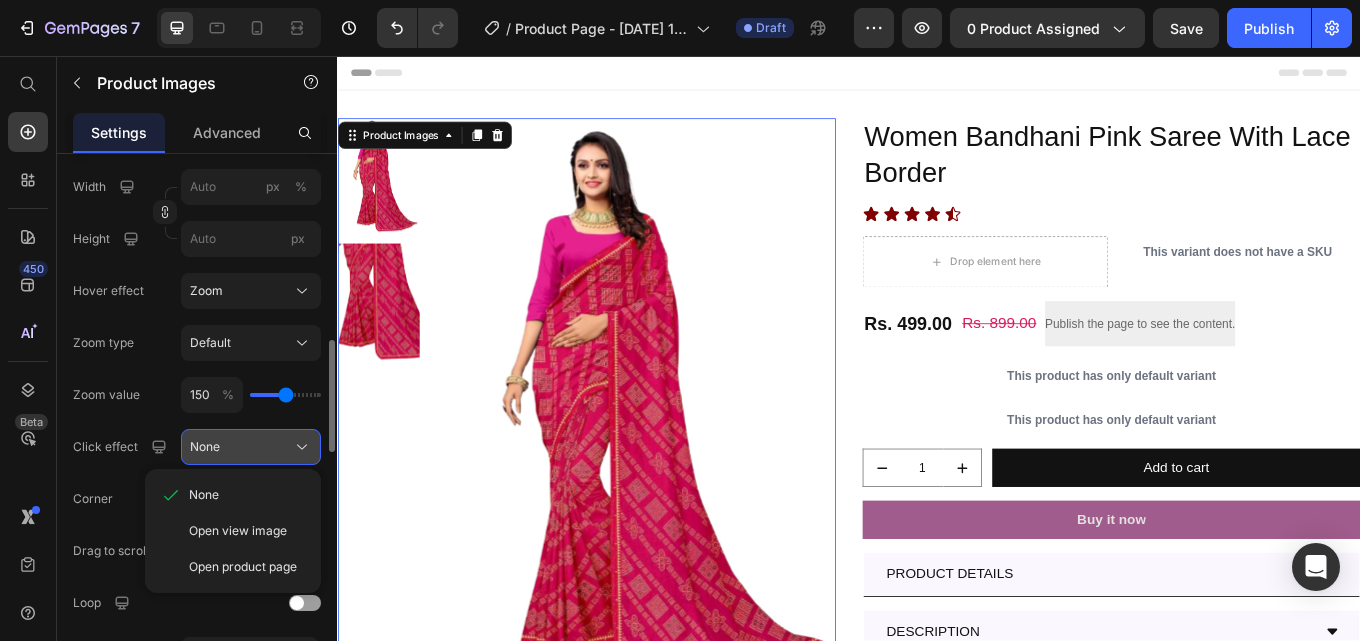 click on "None" 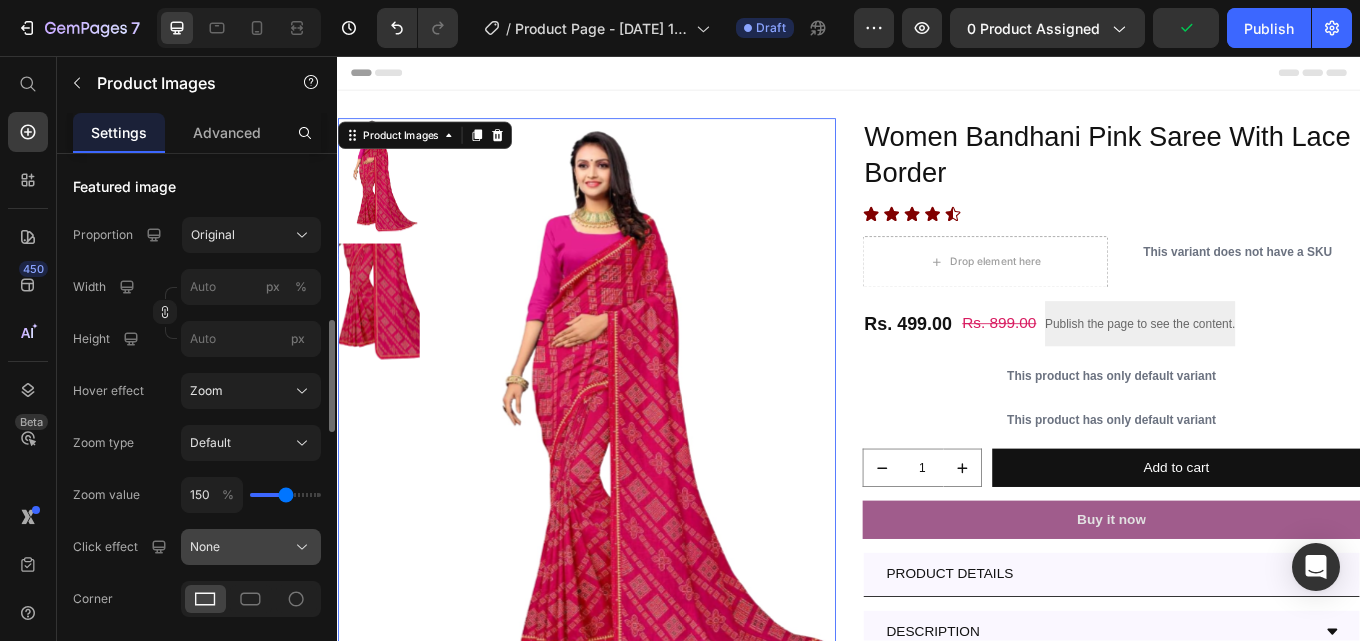 scroll, scrollTop: 700, scrollLeft: 0, axis: vertical 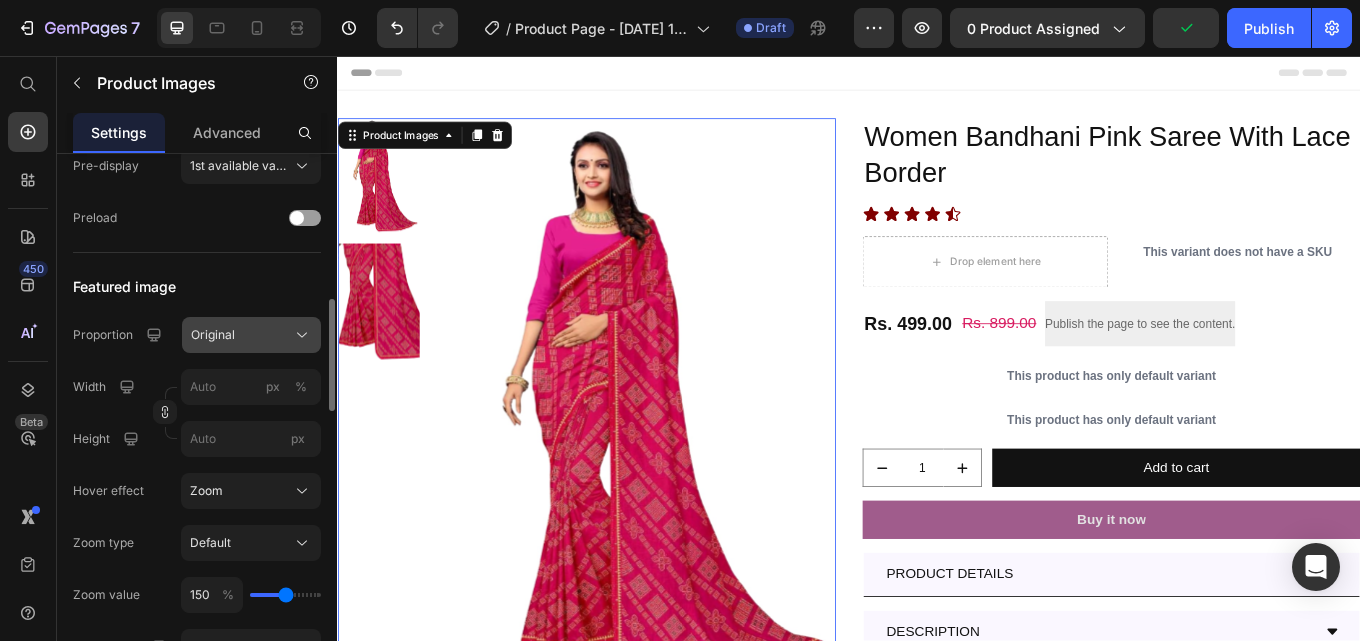 click on "Original" 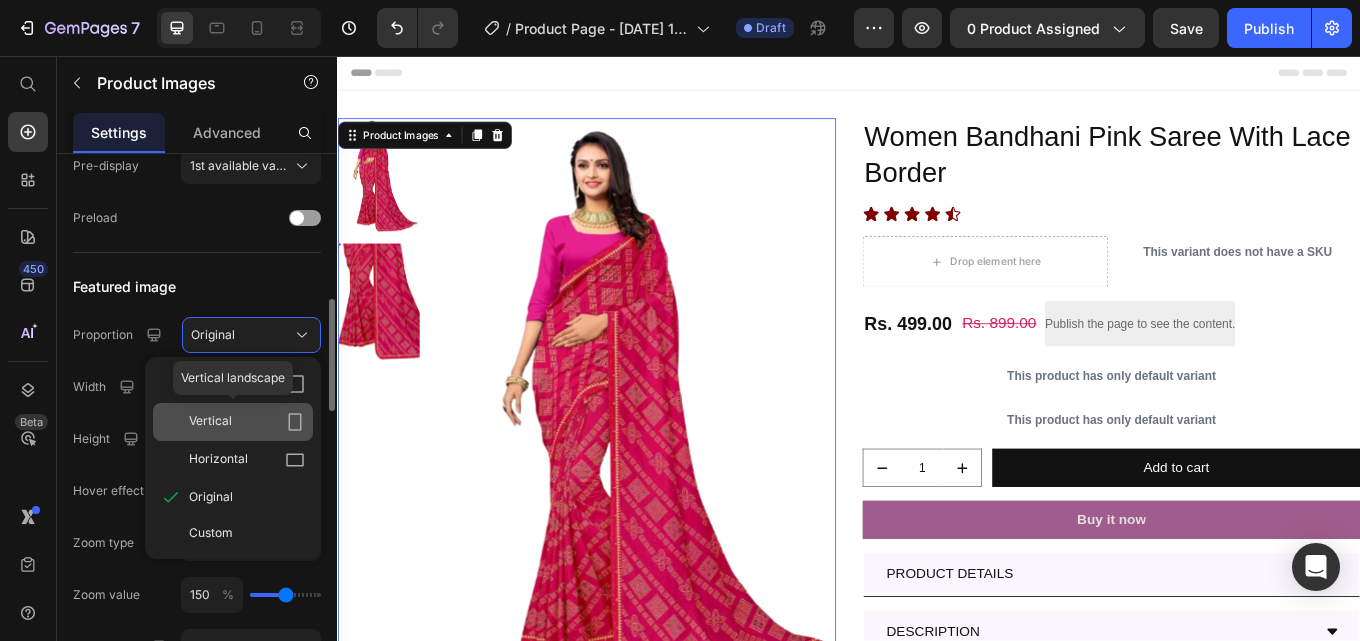 click on "Vertical" at bounding box center [247, 422] 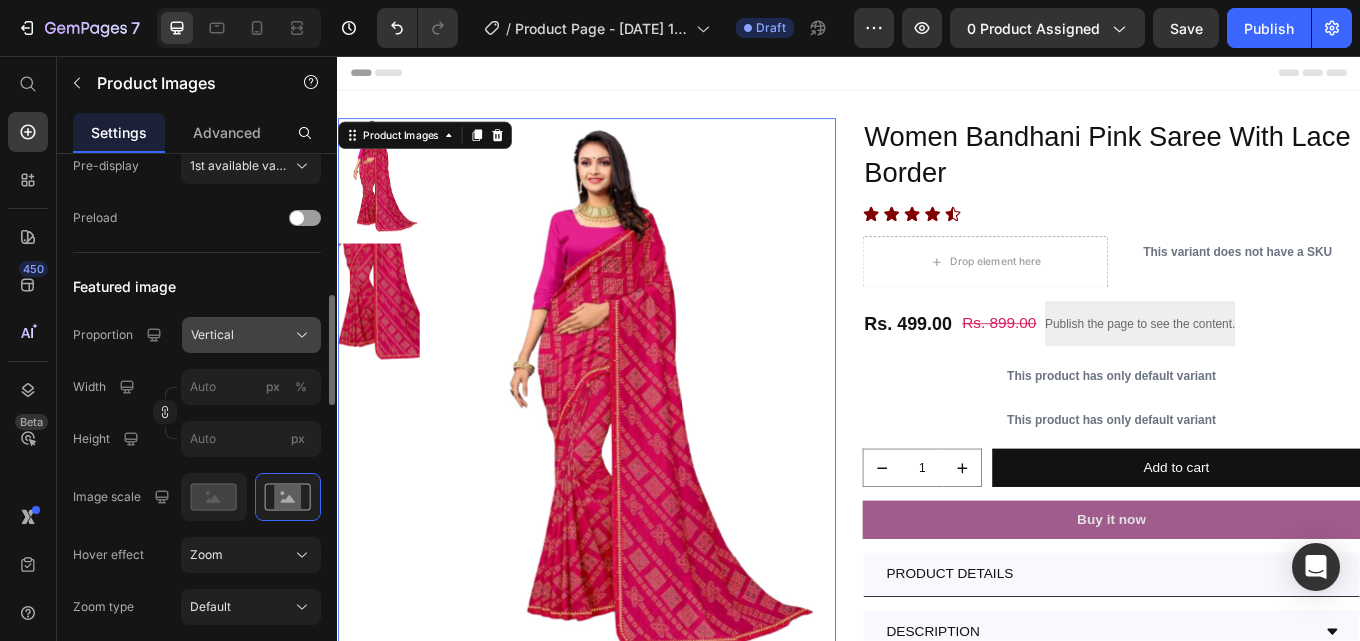 click on "Vertical" at bounding box center [251, 335] 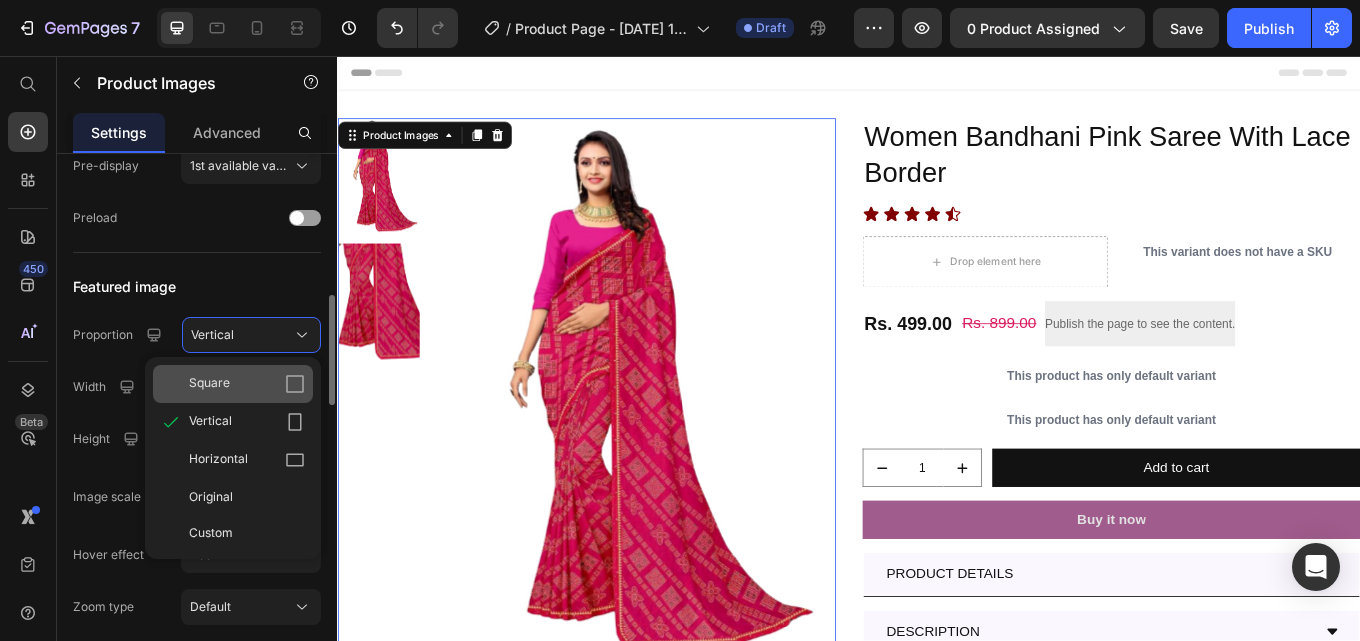 click on "Square Vertical Horizontal Original Custom" at bounding box center (233, 458) 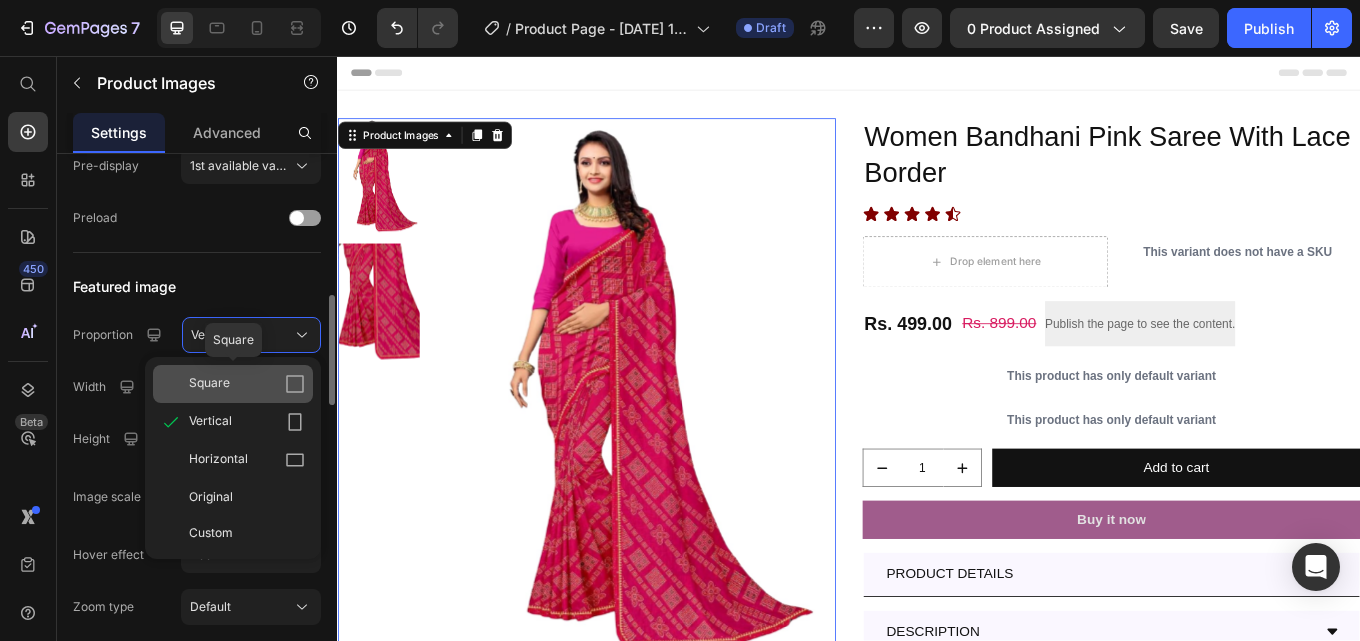 click on "Square" at bounding box center (247, 384) 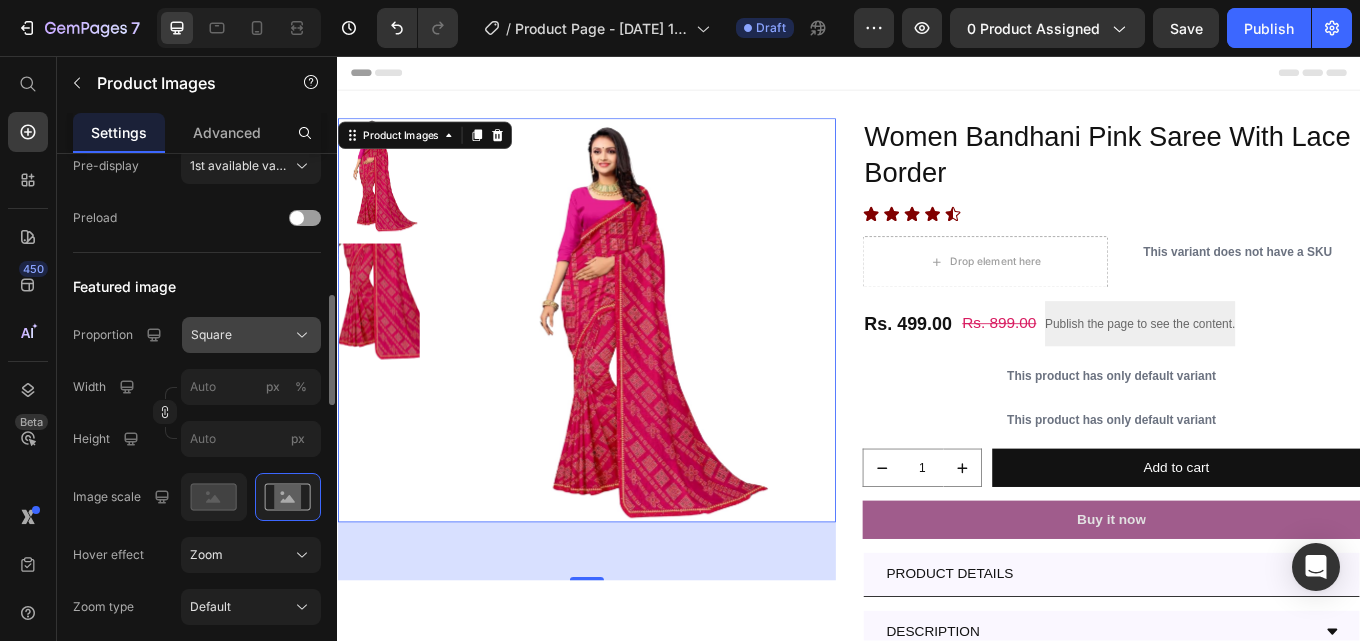 click on "Square" 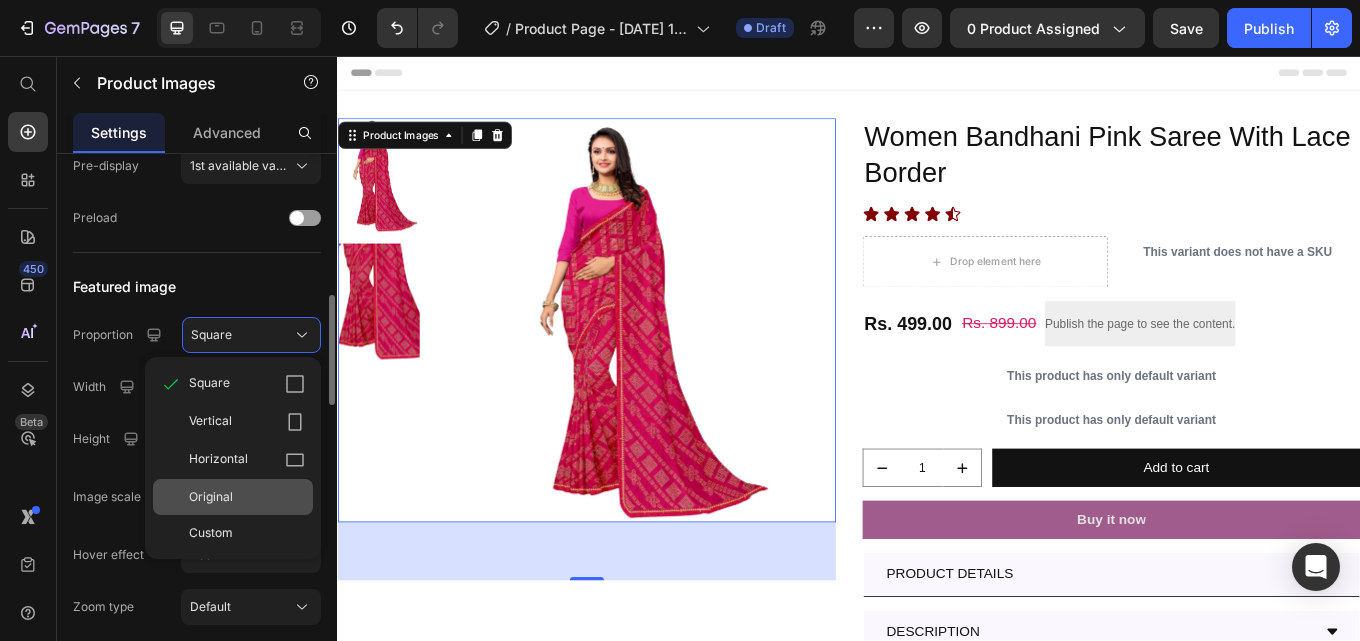 click on "Original" 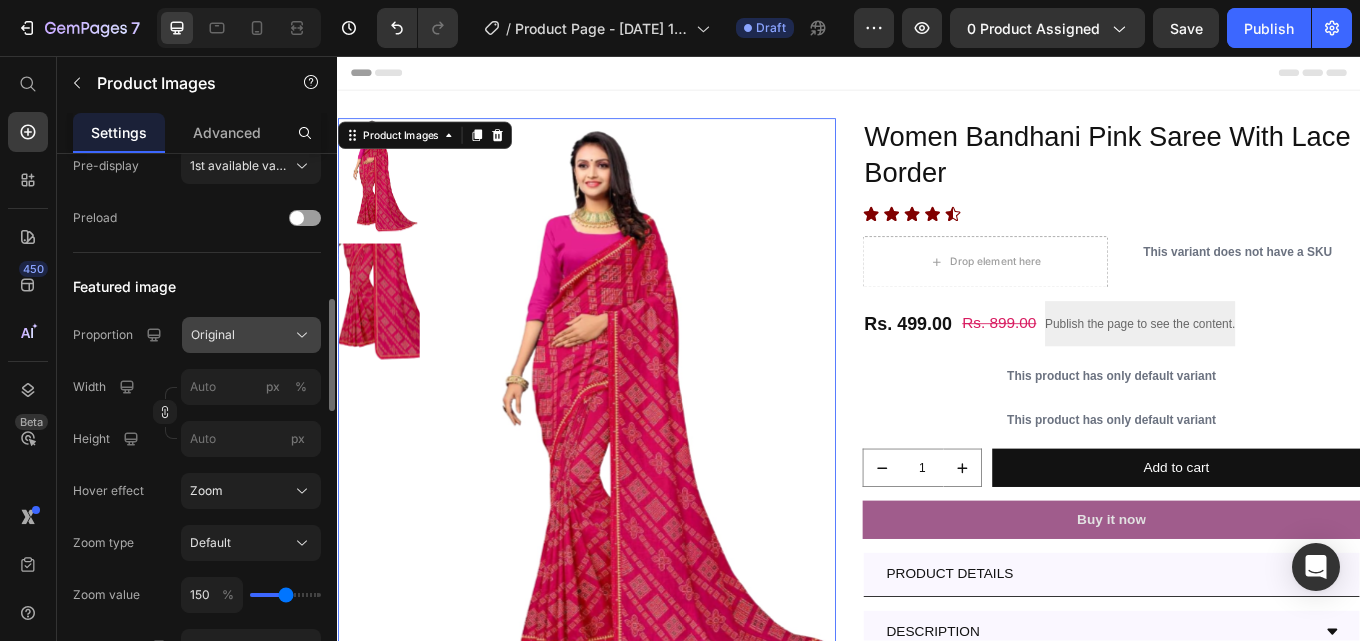 click on "Original" at bounding box center (251, 335) 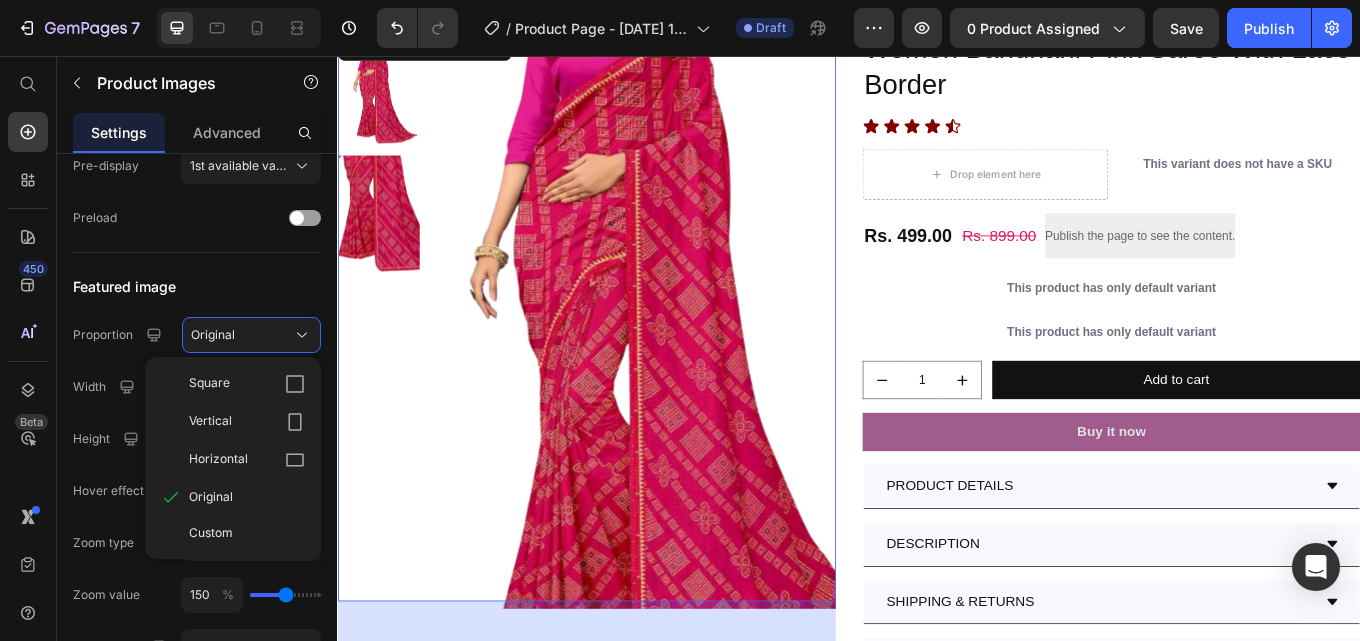 scroll, scrollTop: 200, scrollLeft: 0, axis: vertical 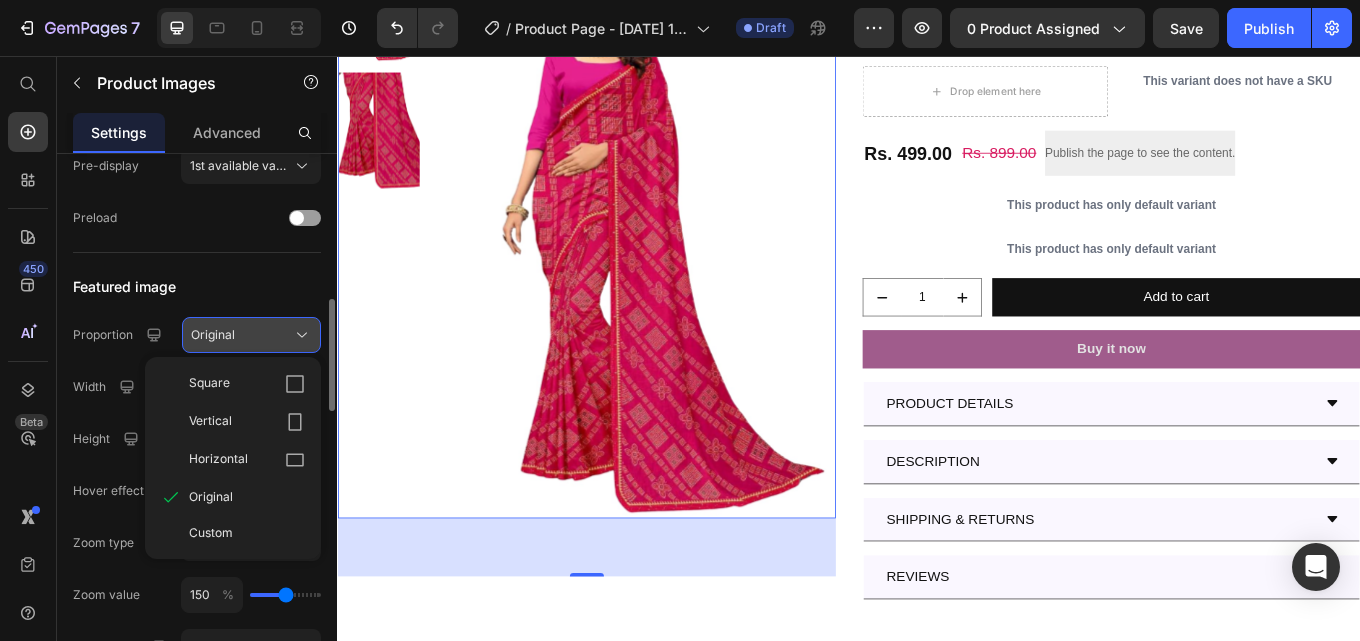 click on "Original" 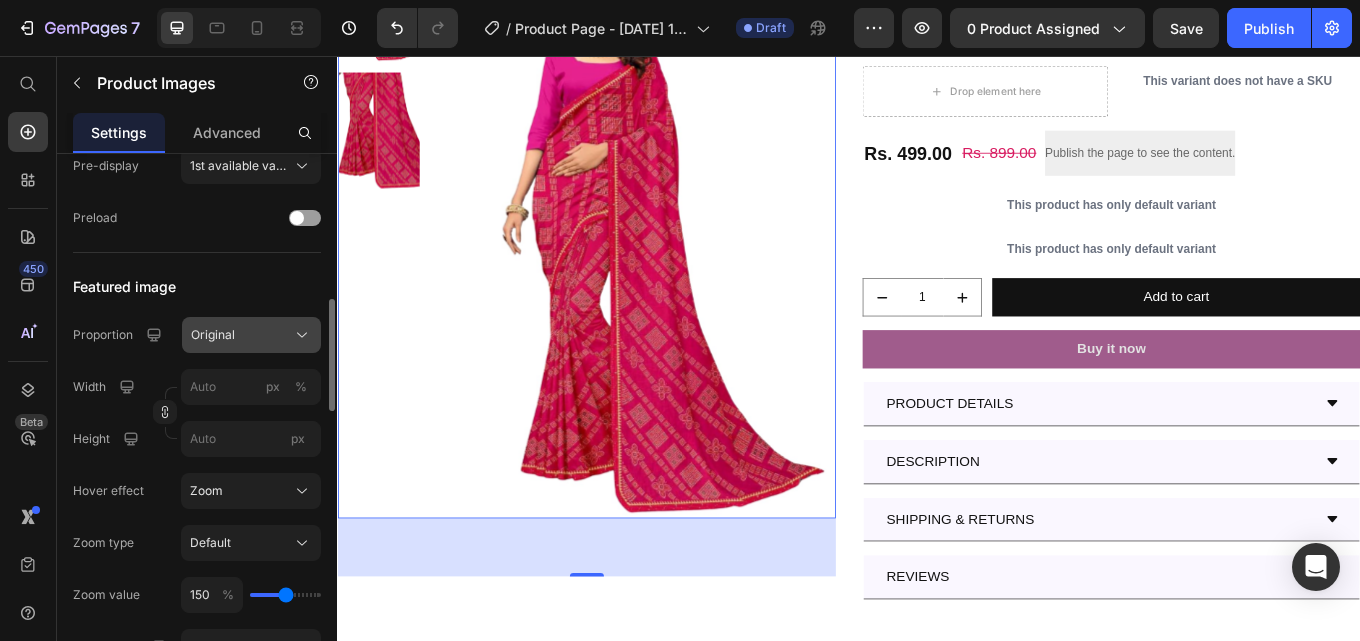 click on "Original" 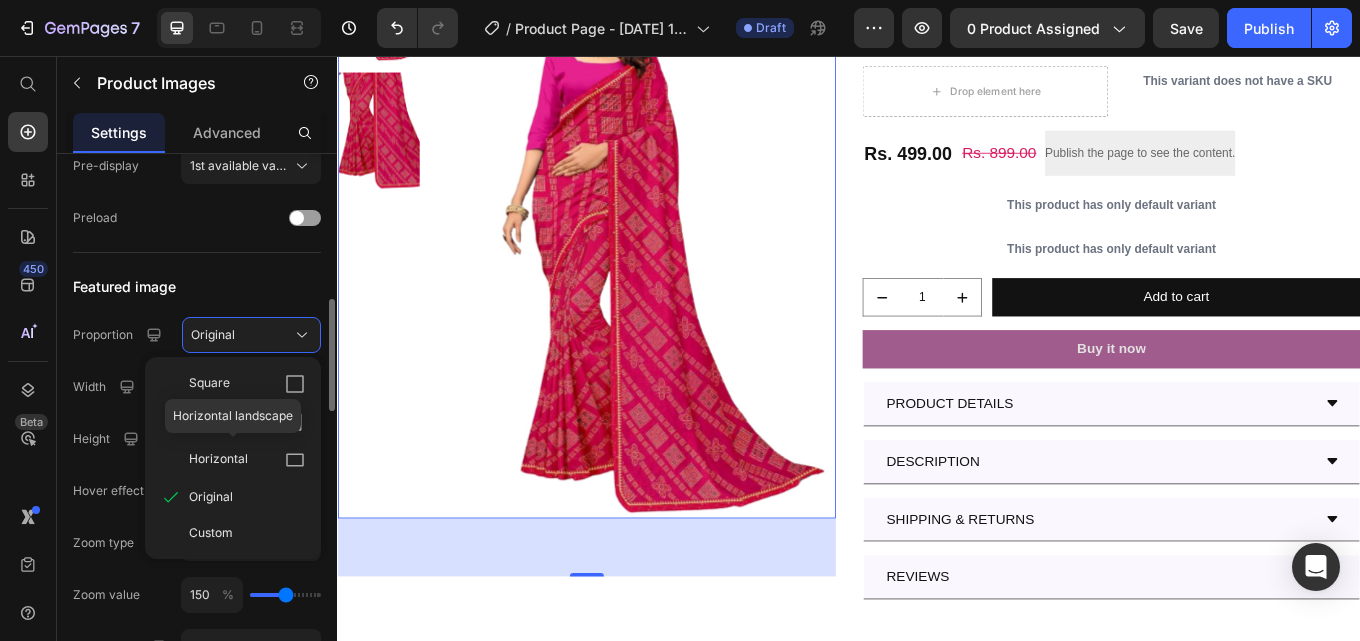 drag, startPoint x: 238, startPoint y: 464, endPoint x: 259, endPoint y: 411, distance: 57.00877 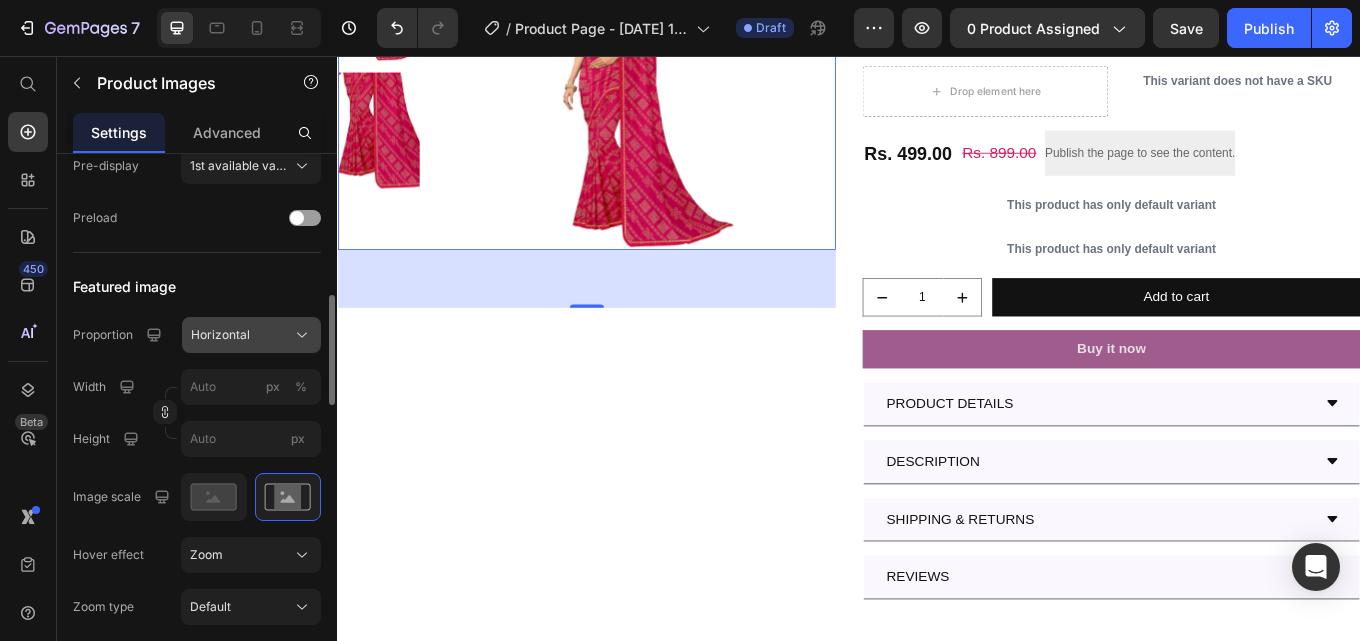 drag, startPoint x: 280, startPoint y: 324, endPoint x: 275, endPoint y: 334, distance: 11.18034 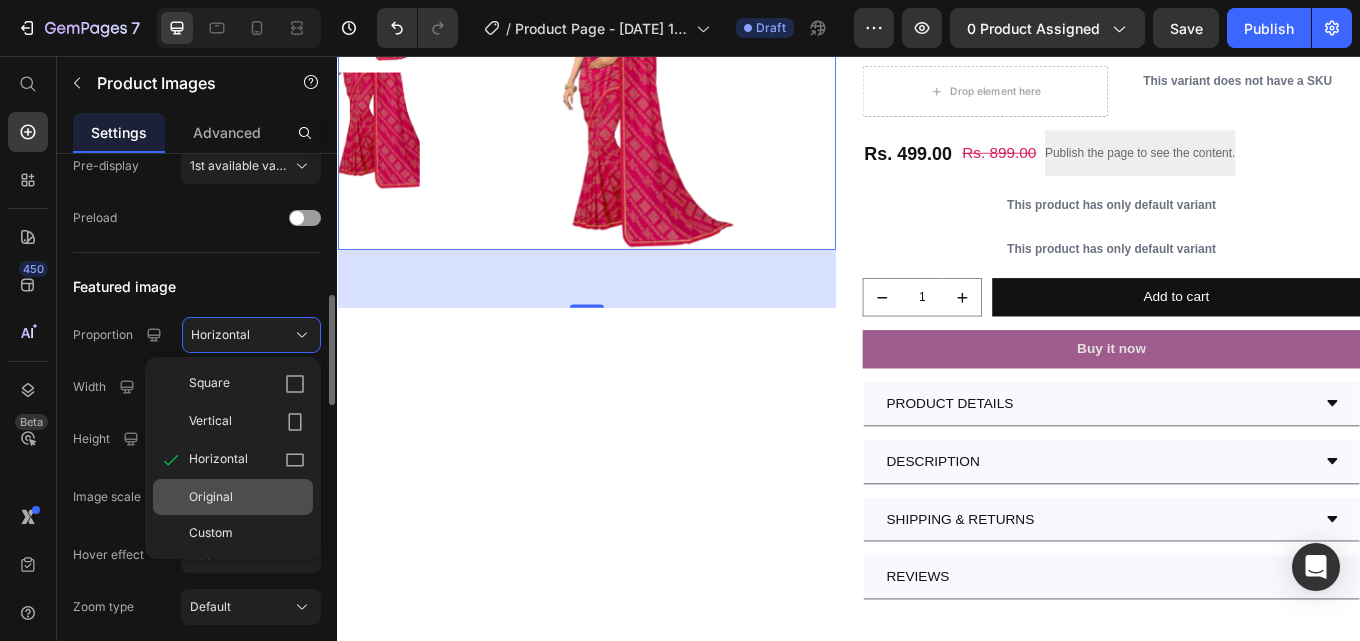 click on "Original" 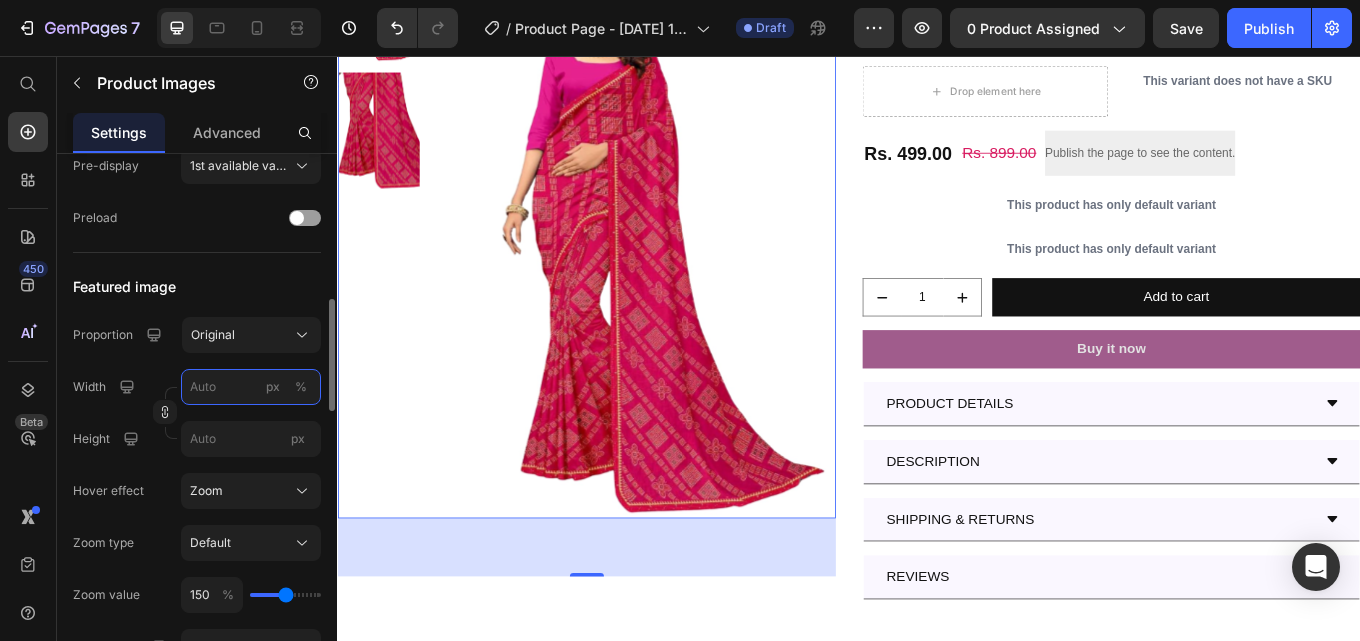 click on "px %" at bounding box center (251, 387) 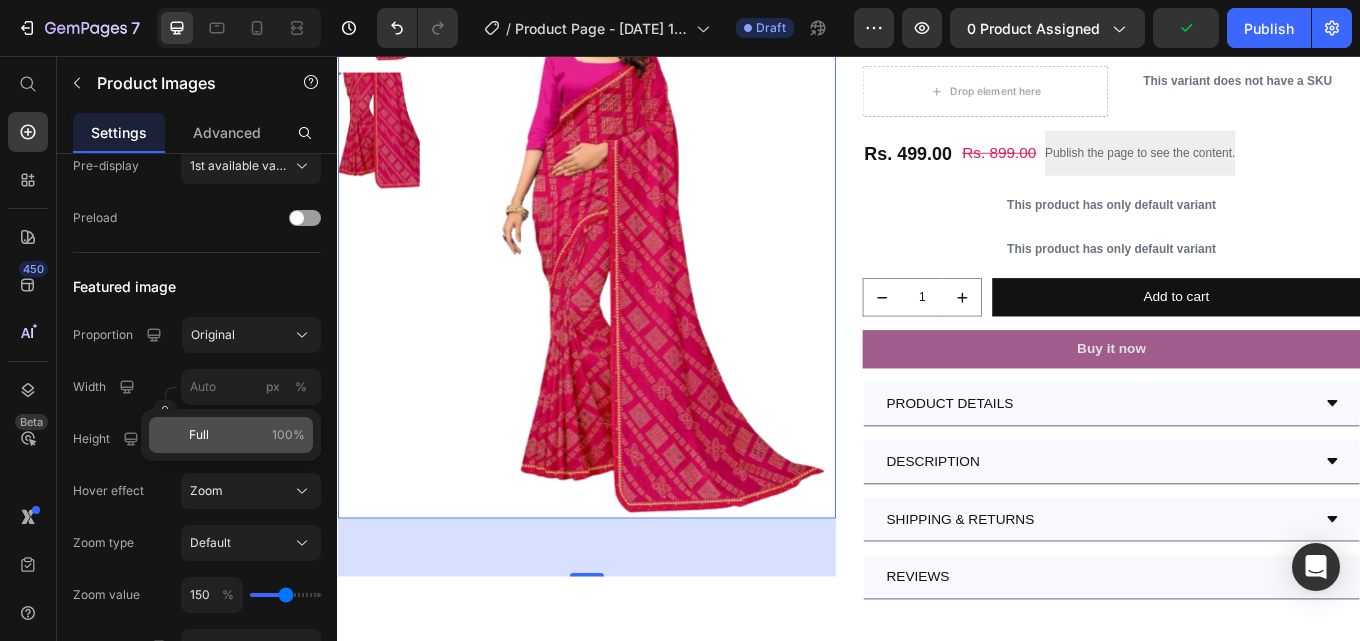 click on "Full 100%" 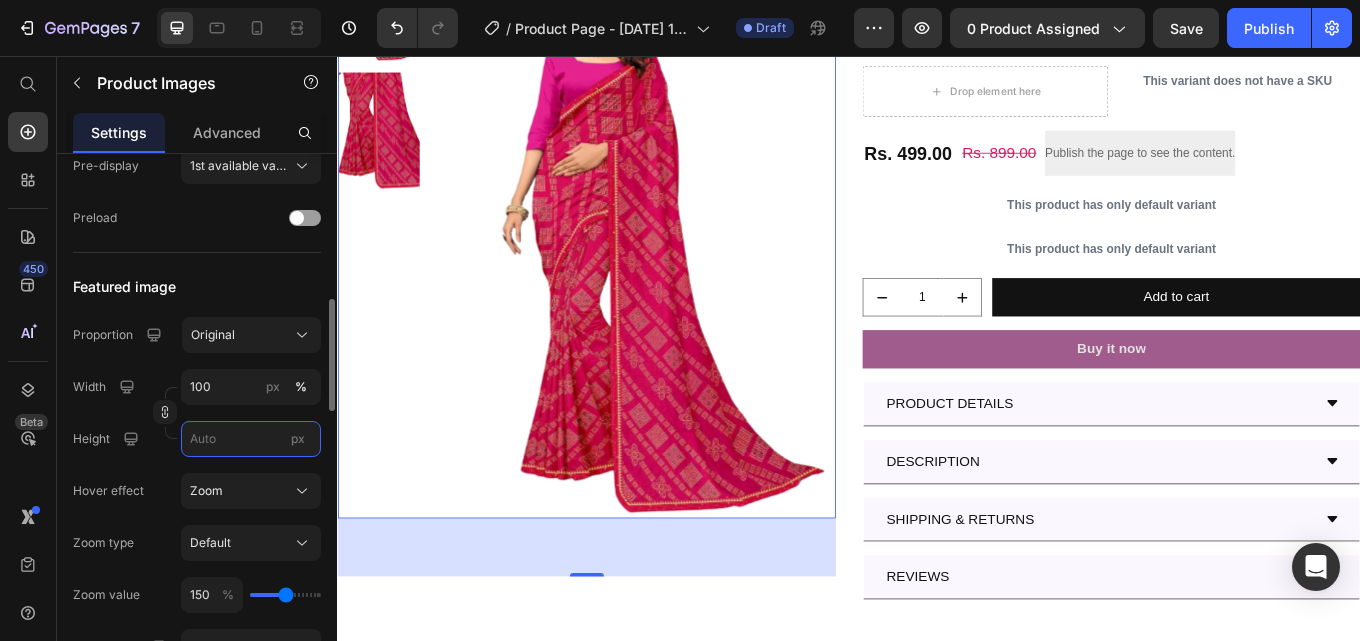 click on "px" at bounding box center (251, 439) 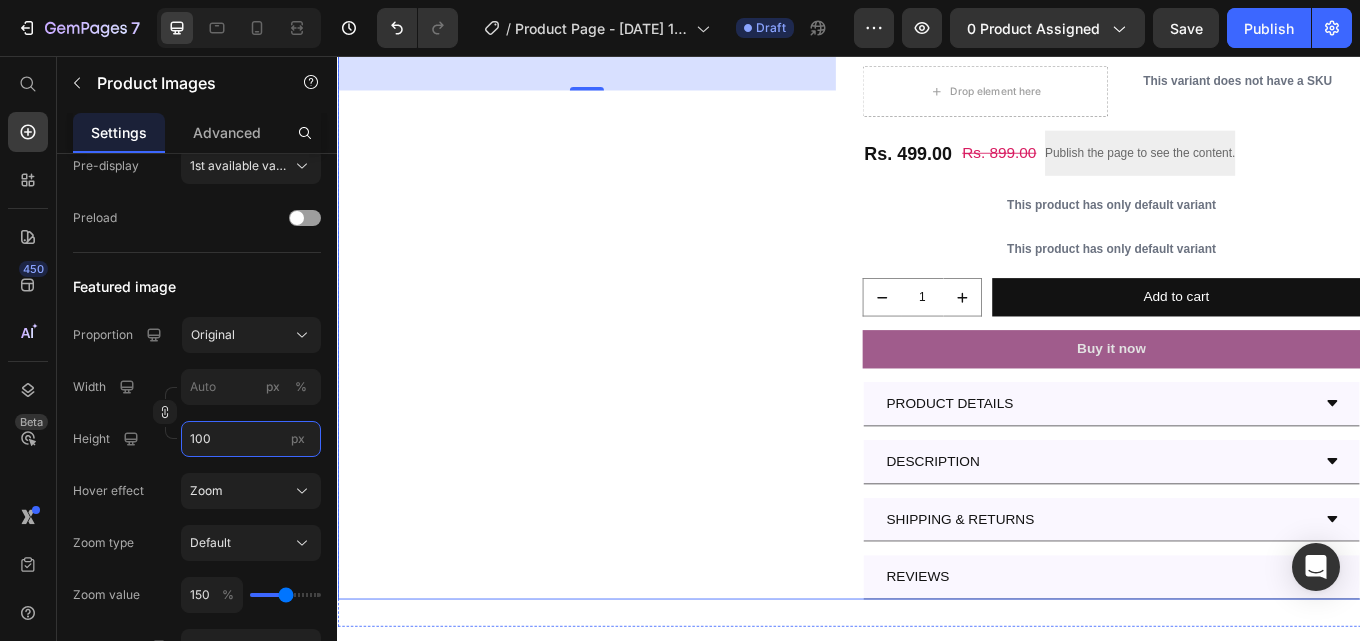 scroll, scrollTop: 0, scrollLeft: 0, axis: both 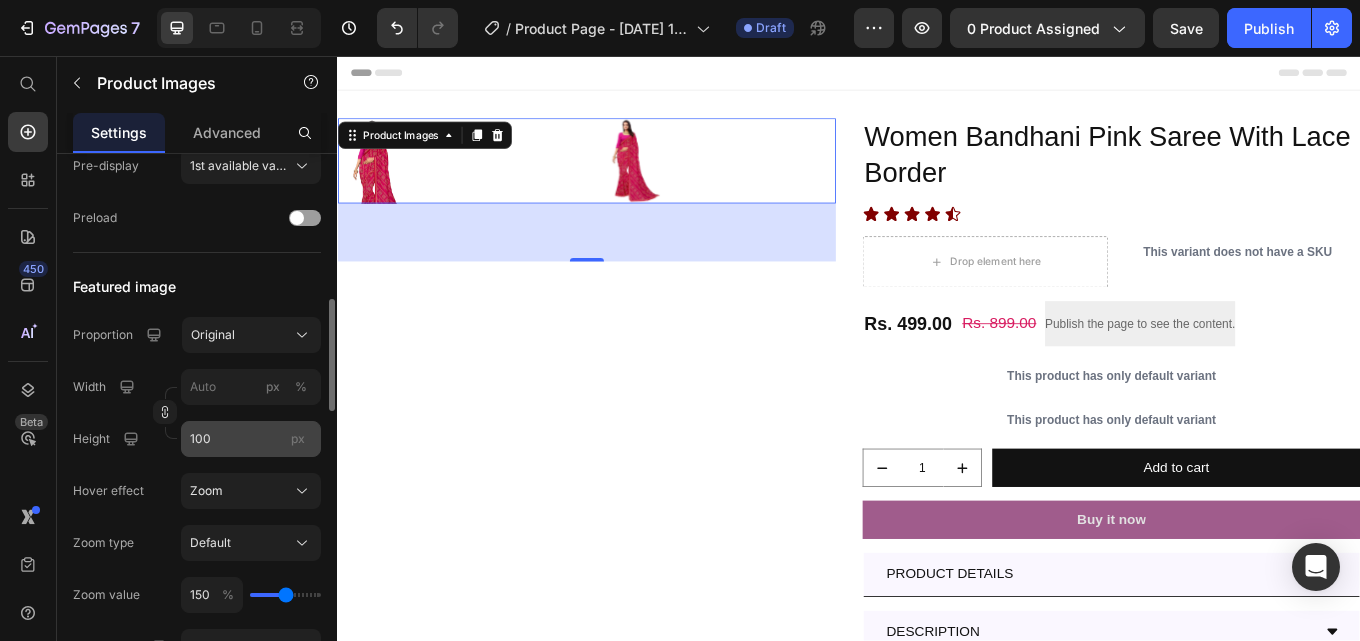 click on "px" at bounding box center [298, 438] 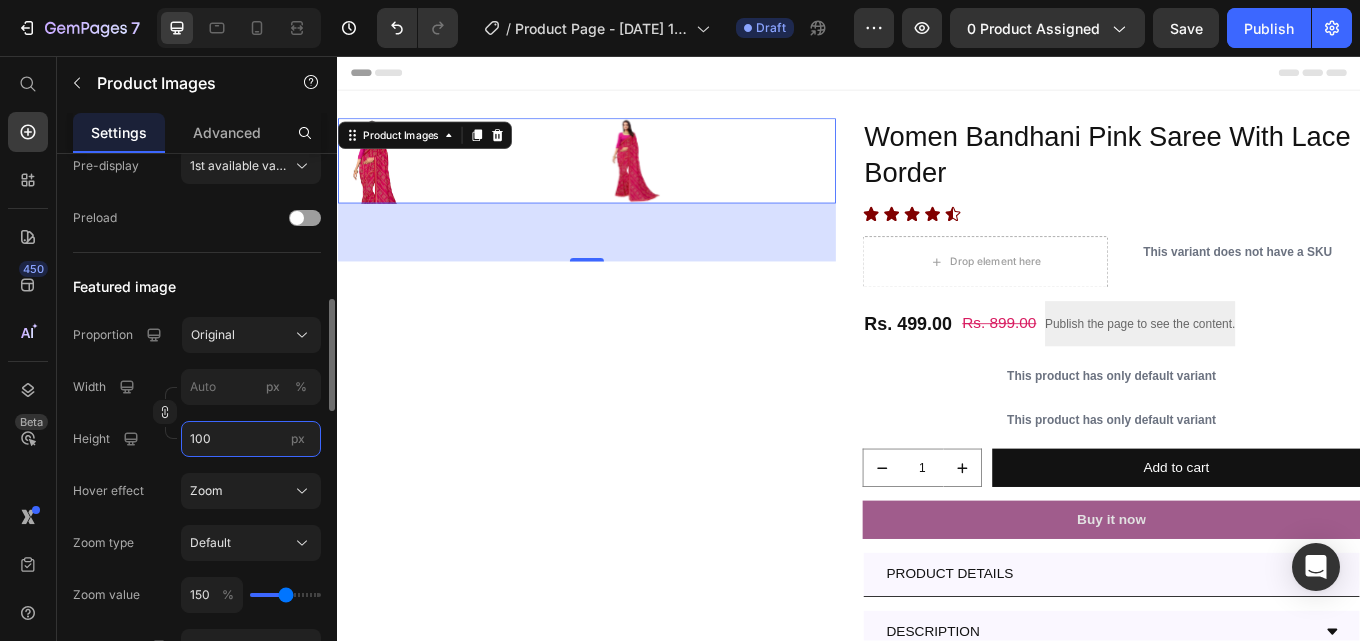 click on "100" at bounding box center [251, 439] 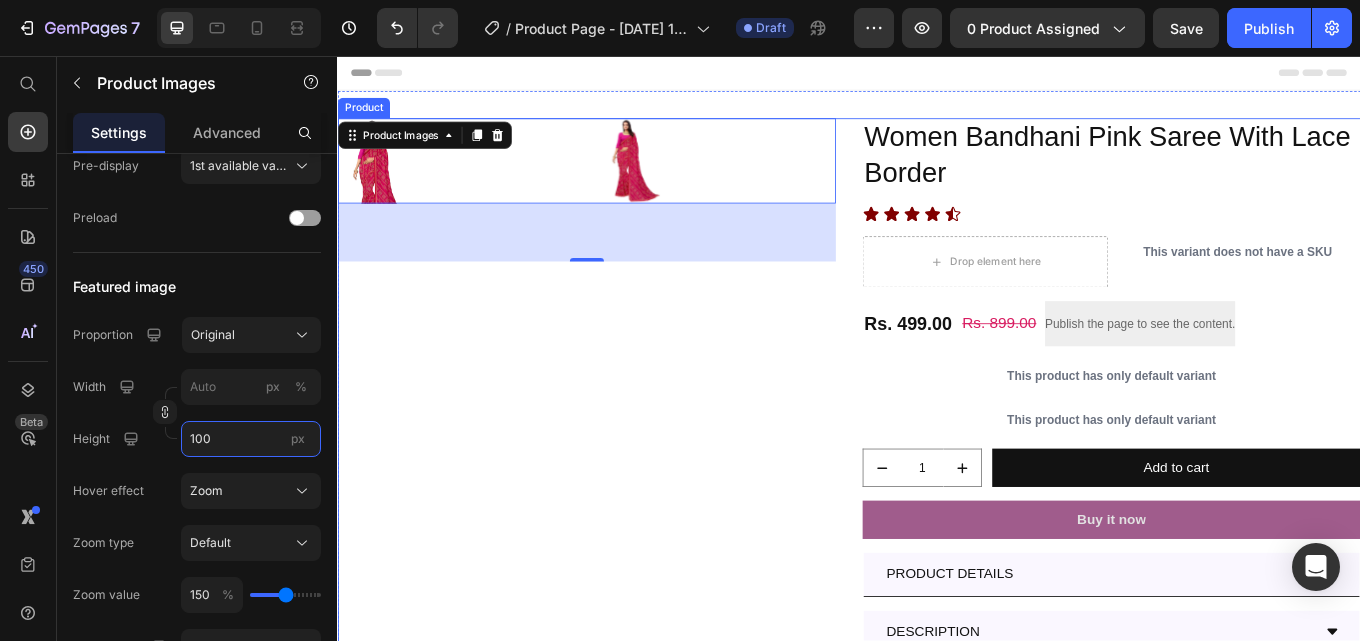 type on "0" 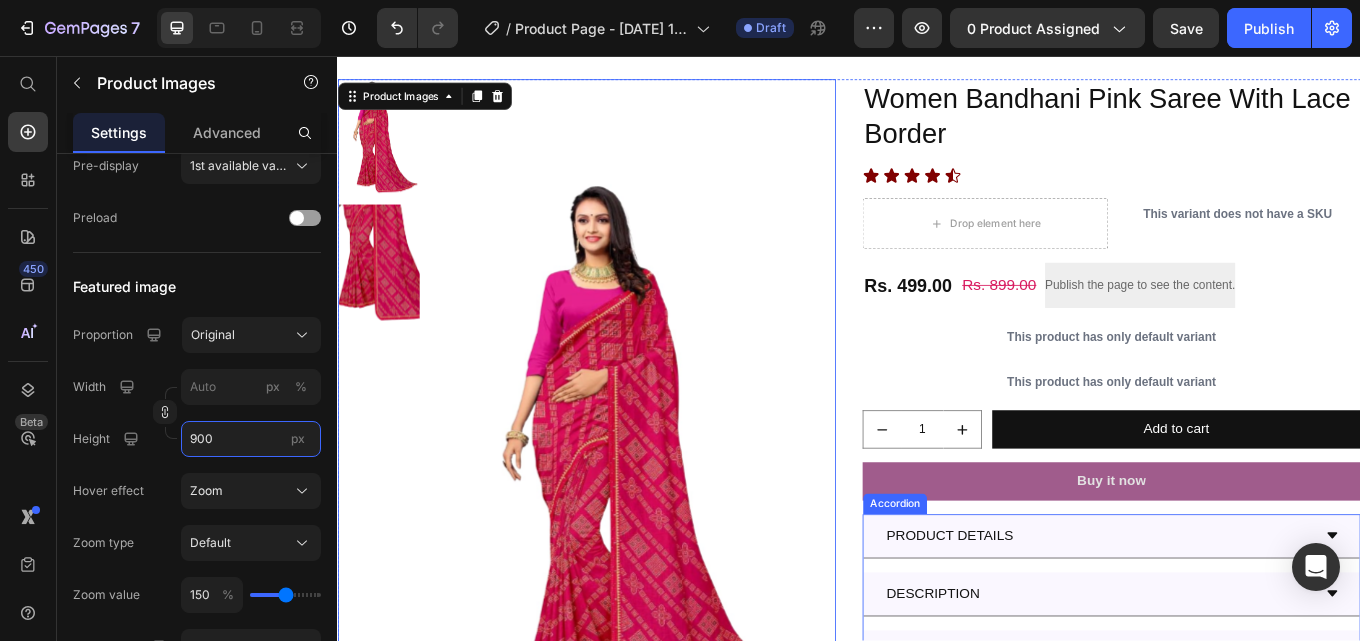 scroll, scrollTop: 0, scrollLeft: 0, axis: both 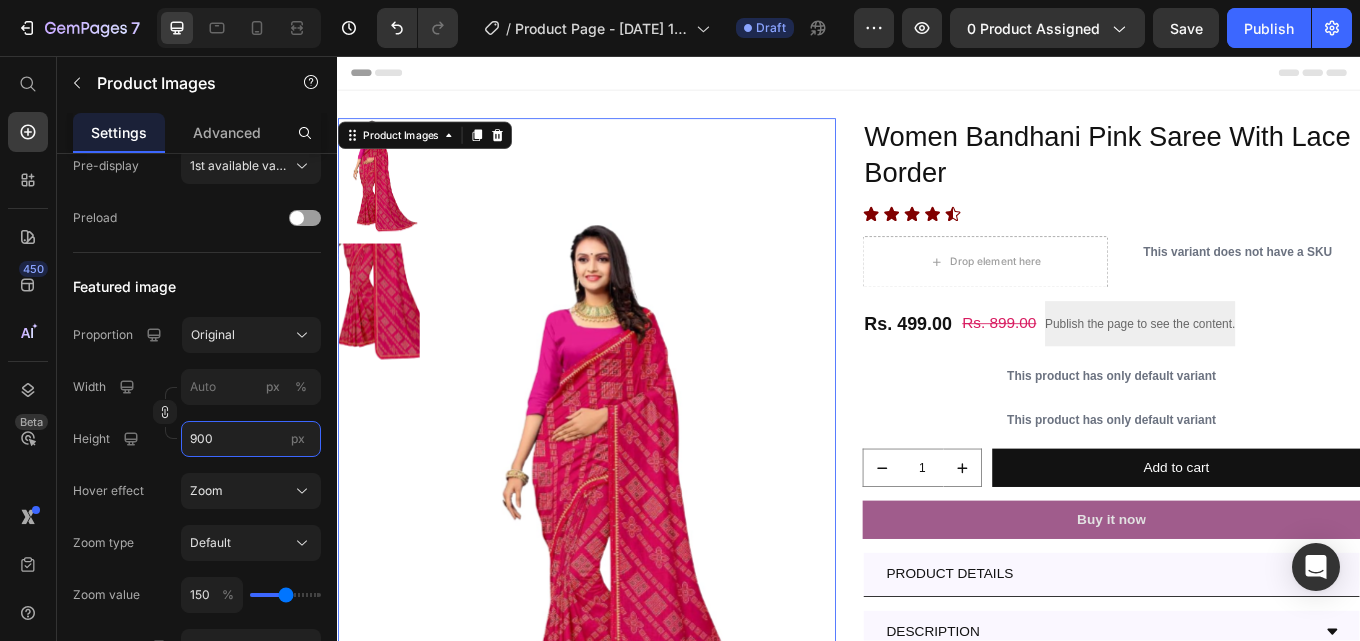 type on "900" 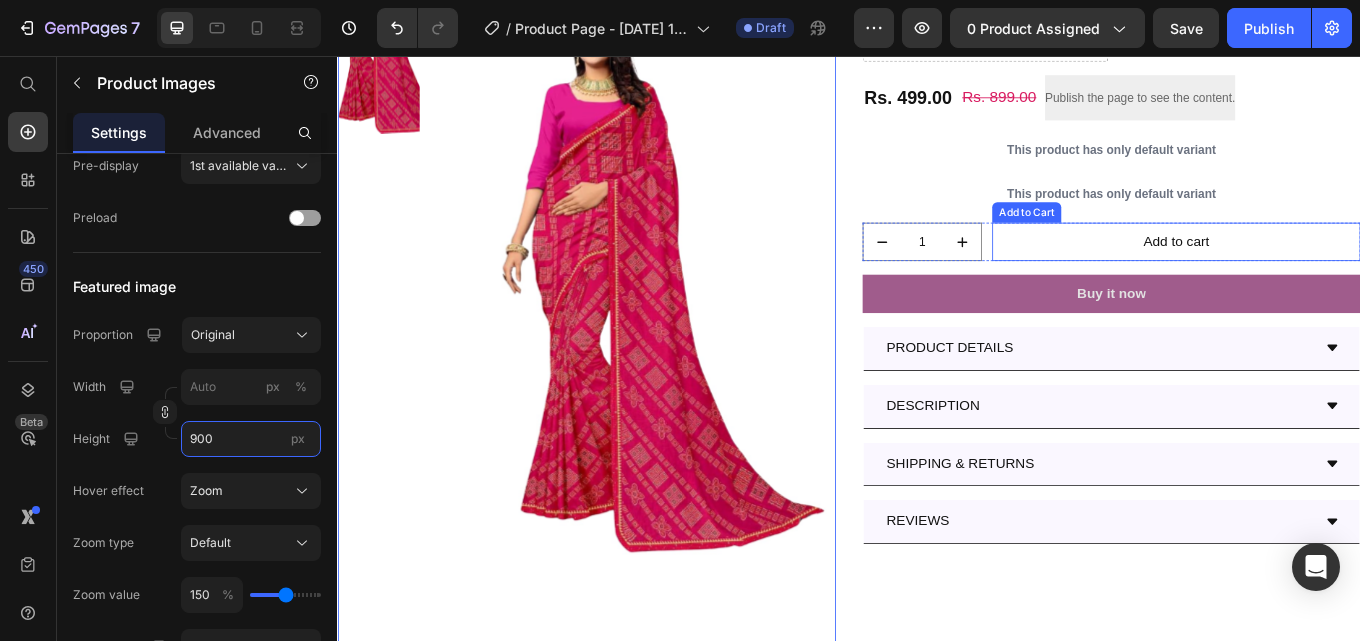 scroll, scrollTop: 300, scrollLeft: 0, axis: vertical 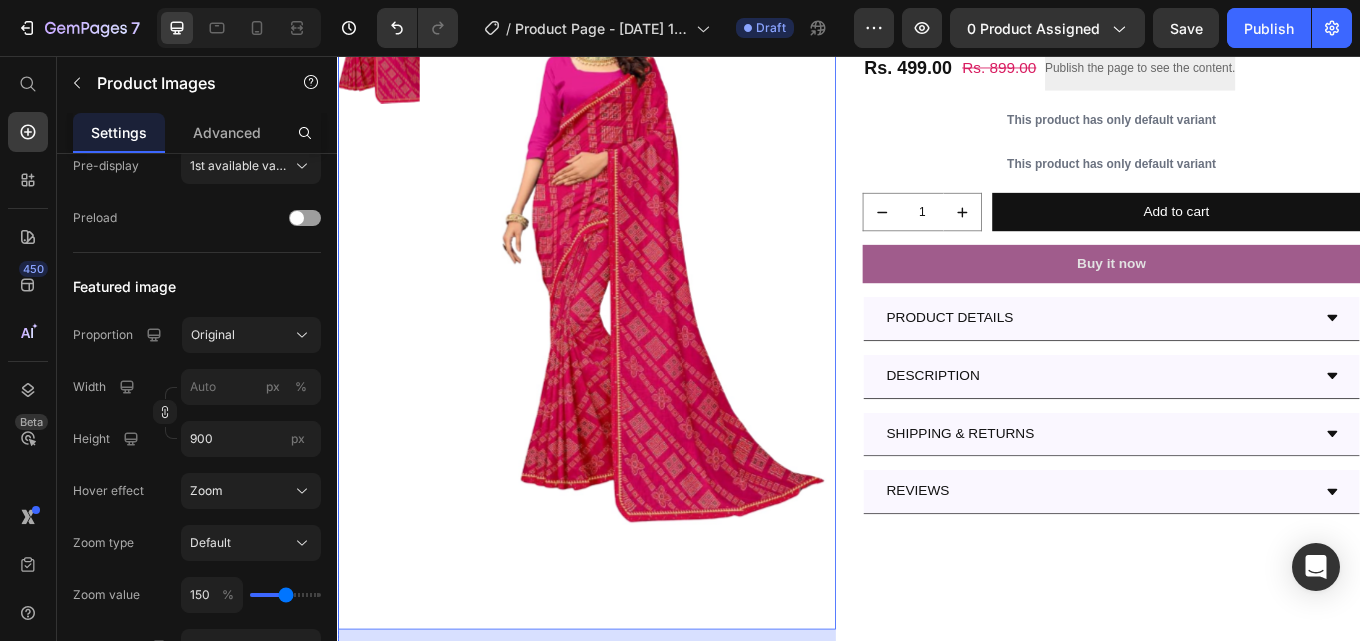 click on "Women Bandhani Pink Saree With Lace Border Product Title Icon Icon Icon Icon Icon Icon List
Drop element here This variant does not have a SKU Product SKU Row Rs. 499.00 Product Price Rs. 899.00 Product Price
Publish the page to see the content.
Custom Code Row This product has only default variant Product Variants & Swatches This product has only default variant Product Variants & Swatches 1 Product Quantity Add to cart Add to Cart Row Buy it now Dynamic Checkout
PRODUCT DETAILS
DESCRIPTION
SHIPPING & RETURNS
REVIEWS Accordion" at bounding box center (1245, 313) 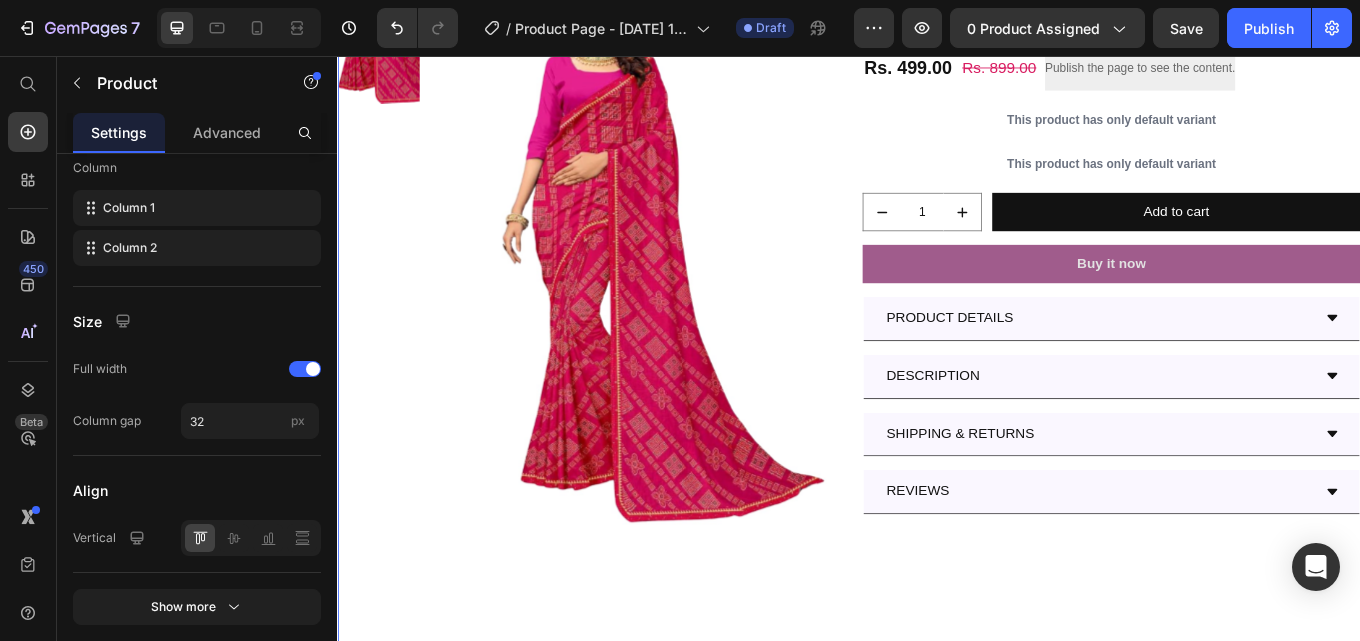 scroll, scrollTop: 0, scrollLeft: 0, axis: both 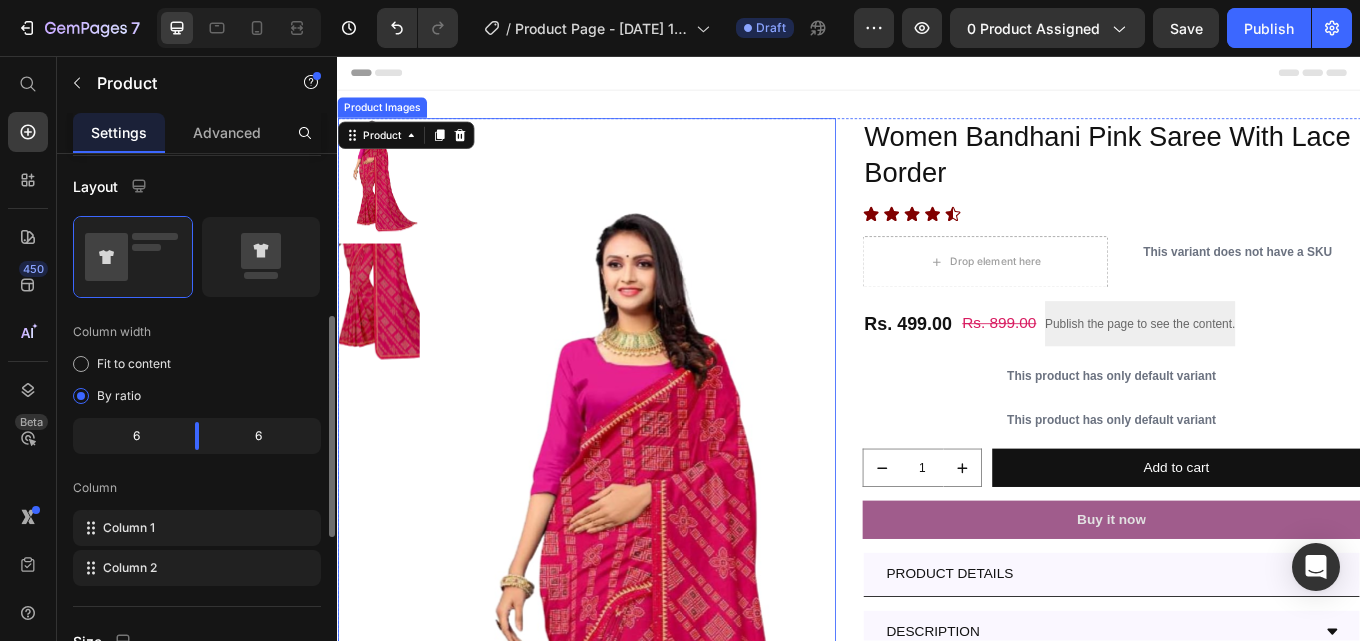 click at bounding box center (681, 579) 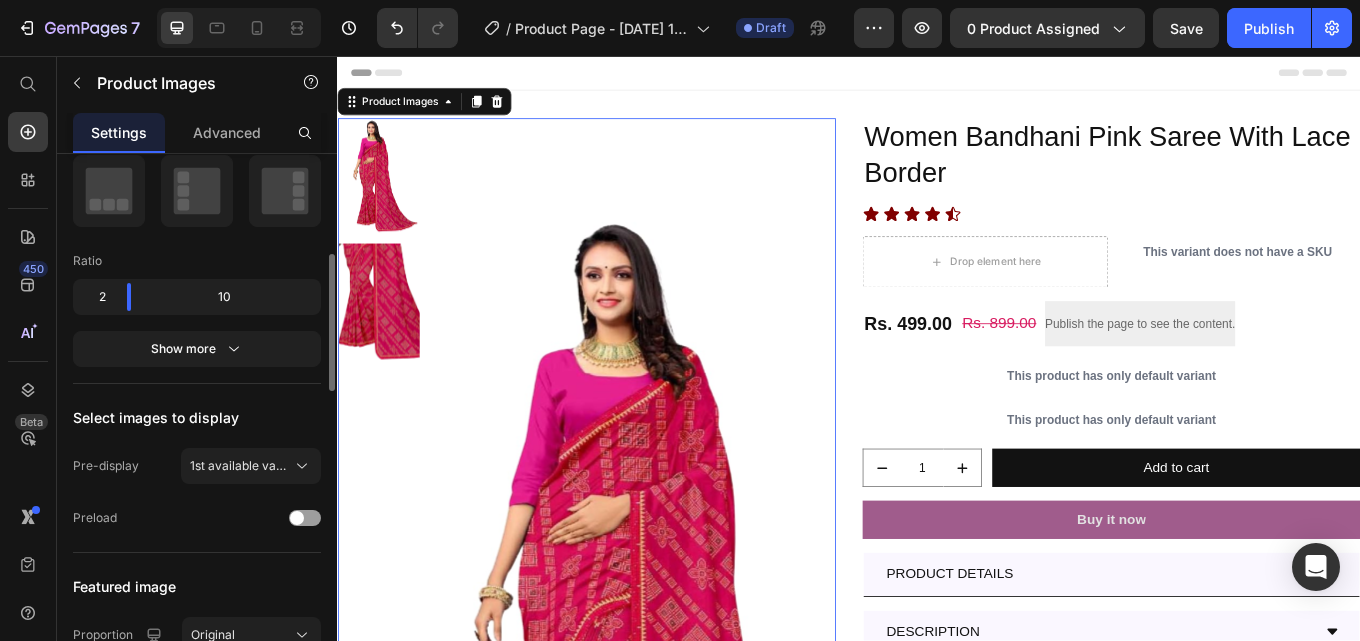 scroll, scrollTop: 0, scrollLeft: 0, axis: both 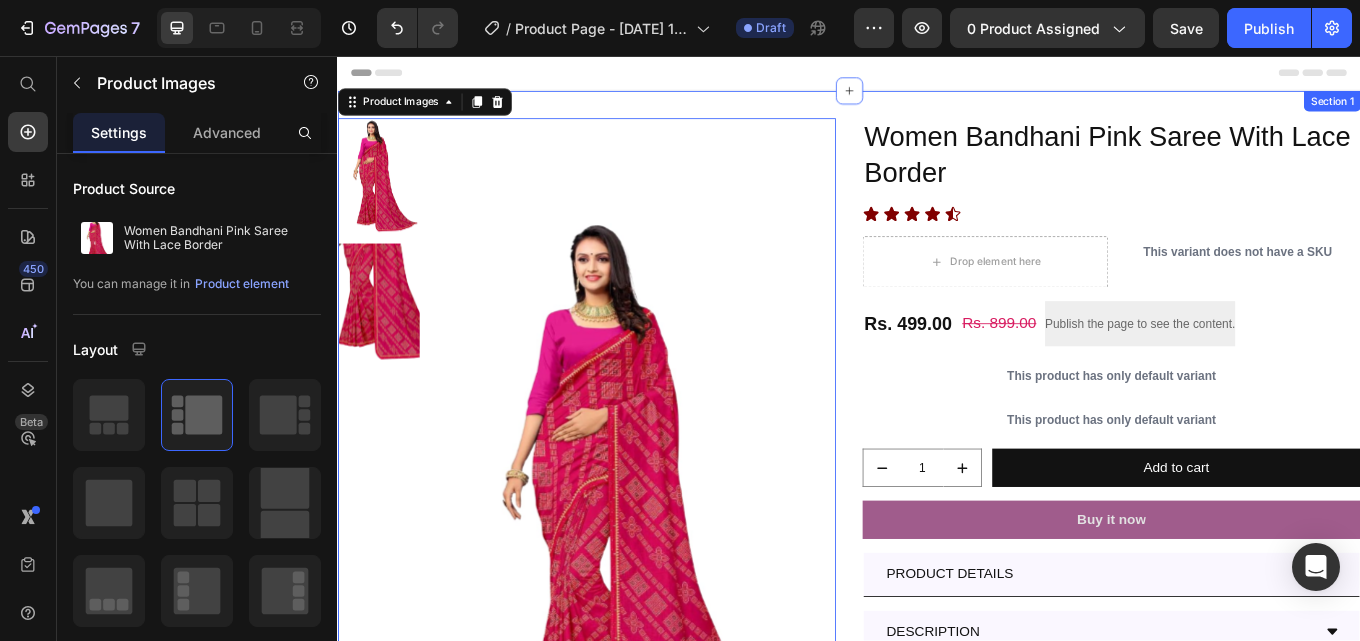 click on "Product Images   68 Women Bandhani Pink Saree With Lace Border Product Title Icon Icon Icon Icon Icon Icon List
Drop element here This variant does not have a SKU Product SKU Row Rs. 499.00 Product Price Rs. 899.00 Product Price
Publish the page to see the content.
Custom Code Row This product has only default variant Product Variants & Swatches This product has only default variant Product Variants & Swatches 1 Product Quantity Add to cart Add to Cart Row Buy it now Dynamic Checkout
PRODUCT DETAILS
DESCRIPTION
SHIPPING & RETURNS
REVIEWS Accordion Product Section 1" at bounding box center [937, 613] 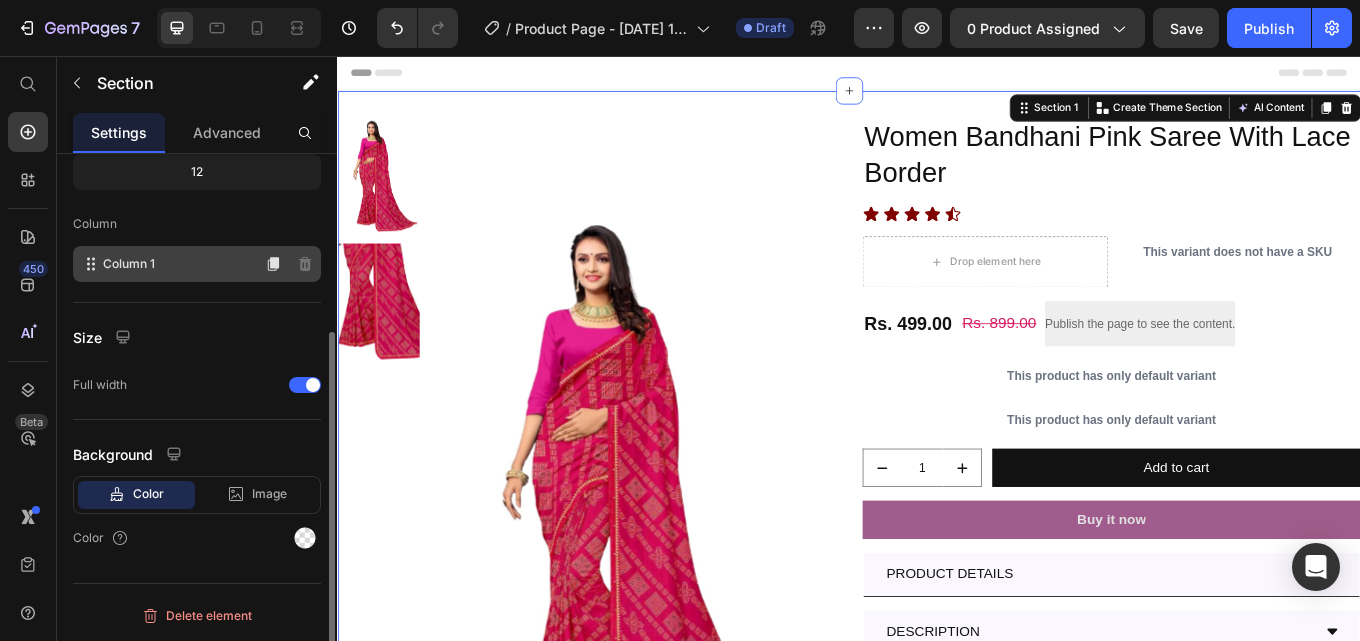 scroll, scrollTop: 64, scrollLeft: 0, axis: vertical 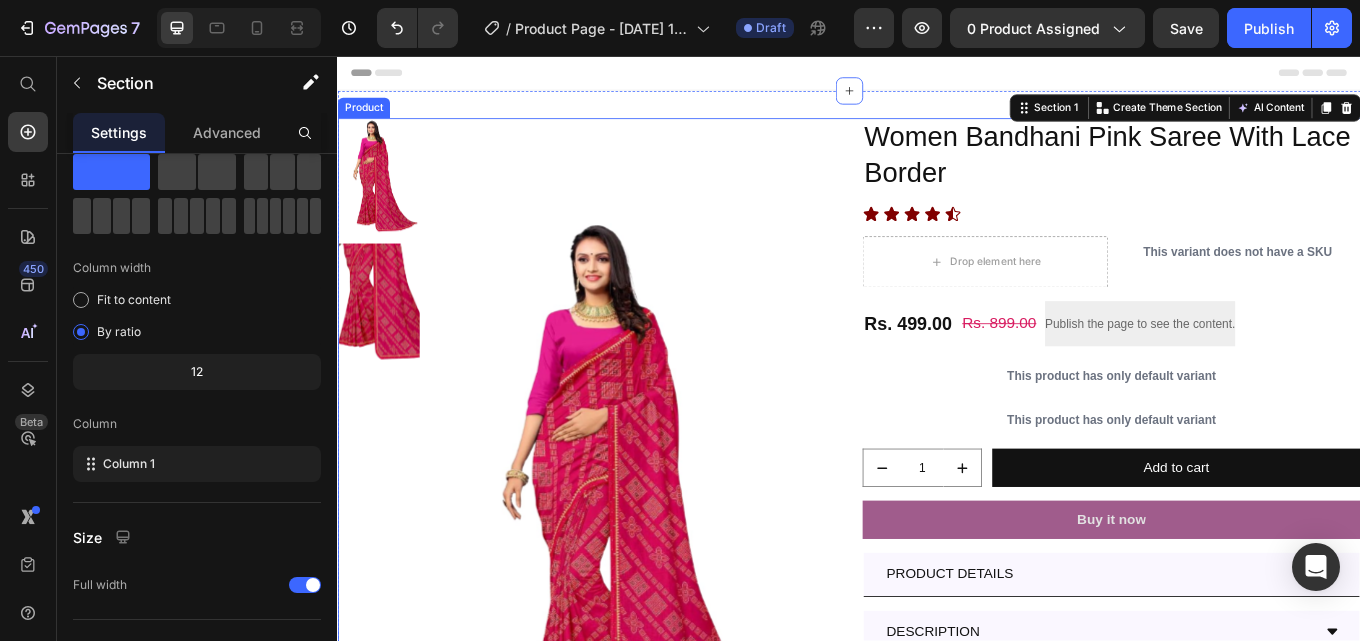 click on "Product Images Women Bandhani Pink Saree With Lace Border Product Title Icon Icon Icon Icon Icon Icon List
Drop element here This variant does not have a SKU Product SKU Row Rs. 499.00 Product Price Rs. 899.00 Product Price
Publish the page to see the content.
Custom Code Row This product has only default variant Product Variants & Swatches This product has only default variant Product Variants & Swatches 1 Product Quantity Add to cart Add to Cart Row Buy it now Dynamic Checkout
PRODUCT DETAILS
DESCRIPTION
SHIPPING & RETURNS
REVIEWS Accordion Product" at bounding box center (937, 613) 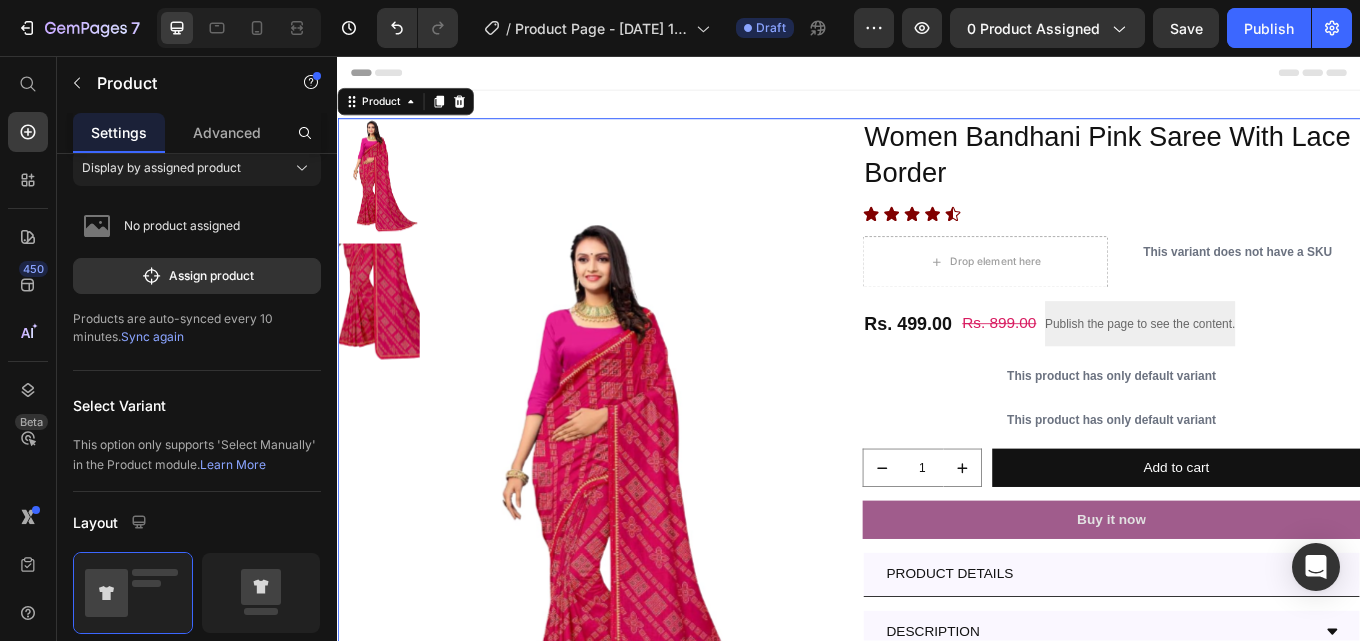 scroll, scrollTop: 0, scrollLeft: 0, axis: both 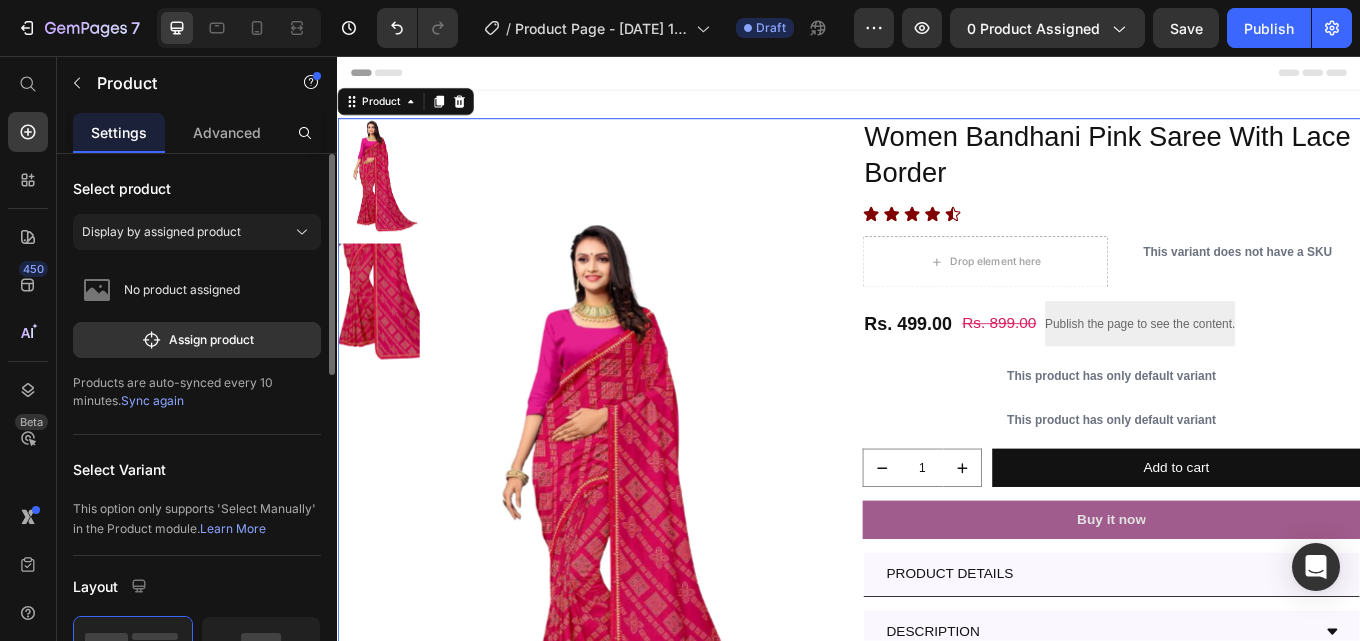 click on "Product Images Women Bandhani Pink Saree With Lace Border Product Title Icon Icon Icon Icon Icon Icon List
Drop element here This variant does not have a SKU Product SKU Row Rs. 499.00 Product Price Rs. 899.00 Product Price
Publish the page to see the content.
Custom Code Row This product has only default variant Product Variants & Swatches This product has only default variant Product Variants & Swatches 1 Product Quantity Add to cart Add to Cart Row Buy it now Dynamic Checkout
PRODUCT DETAILS
DESCRIPTION
SHIPPING & RETURNS
REVIEWS Accordion Product   0" at bounding box center (937, 613) 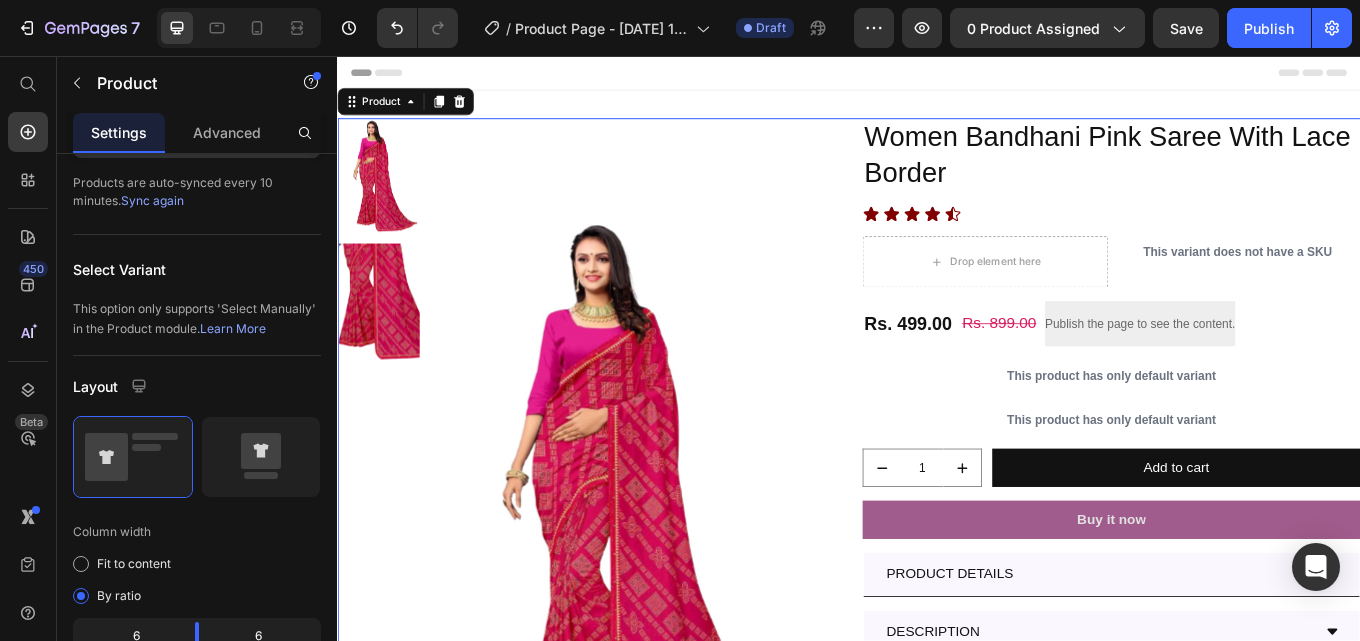 scroll, scrollTop: 500, scrollLeft: 0, axis: vertical 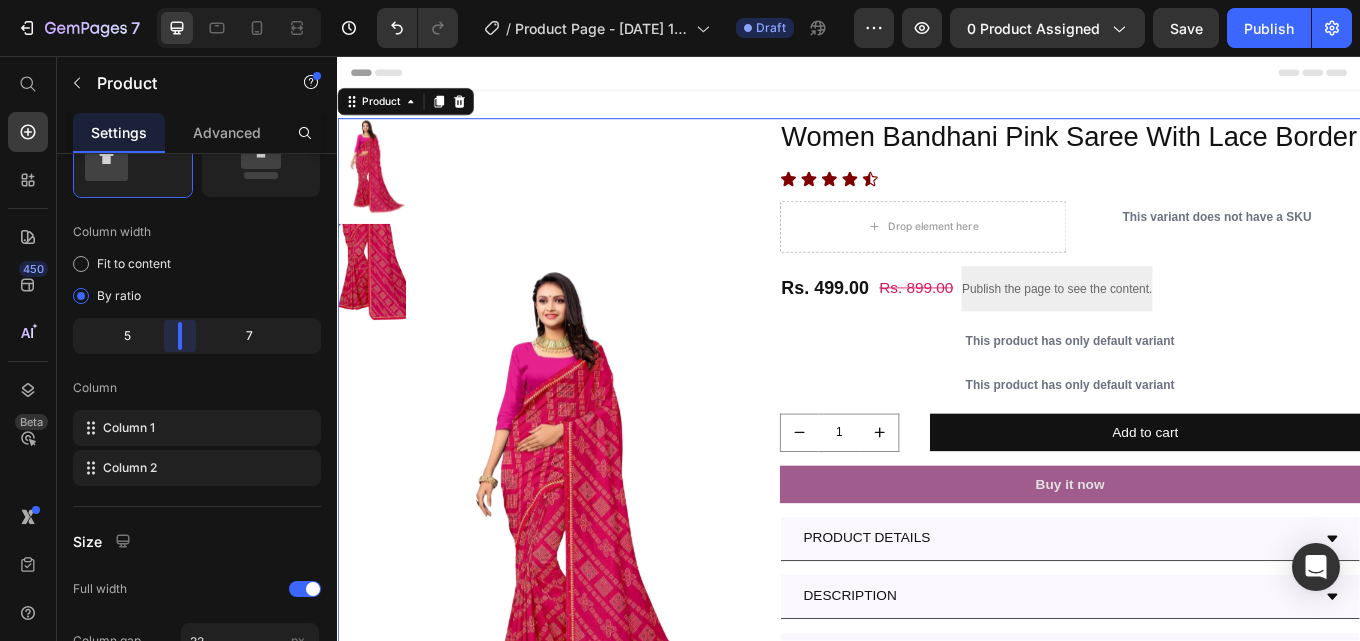 click on "7   /  Product Page - [DATE] 13:49:43 Draft Preview 0 product assigned  Save   Publish  450 Beta Start with Sections Elements Hero Section Product Detail Brands Trusted Badges Guarantee Product Breakdown How to use Testimonials Compare Bundle FAQs Social Proof Brand Story Product List Collection Blog List Contact Sticky Add to Cart Custom Footer Browse Library 450 Layout
Row
Row
Row
Row Text
Heading
Text Block Button
Button
Button
Sticky Back to top Media
Image Image" at bounding box center [680, 0] 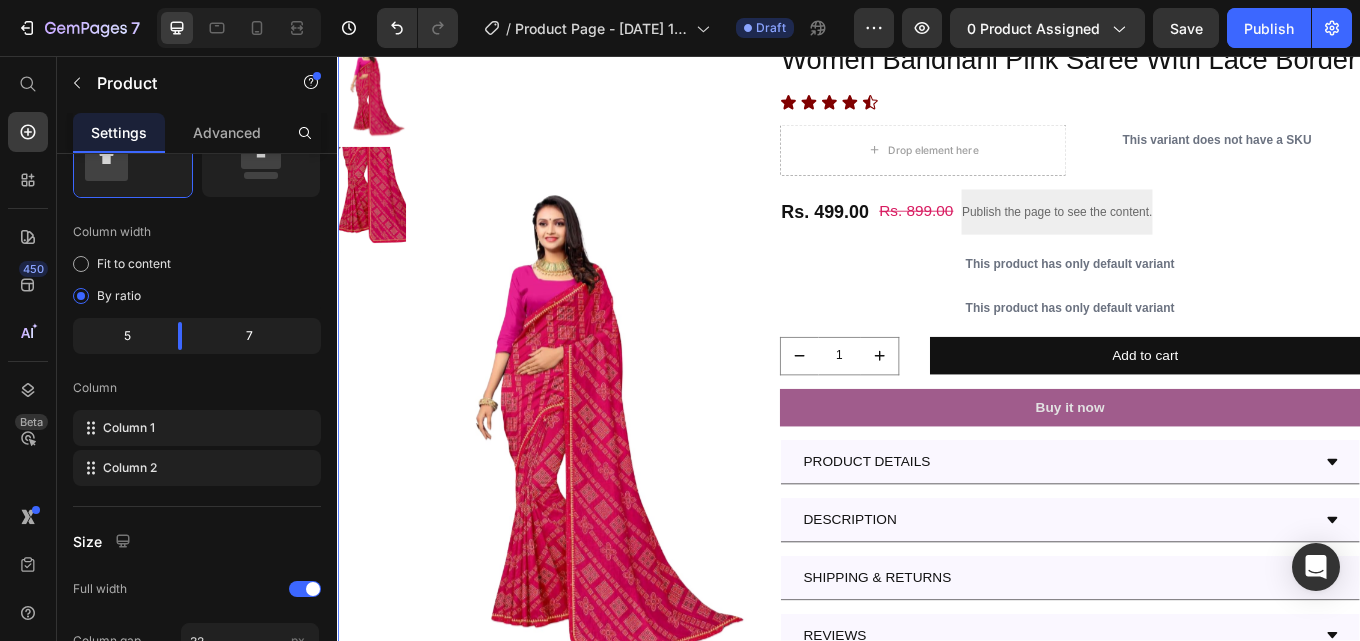 scroll, scrollTop: 0, scrollLeft: 0, axis: both 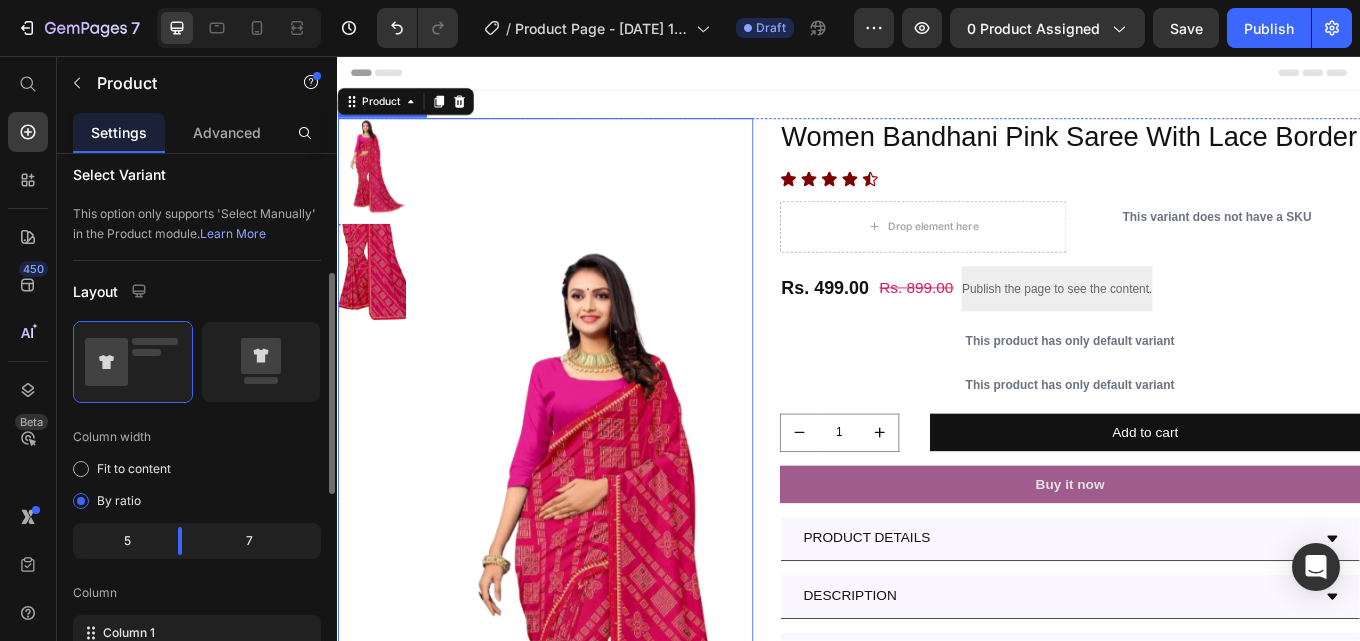 click at bounding box center [624, 579] 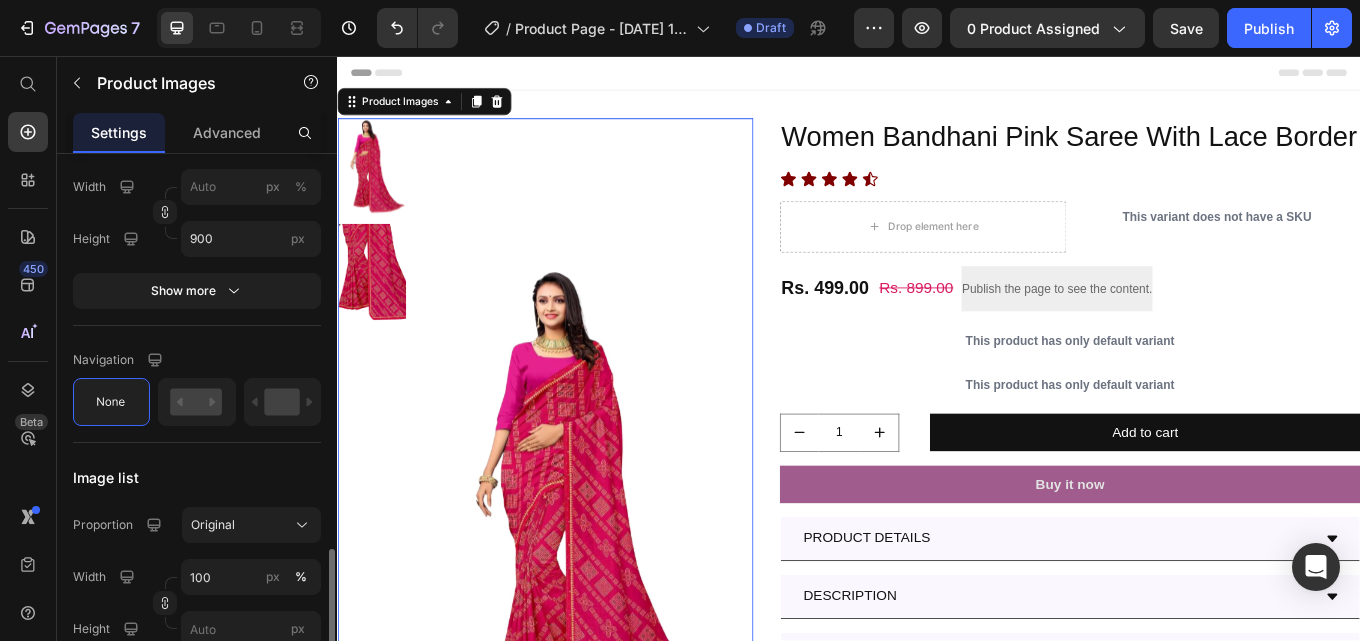 scroll, scrollTop: 1000, scrollLeft: 0, axis: vertical 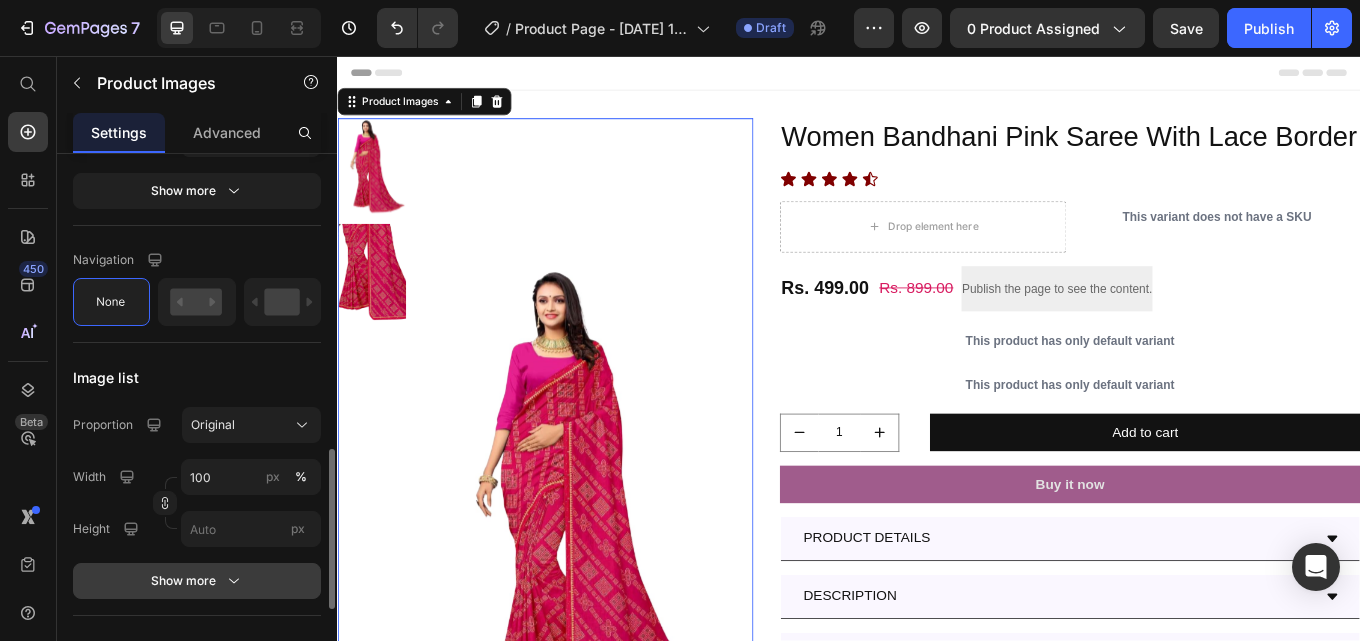 click on "Show more" at bounding box center (197, 581) 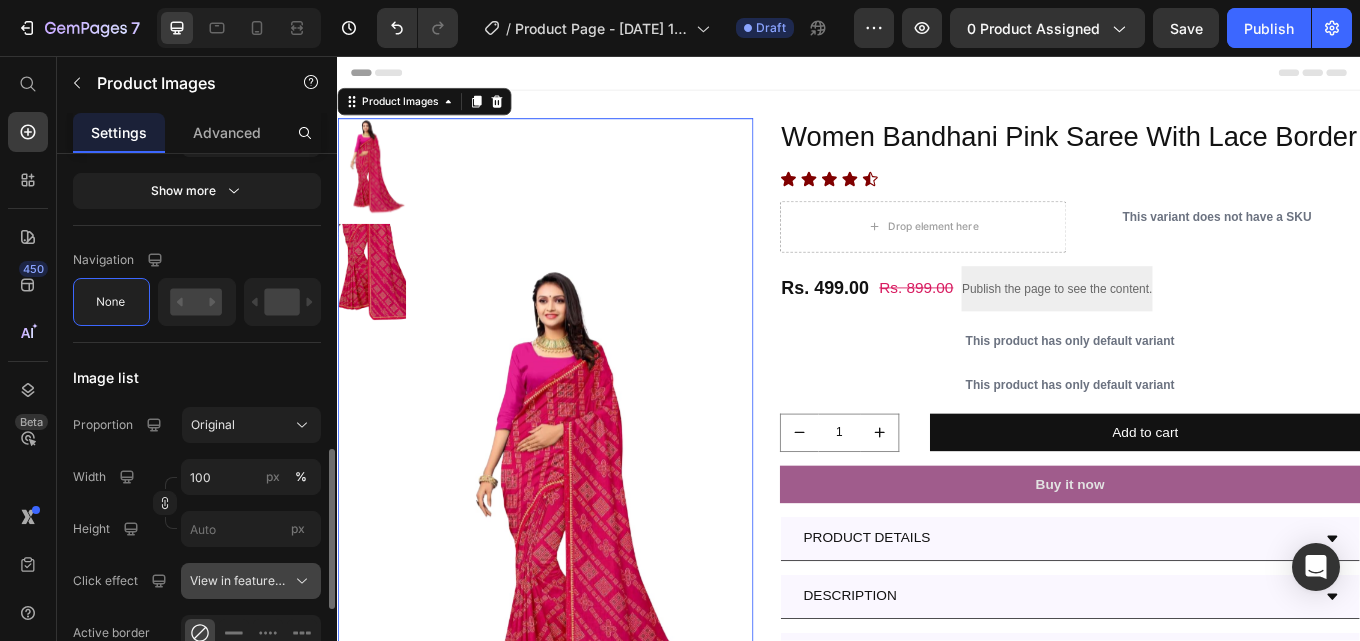 scroll, scrollTop: 1100, scrollLeft: 0, axis: vertical 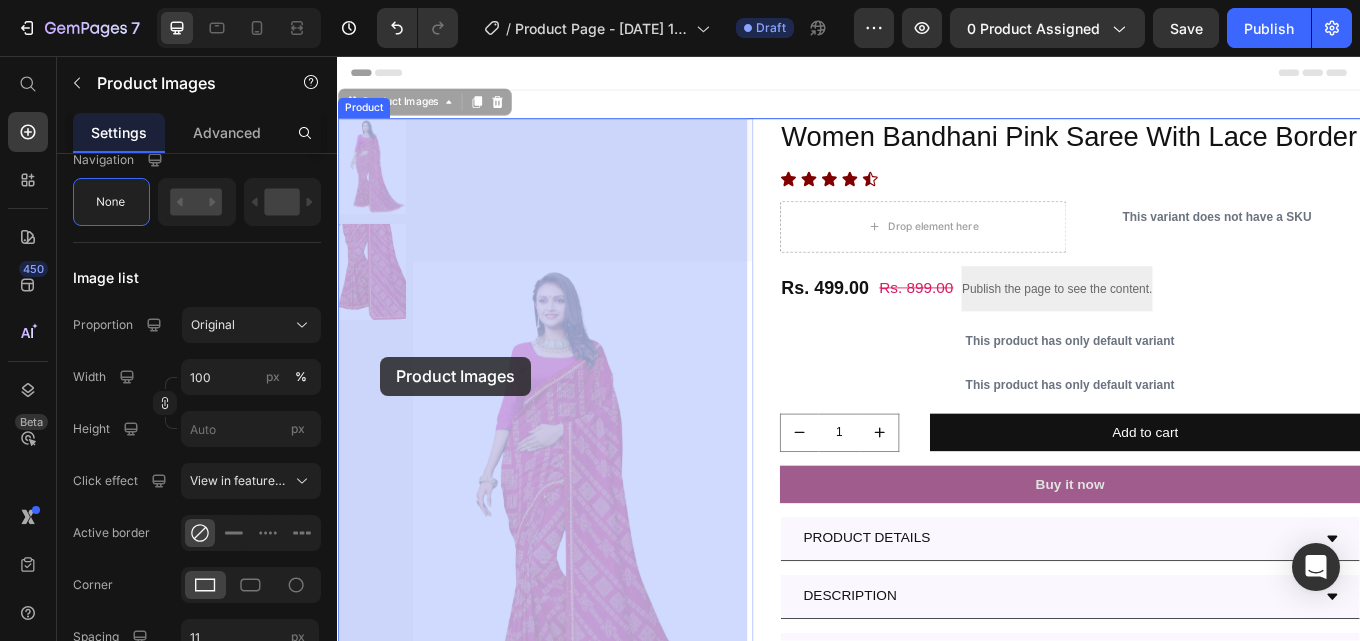 drag, startPoint x: 369, startPoint y: 165, endPoint x: 387, endPoint y: 409, distance: 244.66304 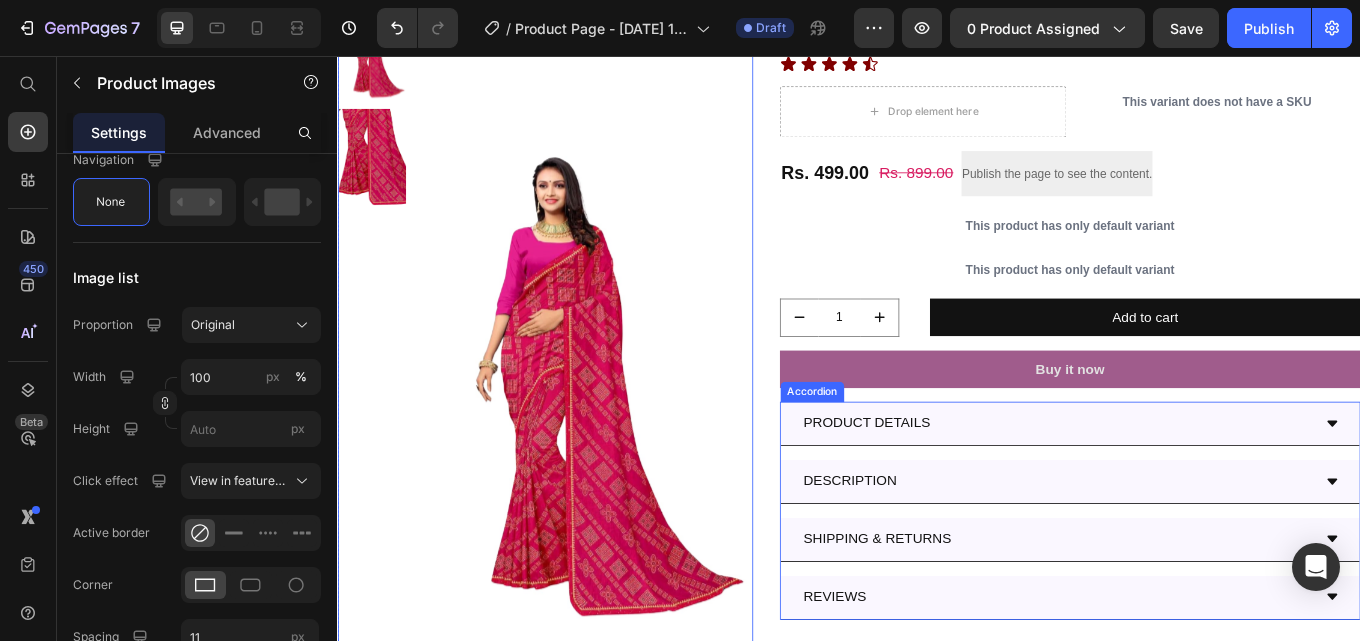 scroll, scrollTop: 100, scrollLeft: 0, axis: vertical 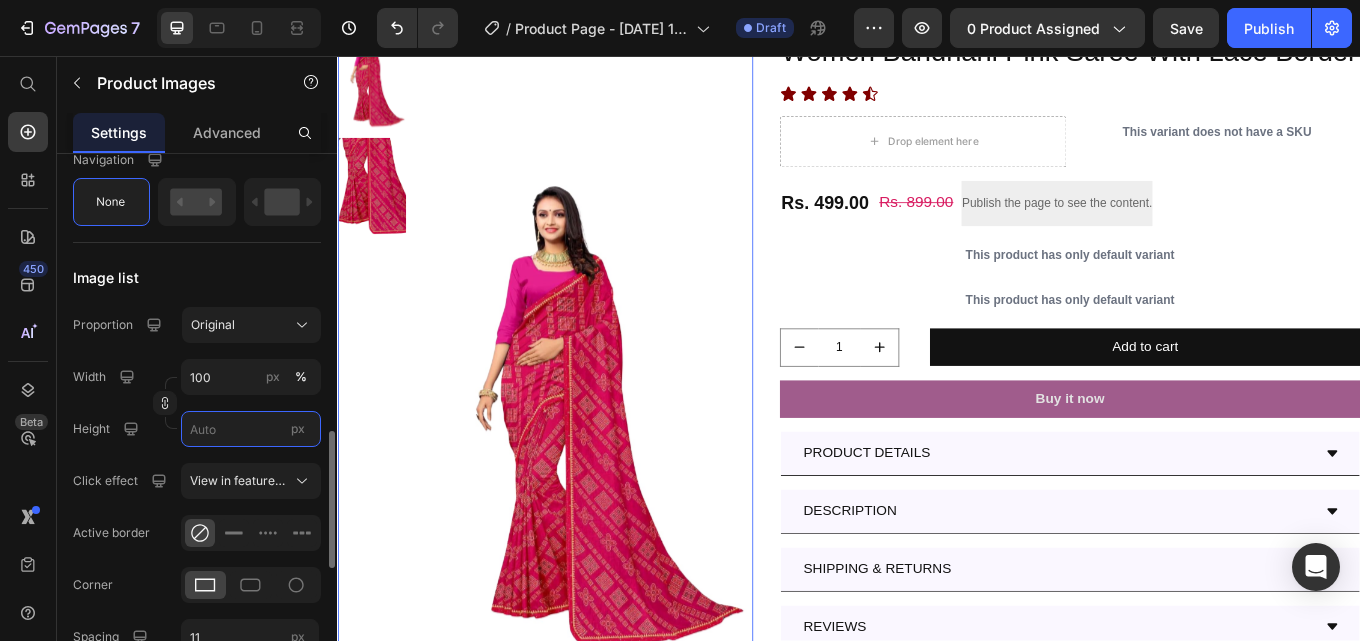 click on "px" at bounding box center [251, 429] 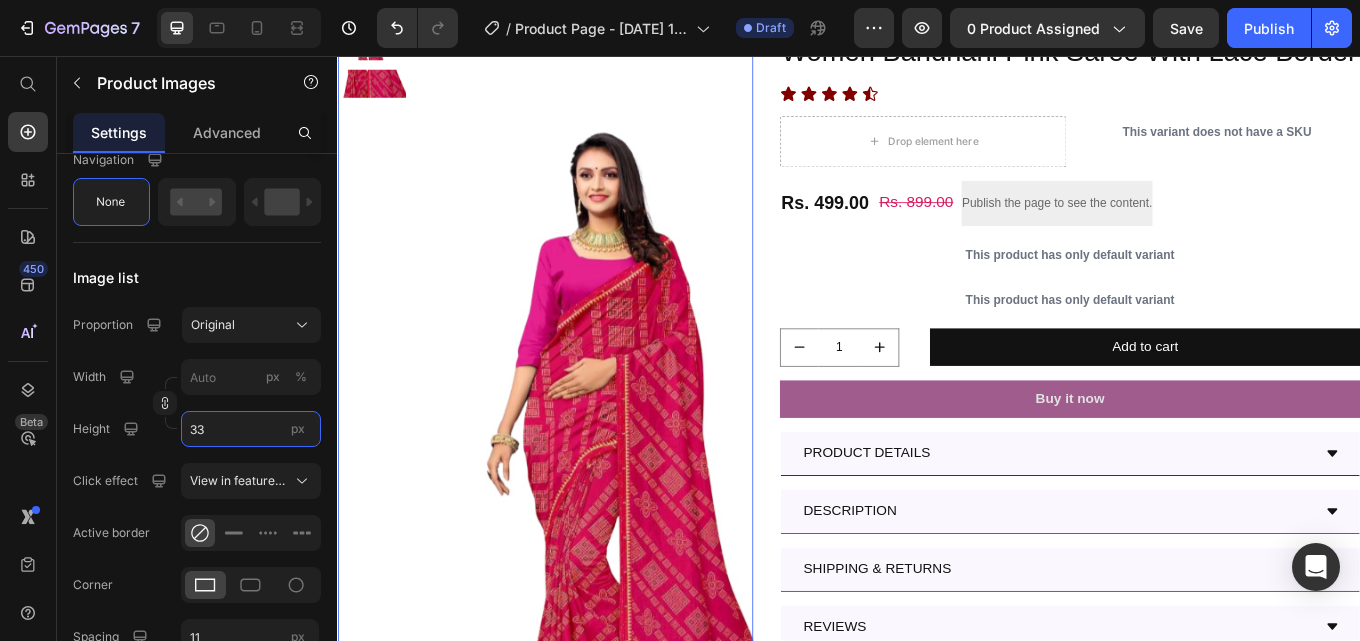 scroll, scrollTop: 0, scrollLeft: 0, axis: both 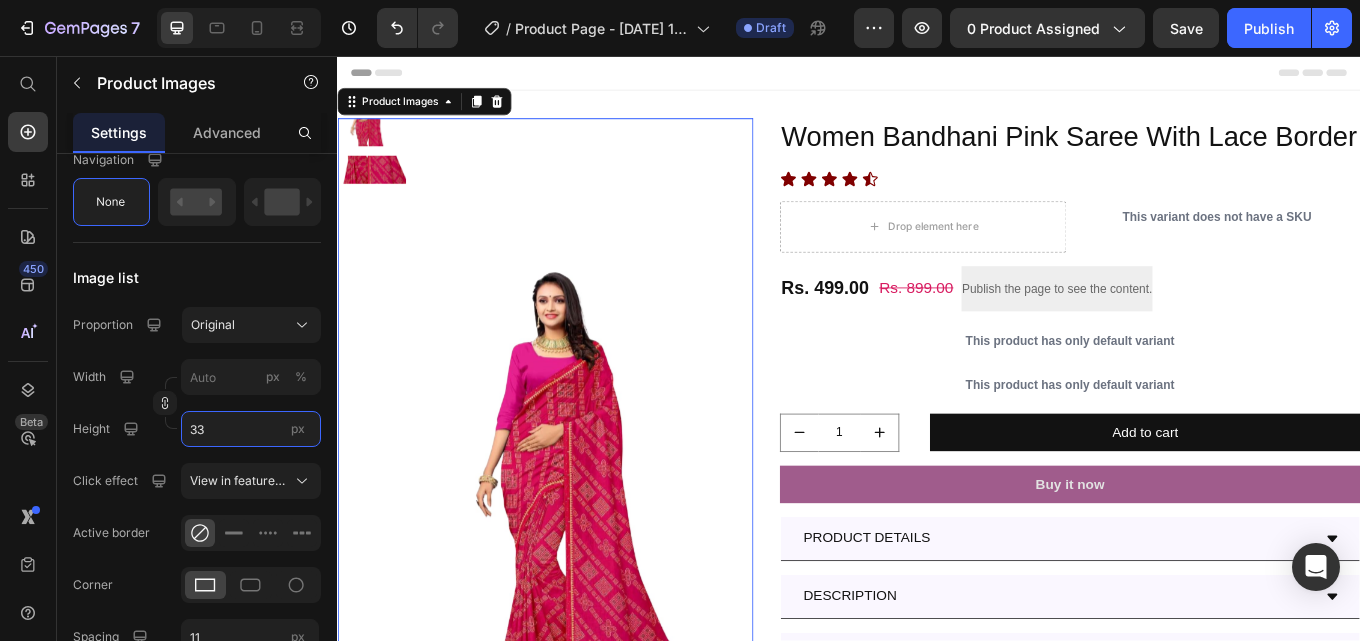 type on "3" 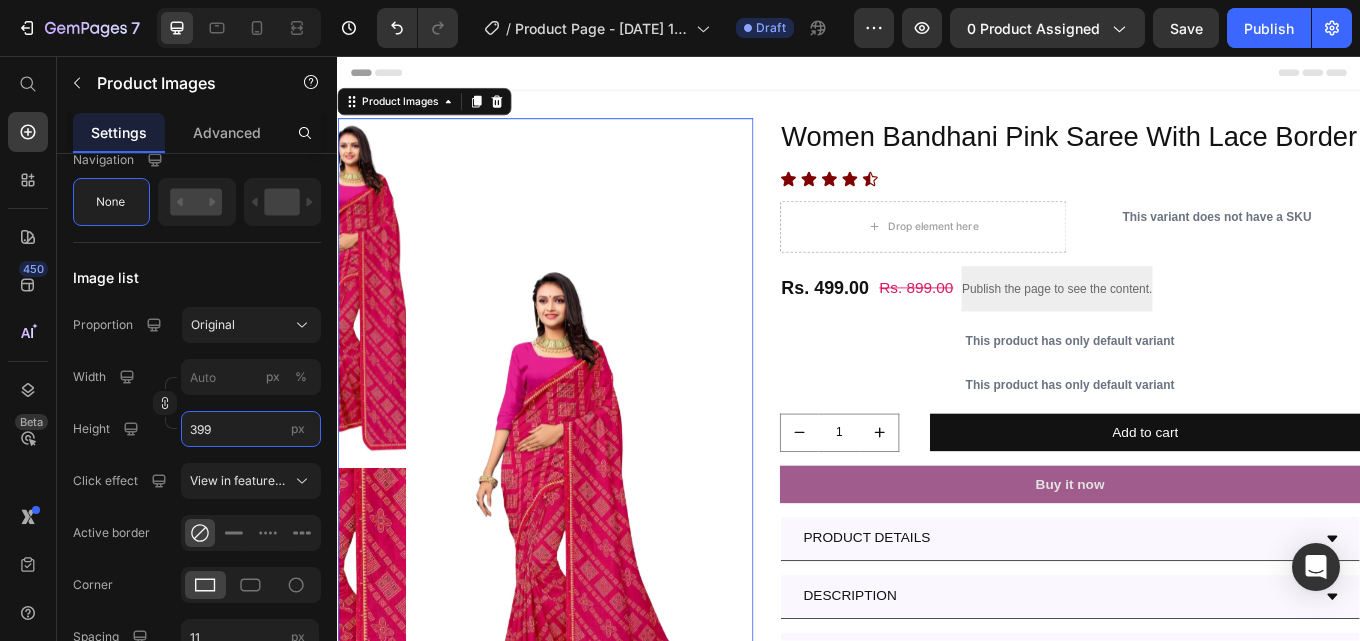 scroll, scrollTop: 100, scrollLeft: 0, axis: vertical 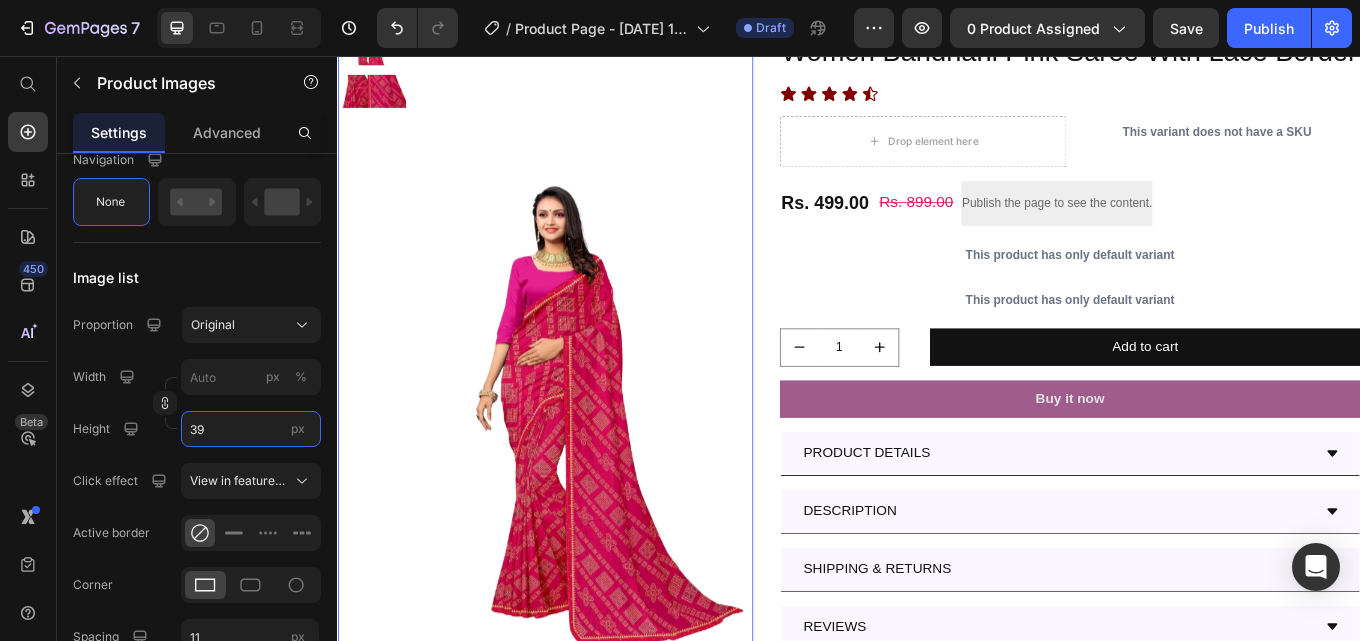 type on "3" 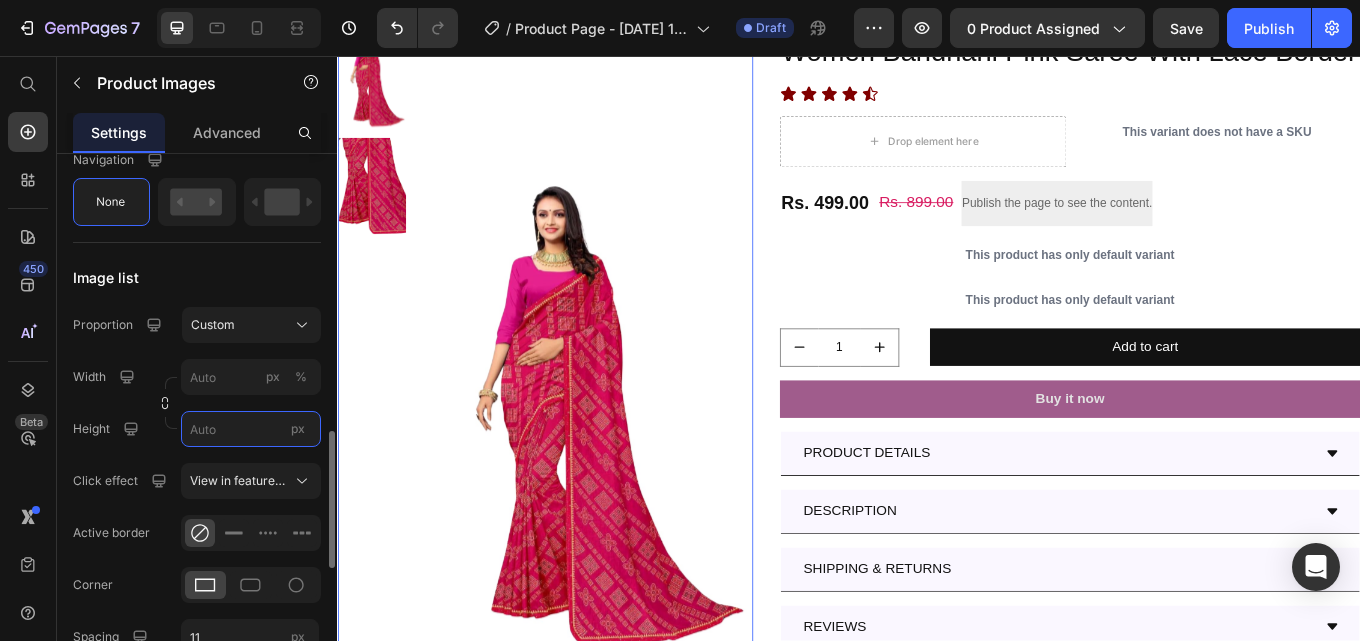type on "3" 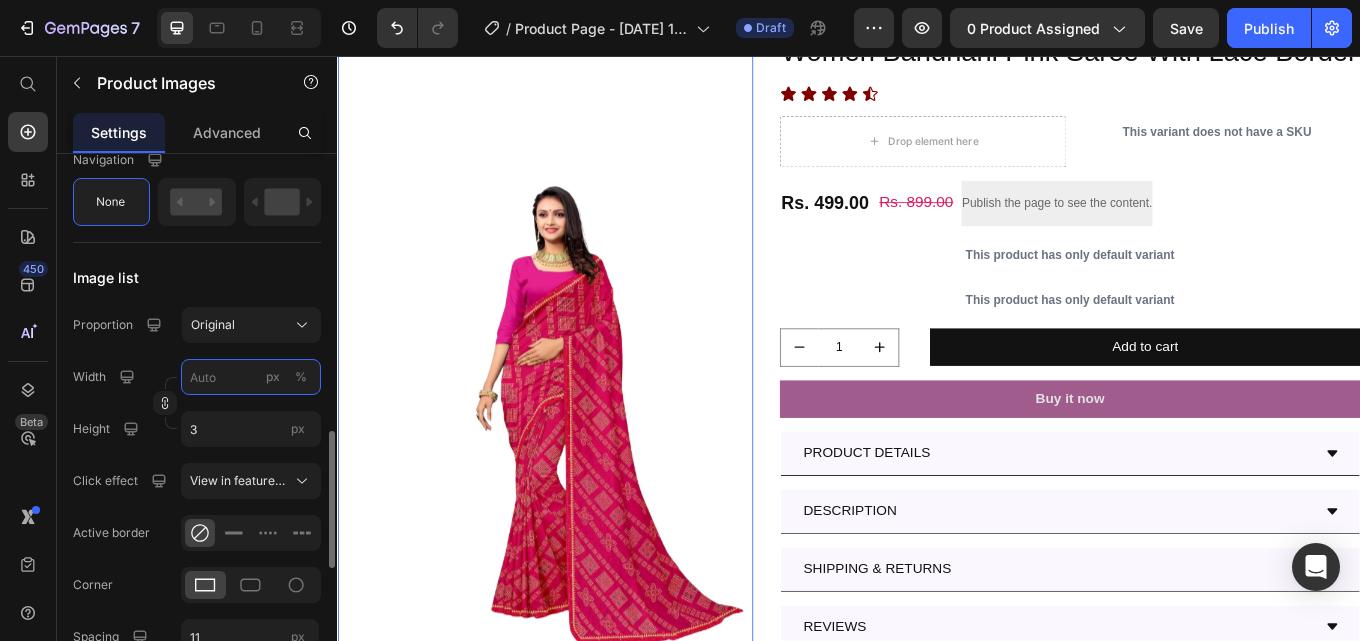 click on "px %" at bounding box center [251, 377] 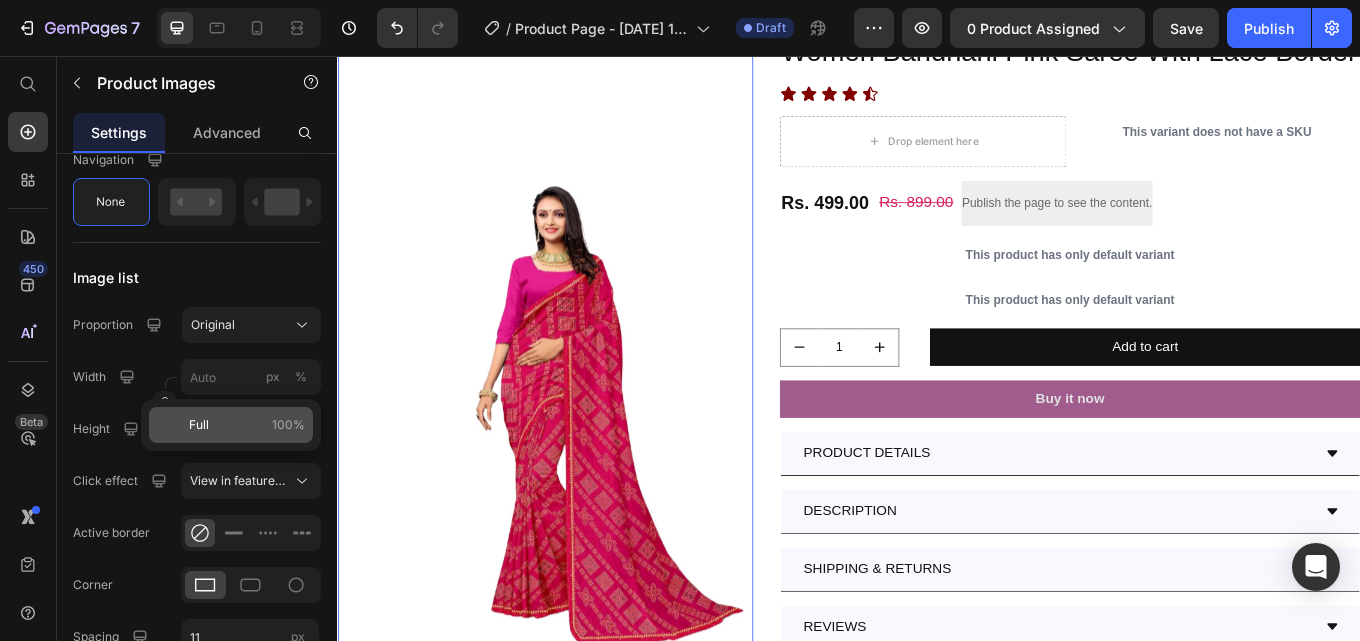 click on "Full 100%" at bounding box center (247, 425) 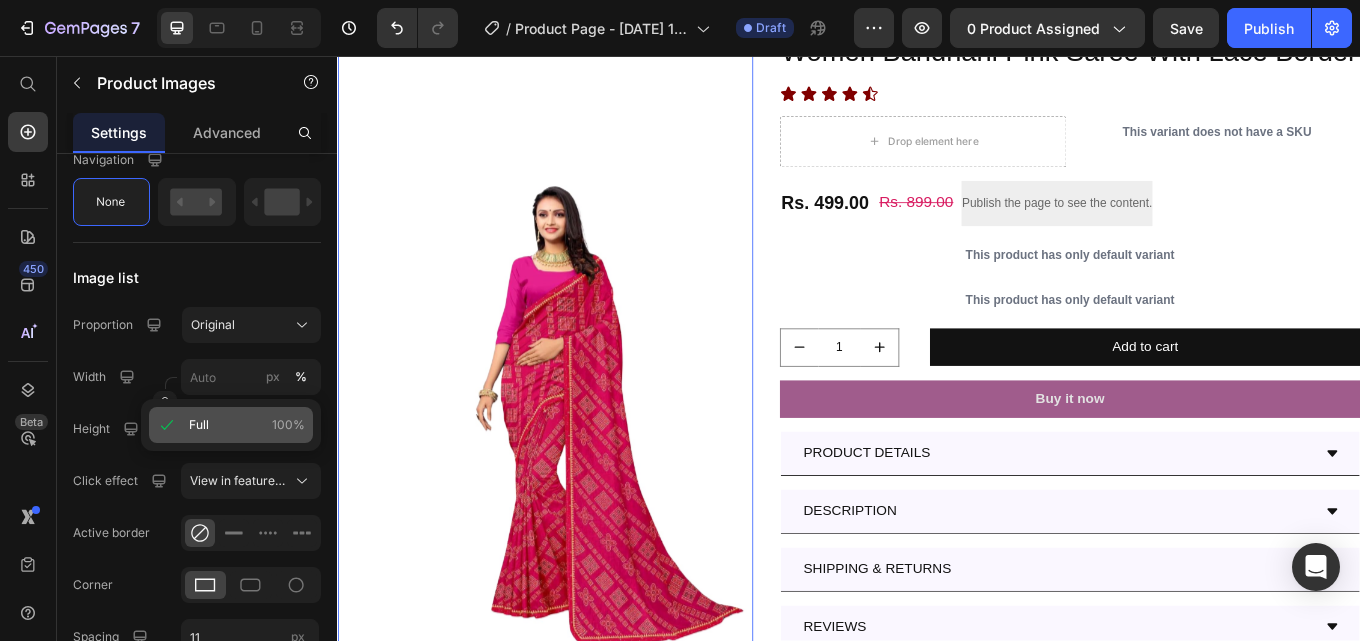 type on "100" 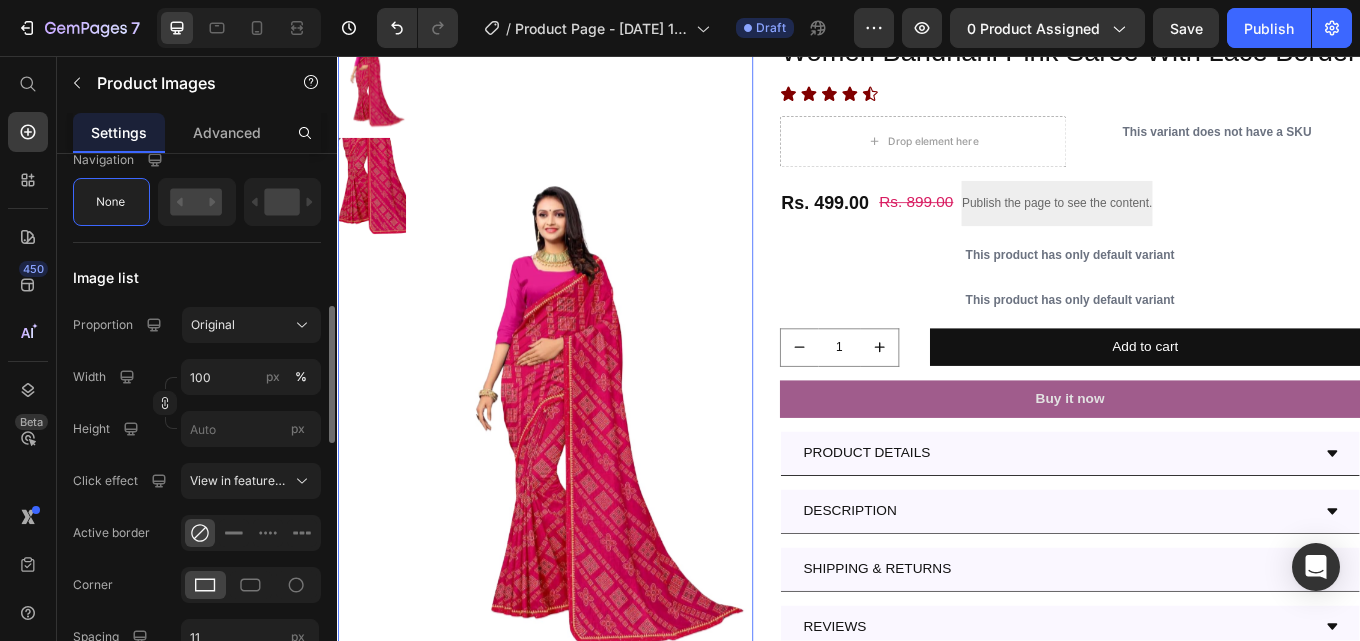 scroll, scrollTop: 1000, scrollLeft: 0, axis: vertical 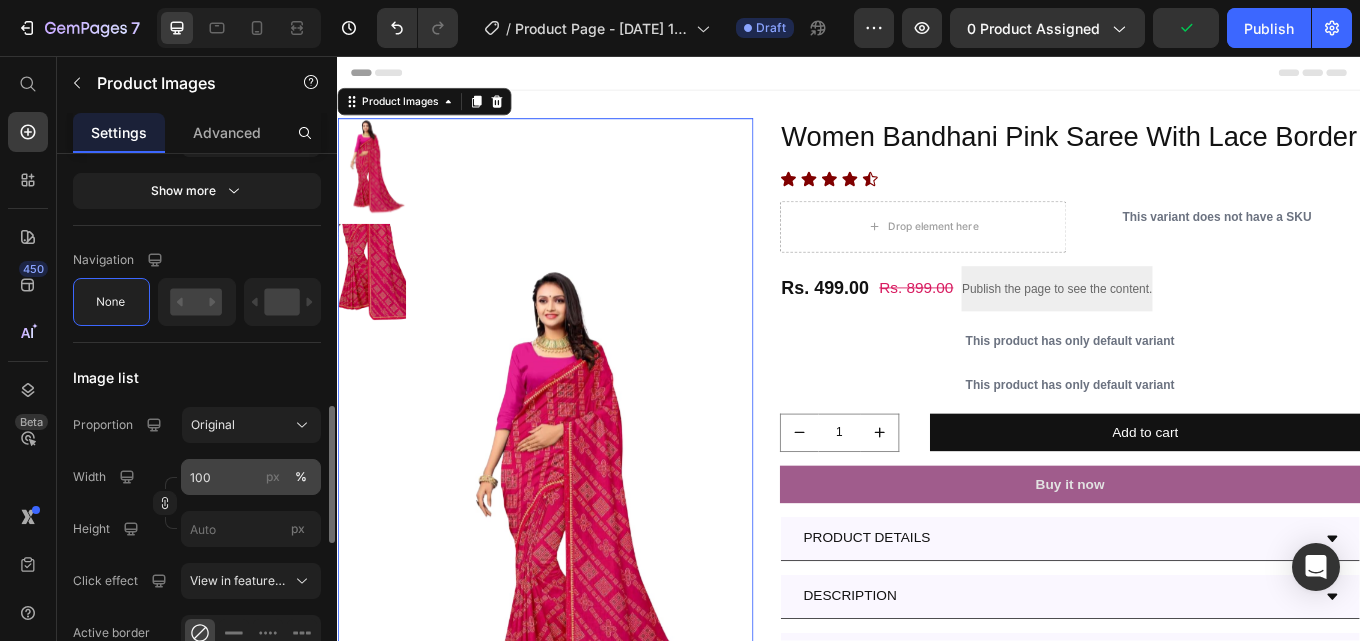 click on "px %" at bounding box center (287, 477) 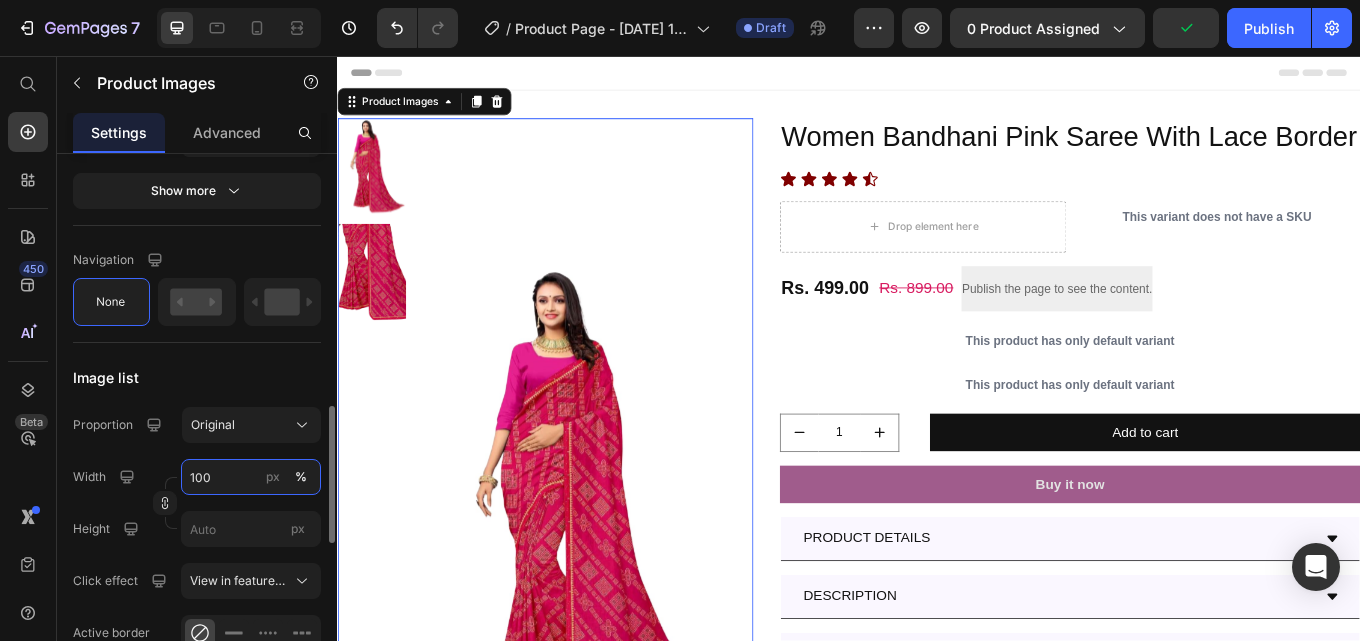 click on "100" at bounding box center [251, 477] 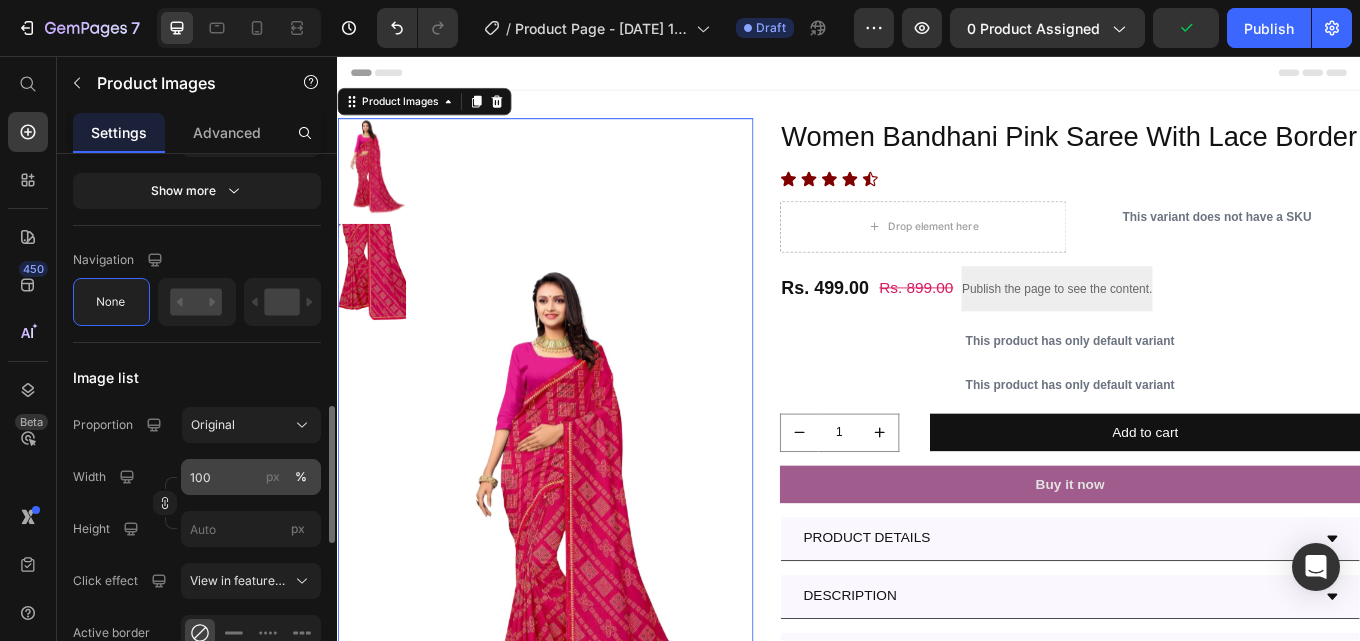 click on "px %" at bounding box center (287, 477) 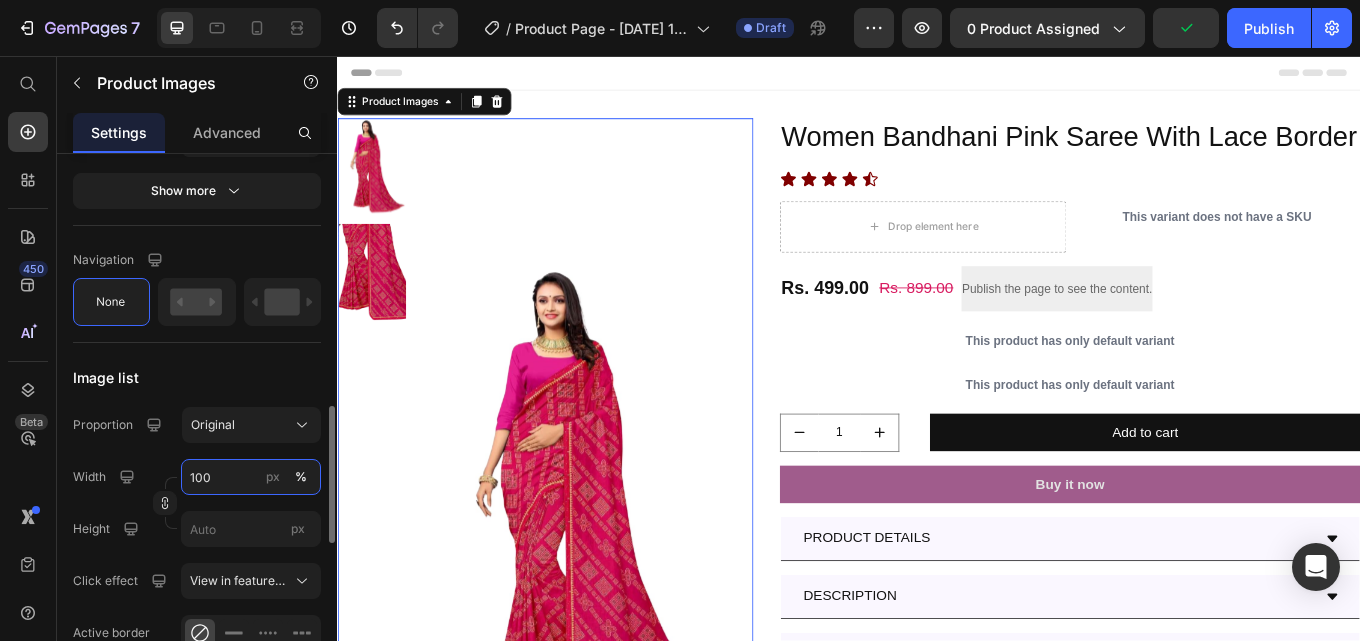 click on "100" at bounding box center [251, 477] 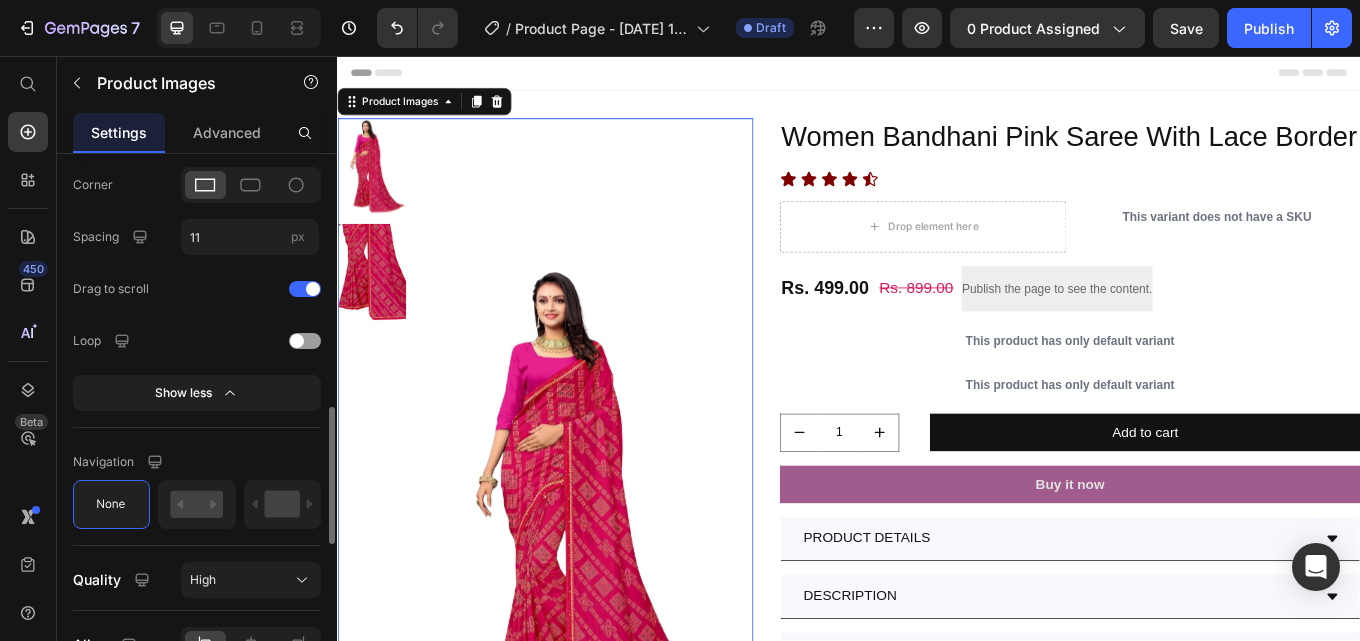 scroll, scrollTop: 1400, scrollLeft: 0, axis: vertical 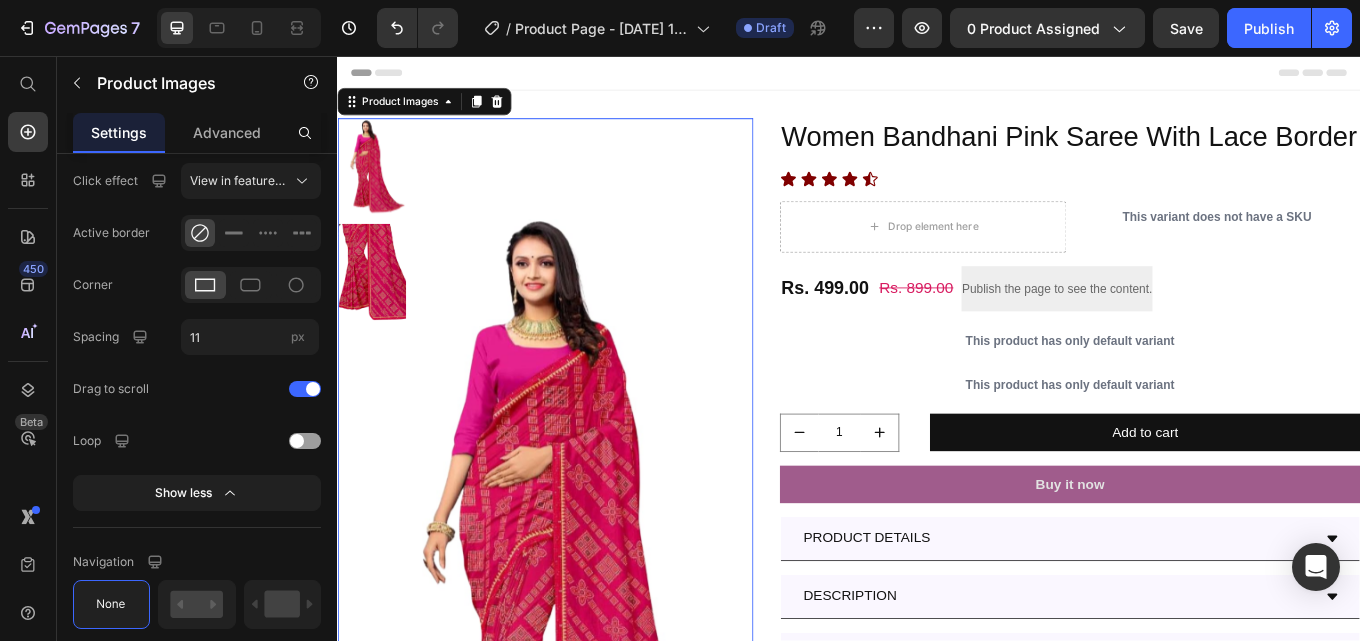 click at bounding box center (624, 579) 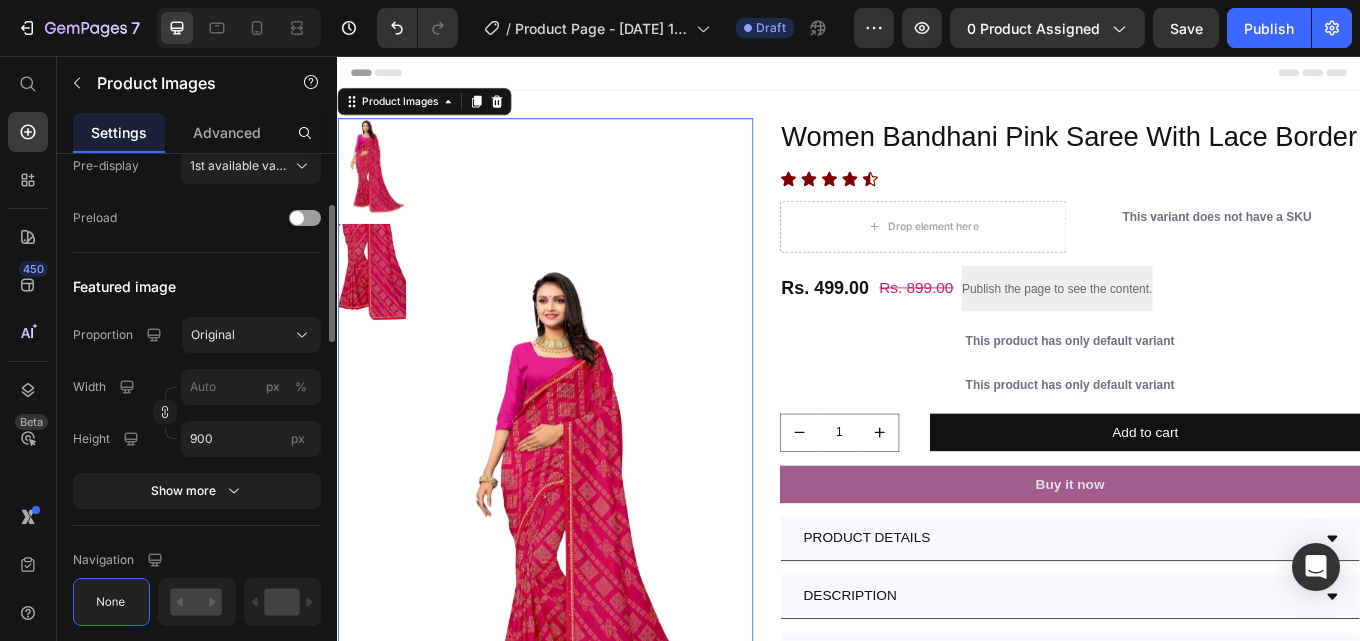 scroll, scrollTop: 600, scrollLeft: 0, axis: vertical 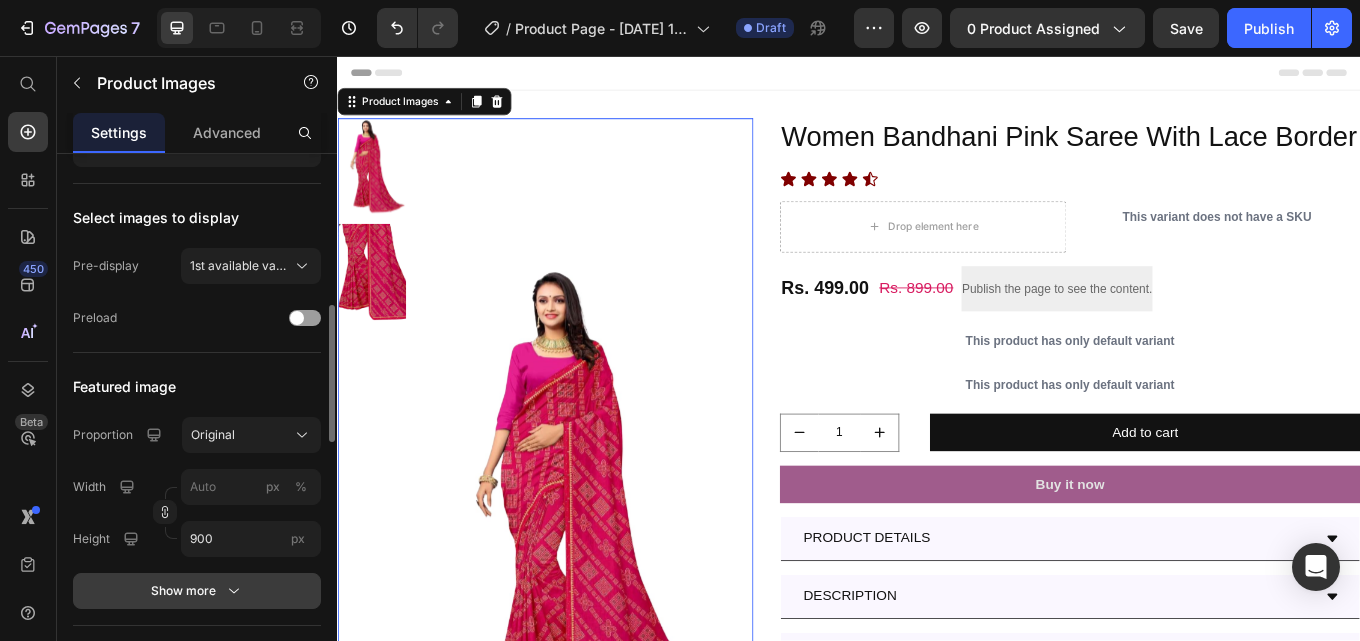 click on "Show more" at bounding box center (197, 591) 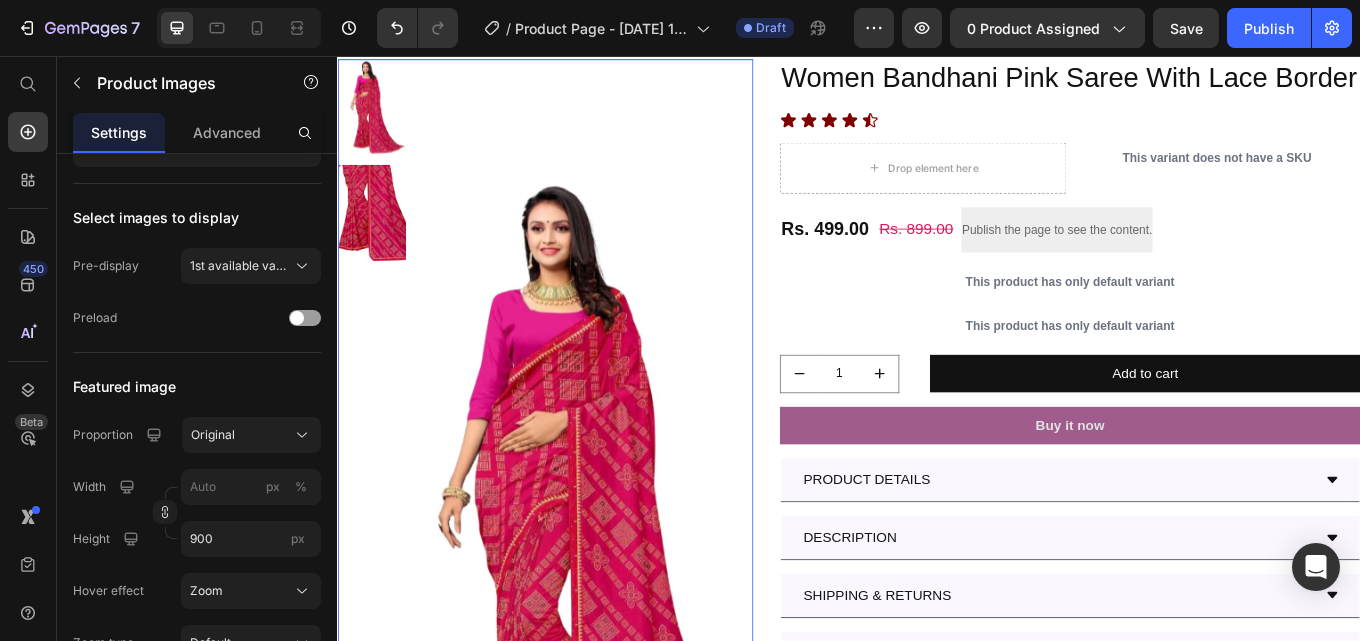 scroll, scrollTop: 100, scrollLeft: 0, axis: vertical 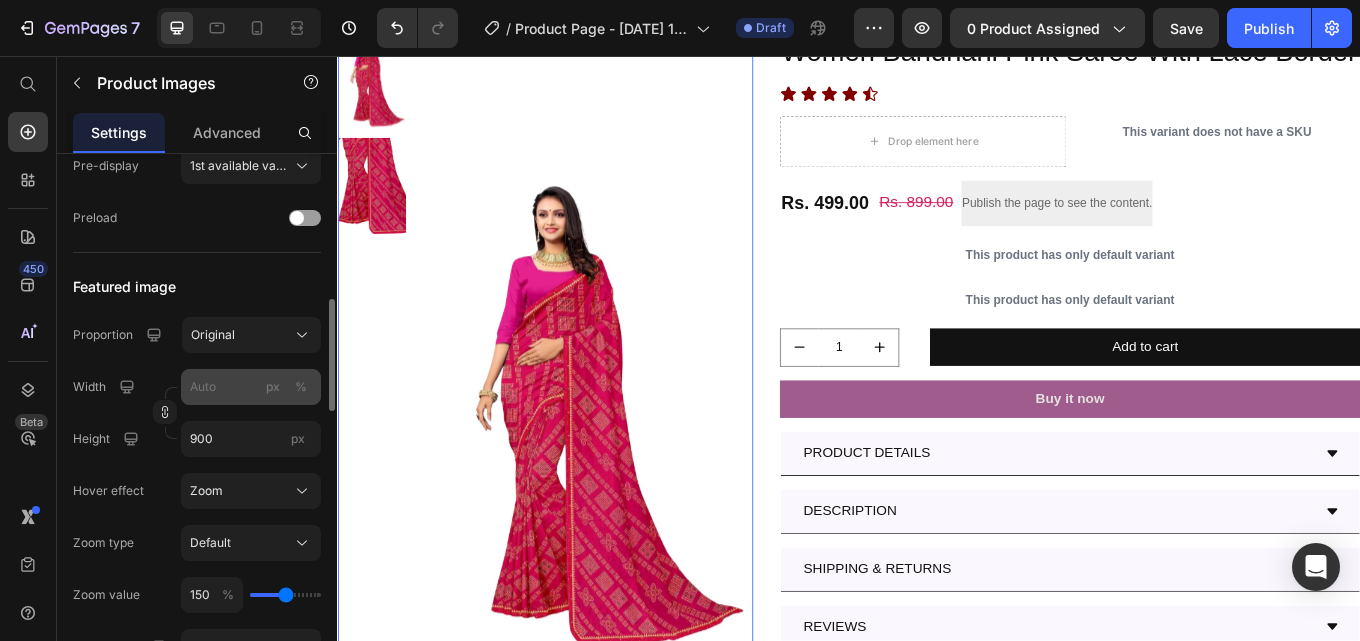 click on "Proportion Original Width px % Height 900 px" at bounding box center [197, 387] 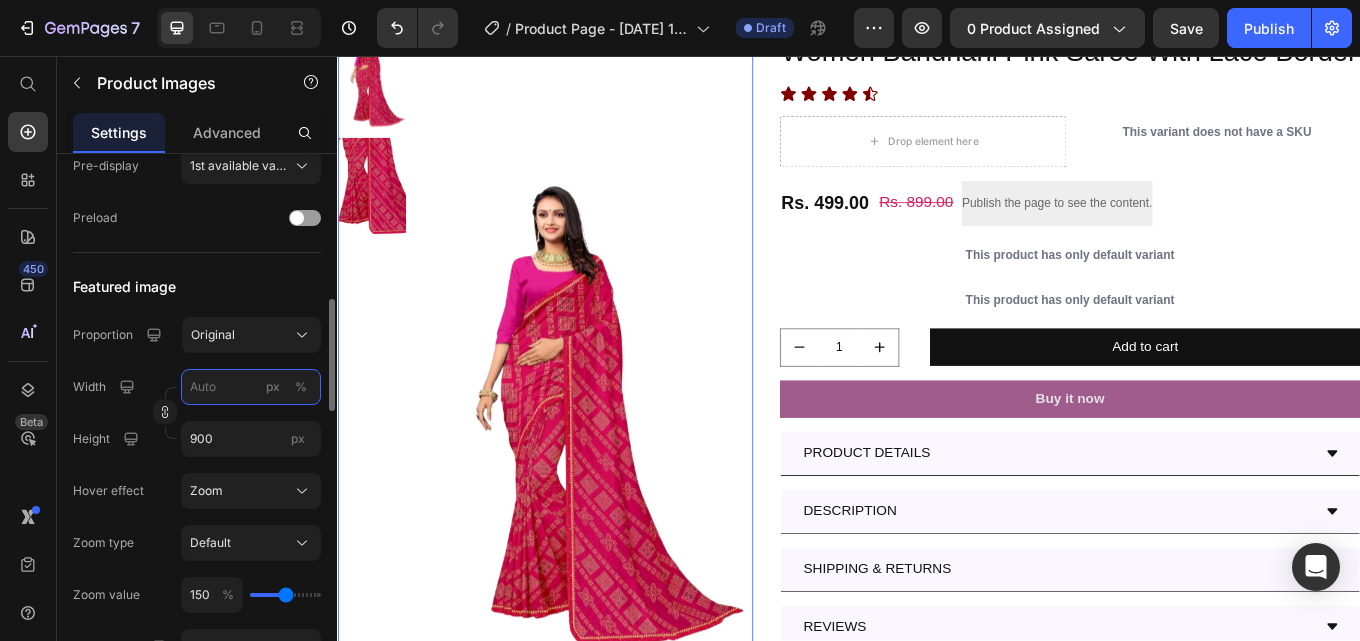 click on "px %" at bounding box center [251, 387] 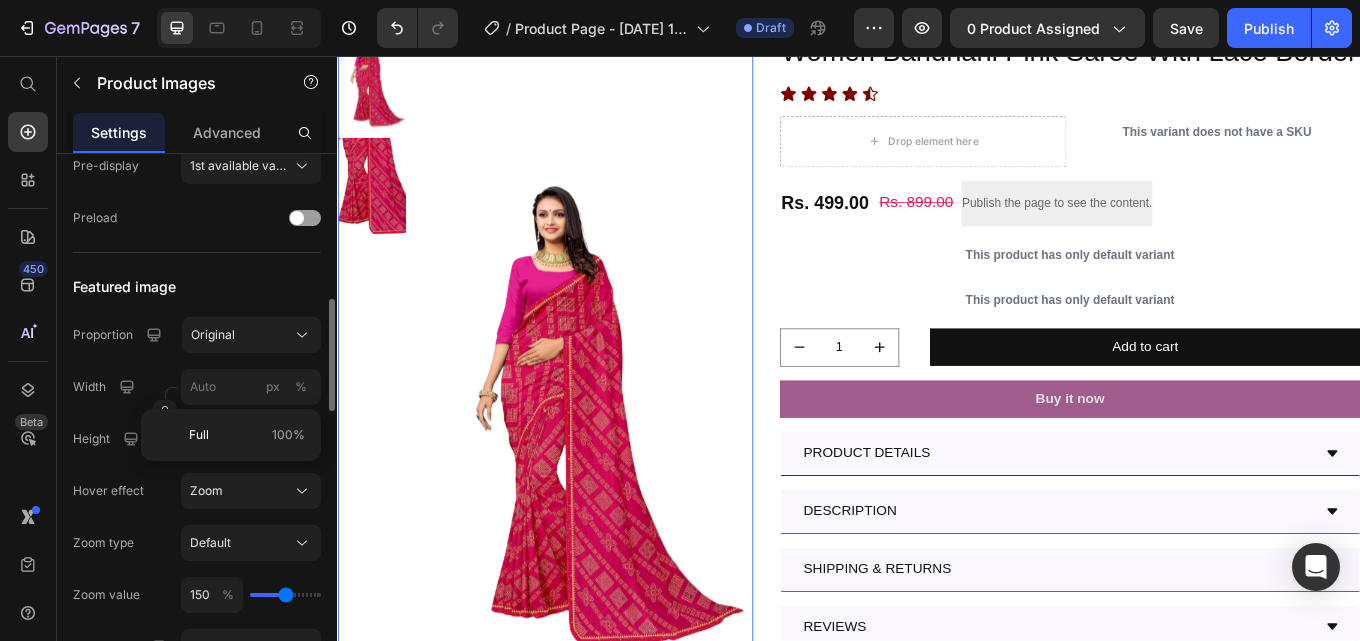 click on "Full 100%" 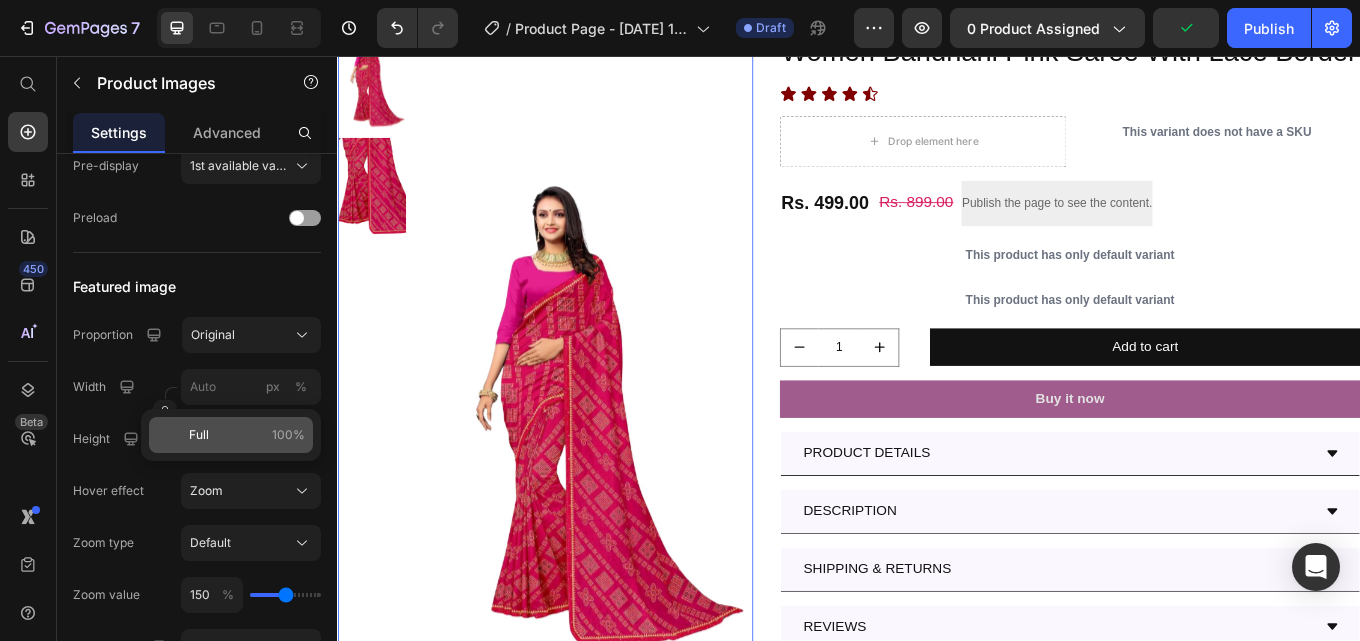 click on "Full 100%" at bounding box center [247, 435] 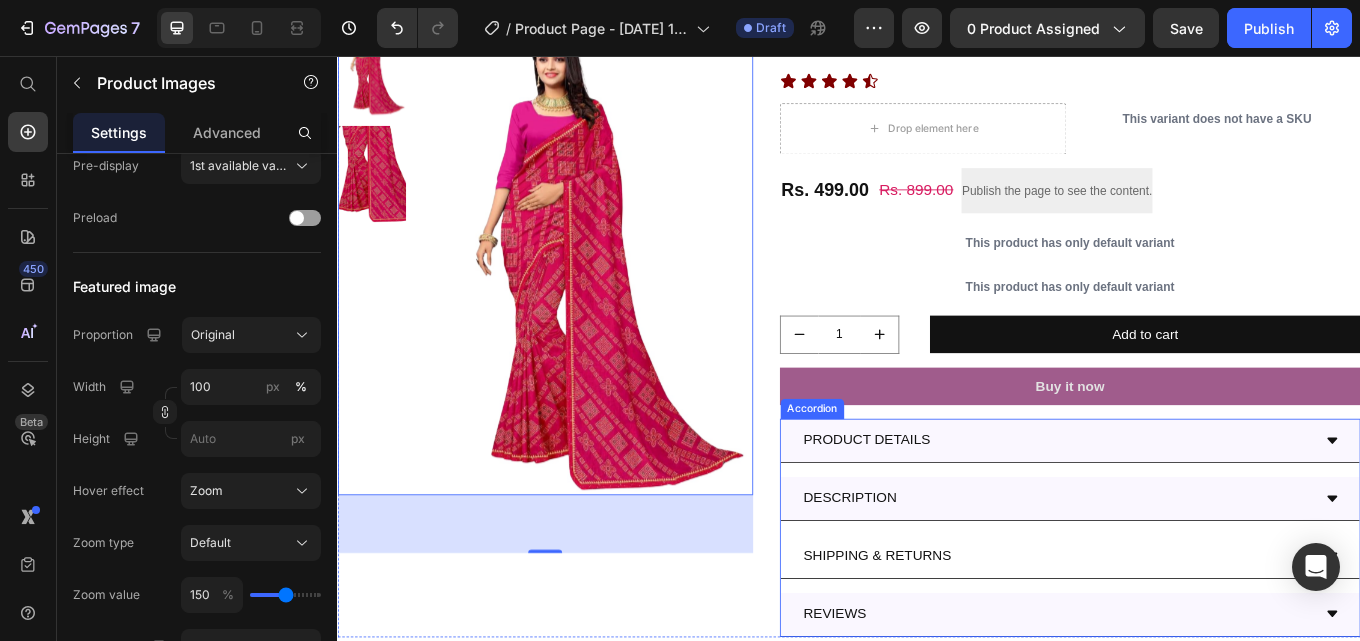 scroll, scrollTop: 0, scrollLeft: 0, axis: both 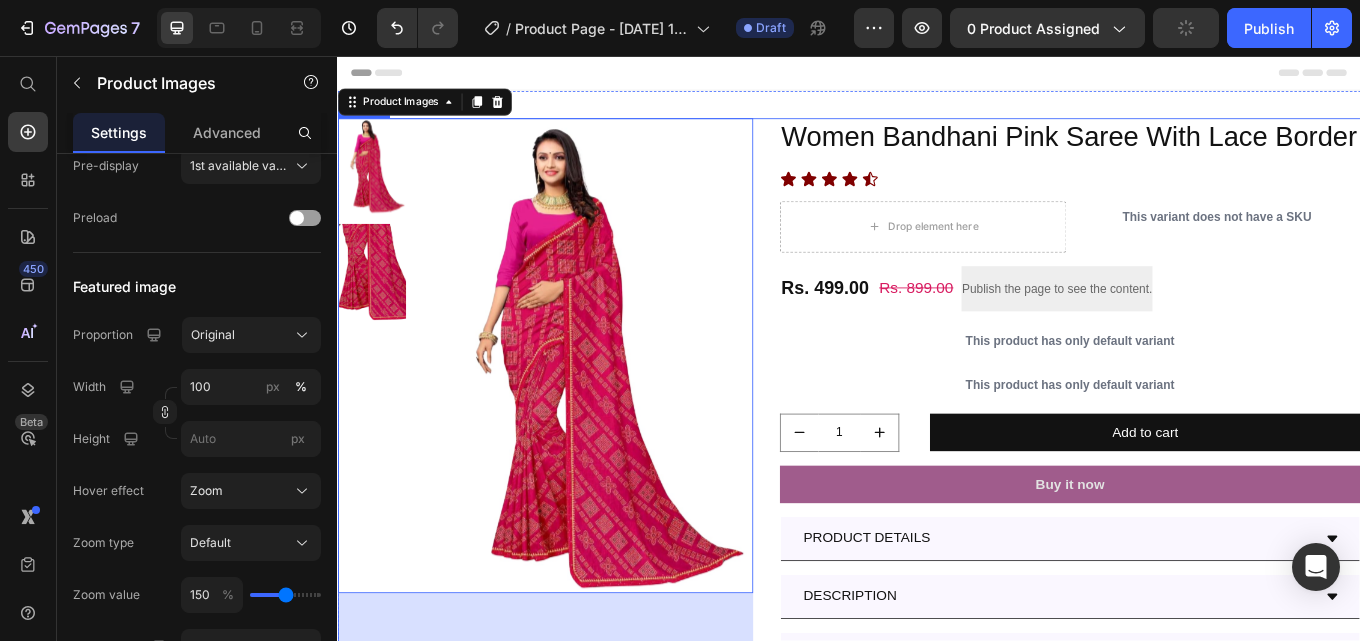 click on "This product has only default variant" at bounding box center [1196, 390] 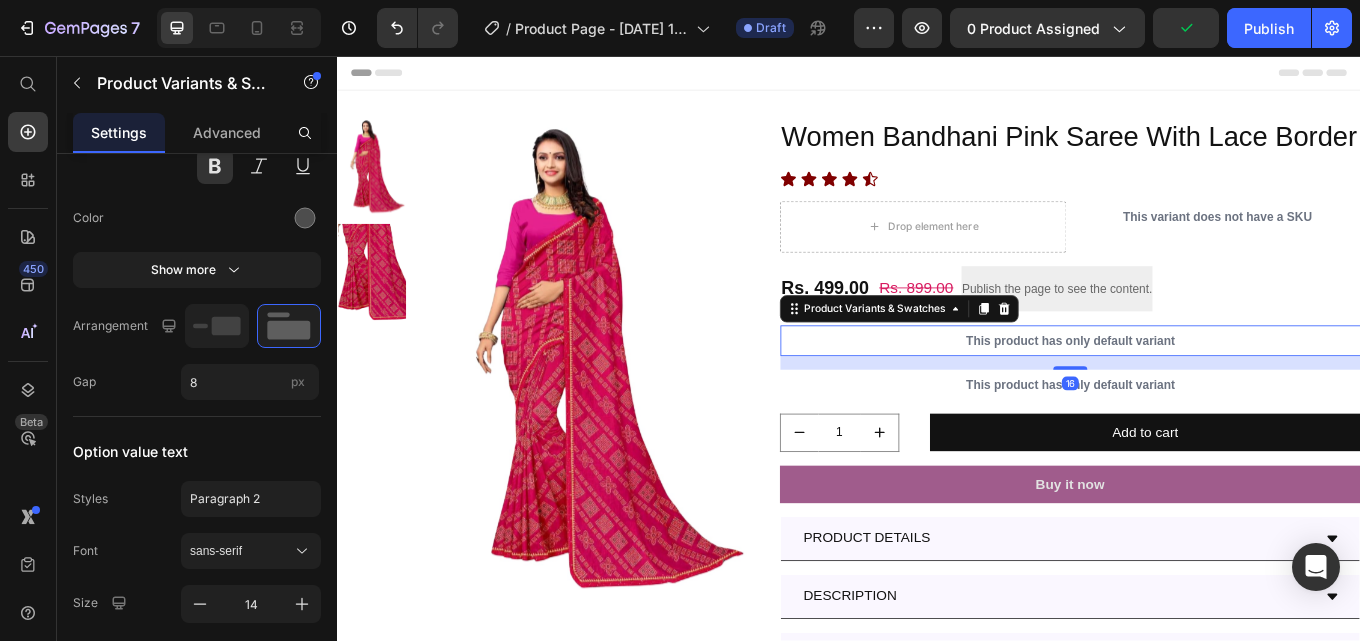scroll, scrollTop: 0, scrollLeft: 0, axis: both 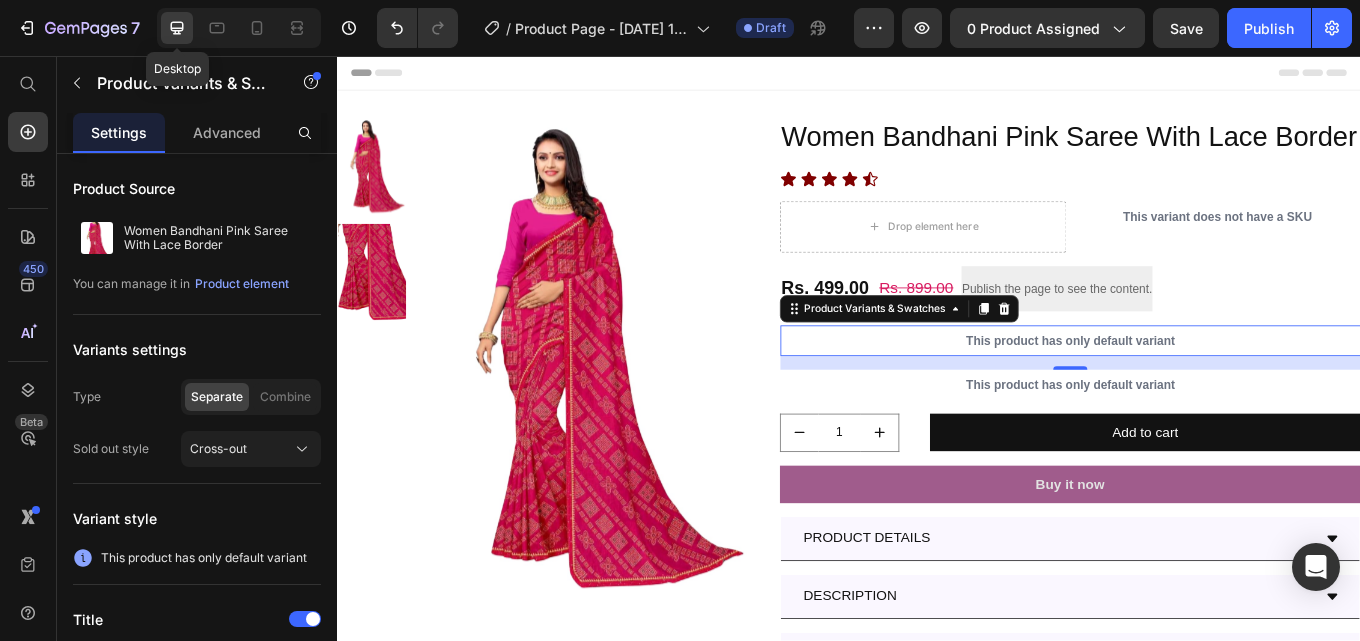 click 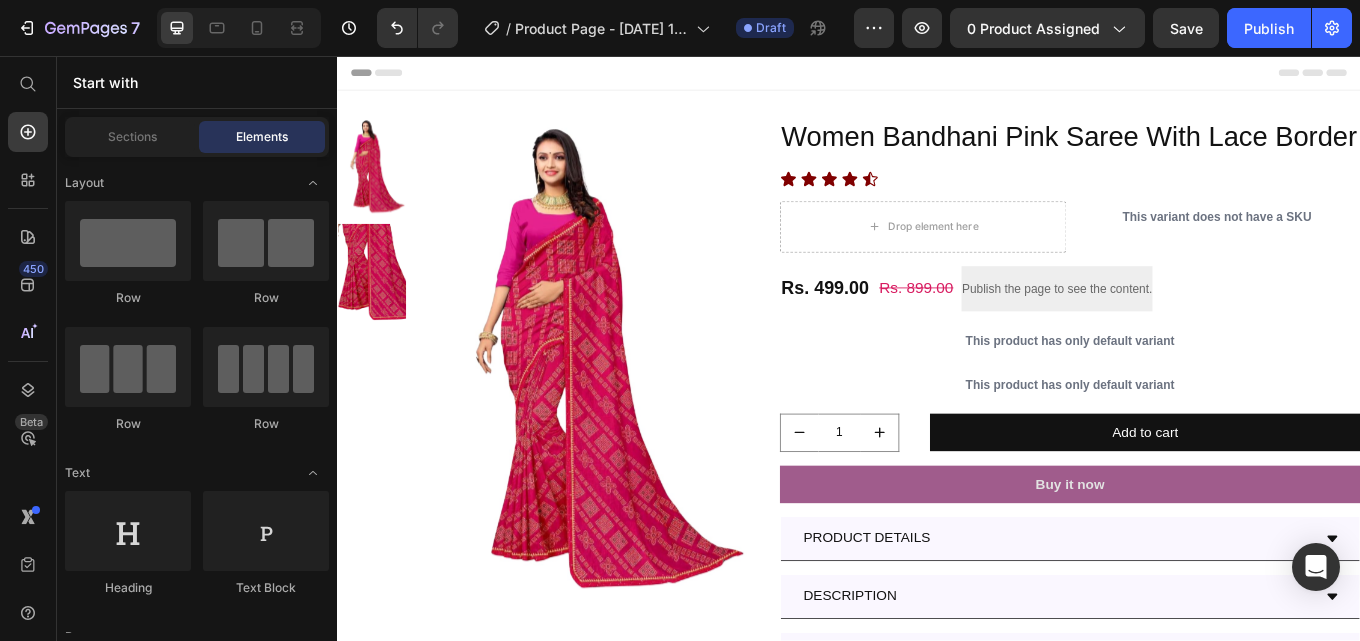click on "Header" at bounding box center (937, 76) 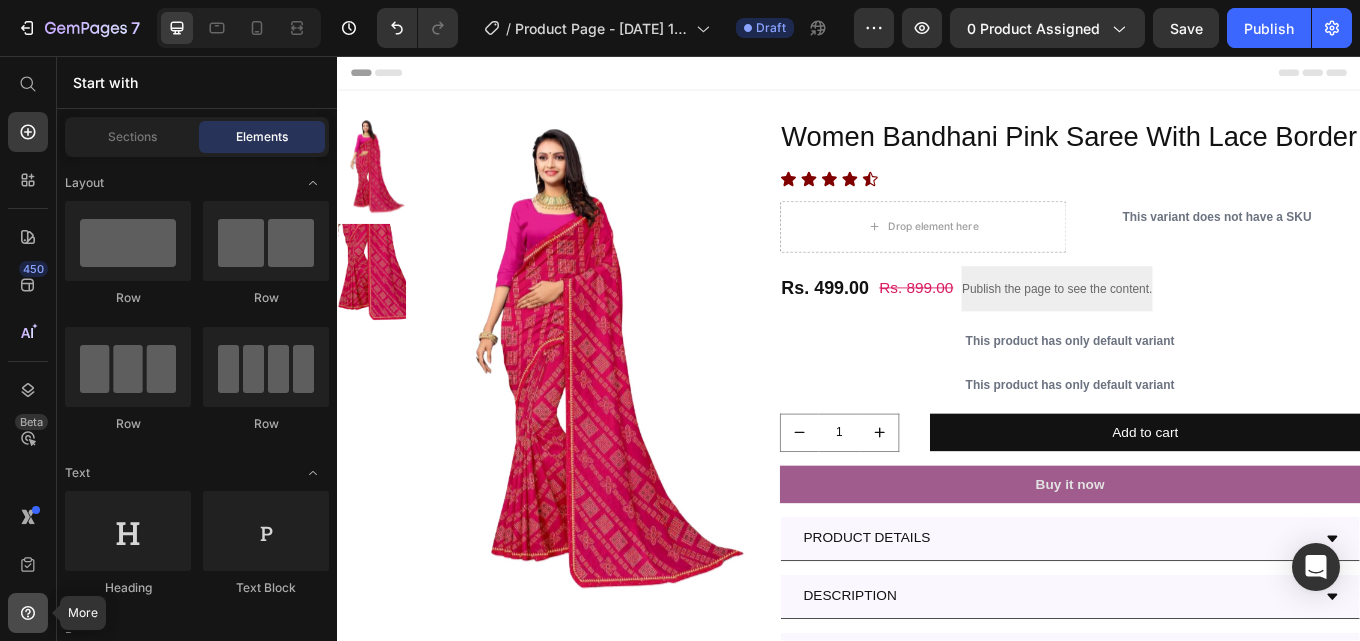 click 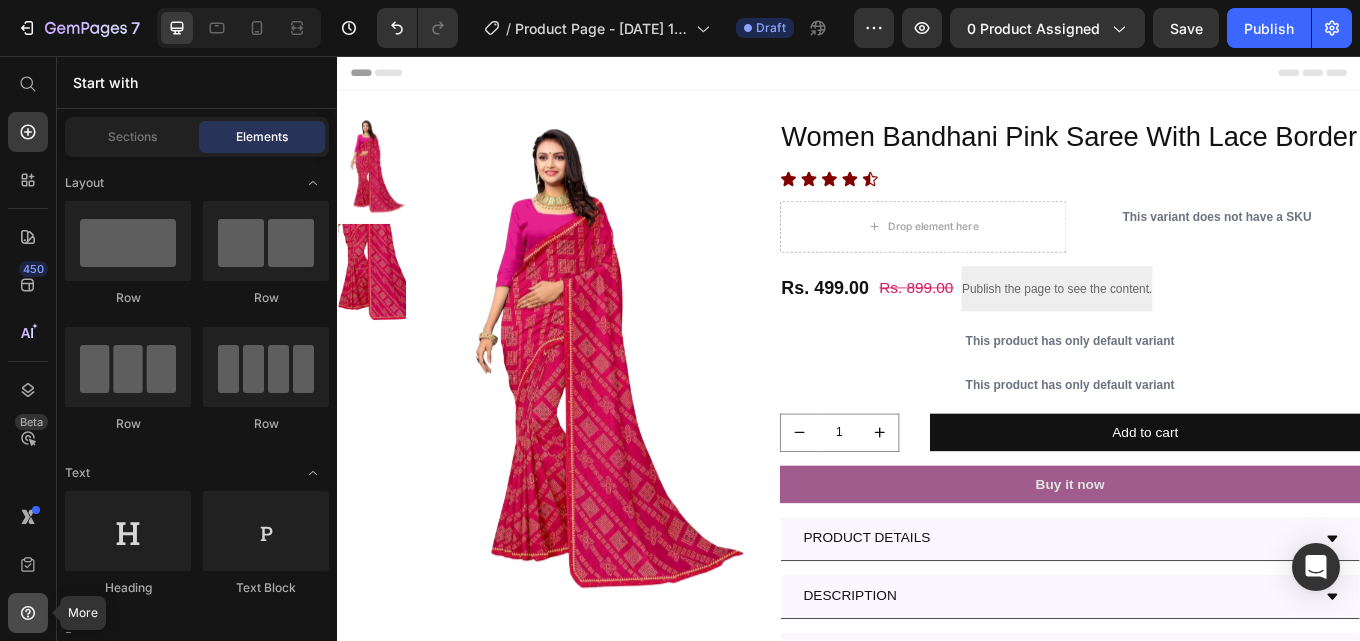 click 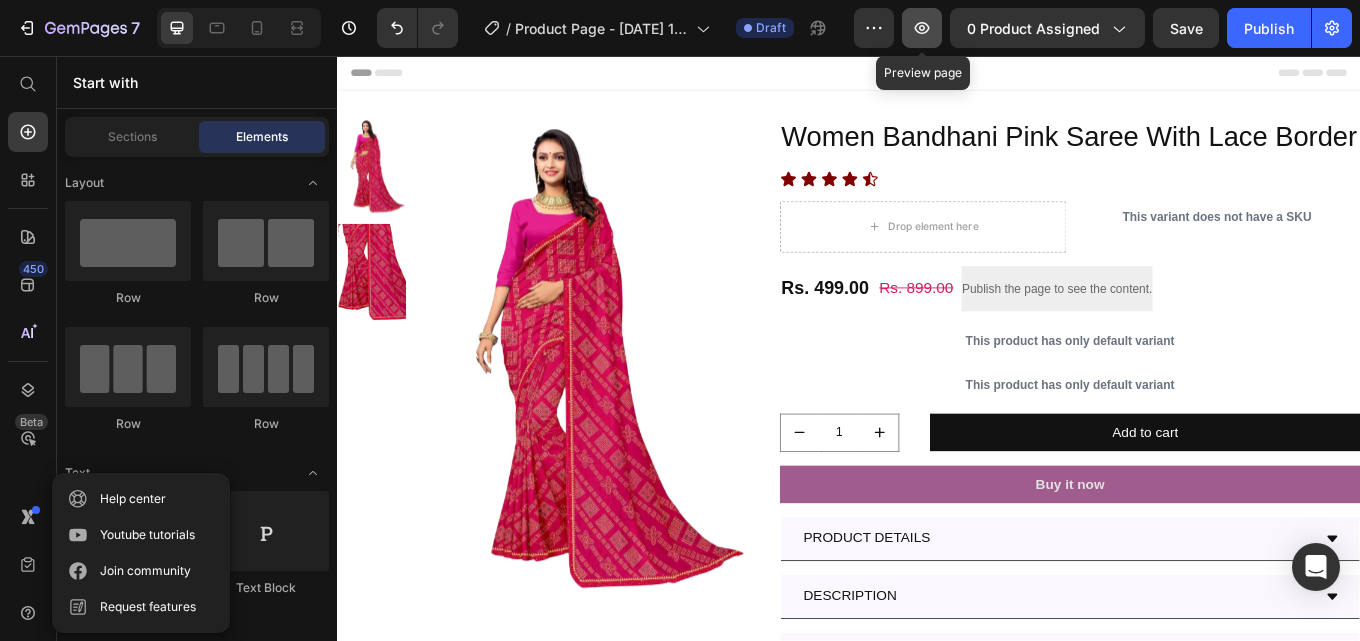 click 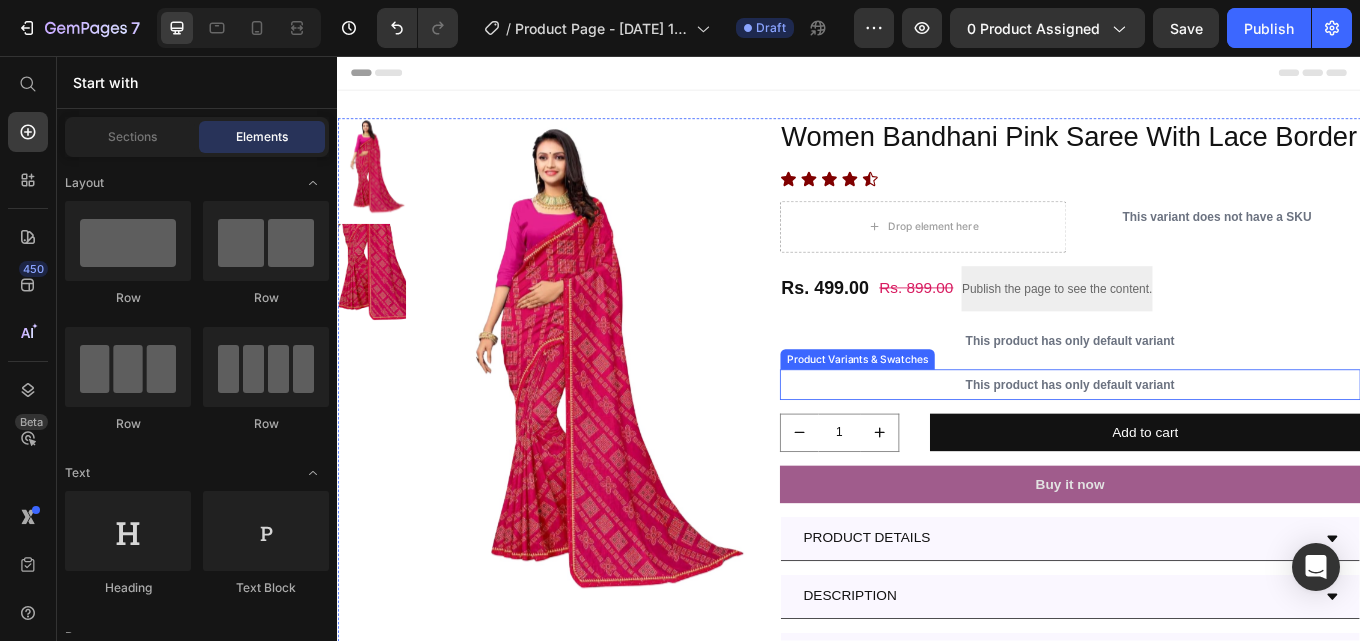 click on "This product has only default variant" at bounding box center [1196, 442] 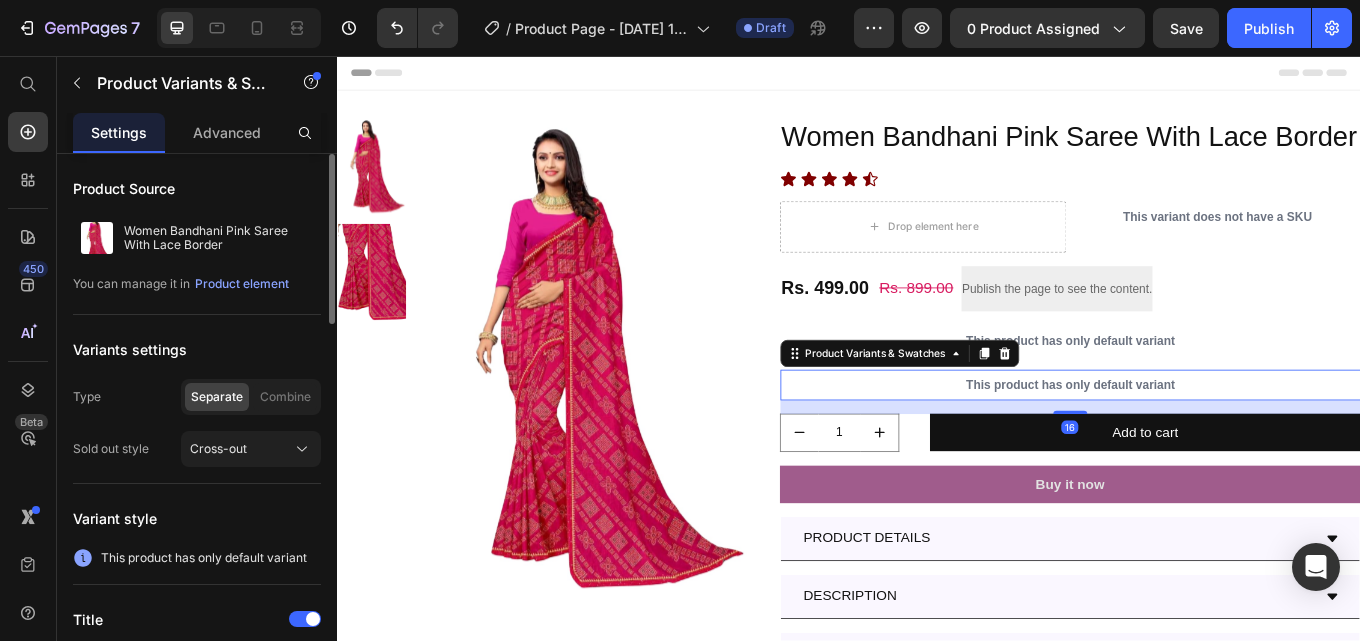 click on "Sold out style" at bounding box center (111, 449) 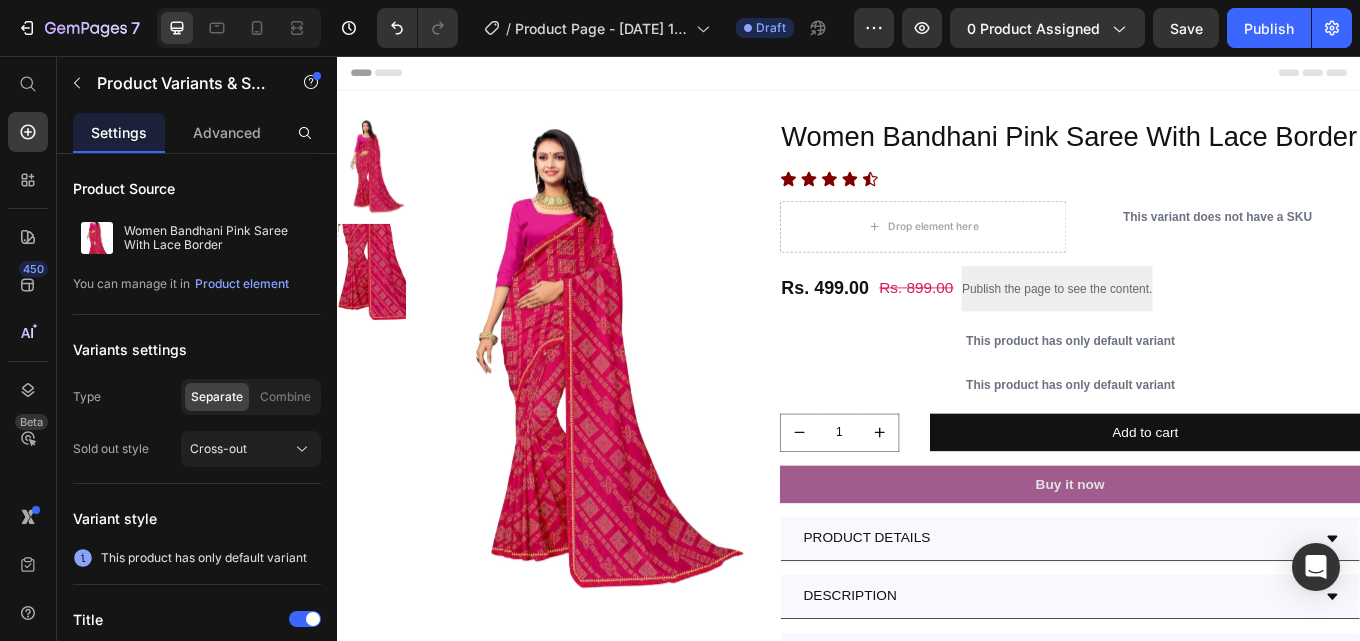 click on "Header" at bounding box center (937, 76) 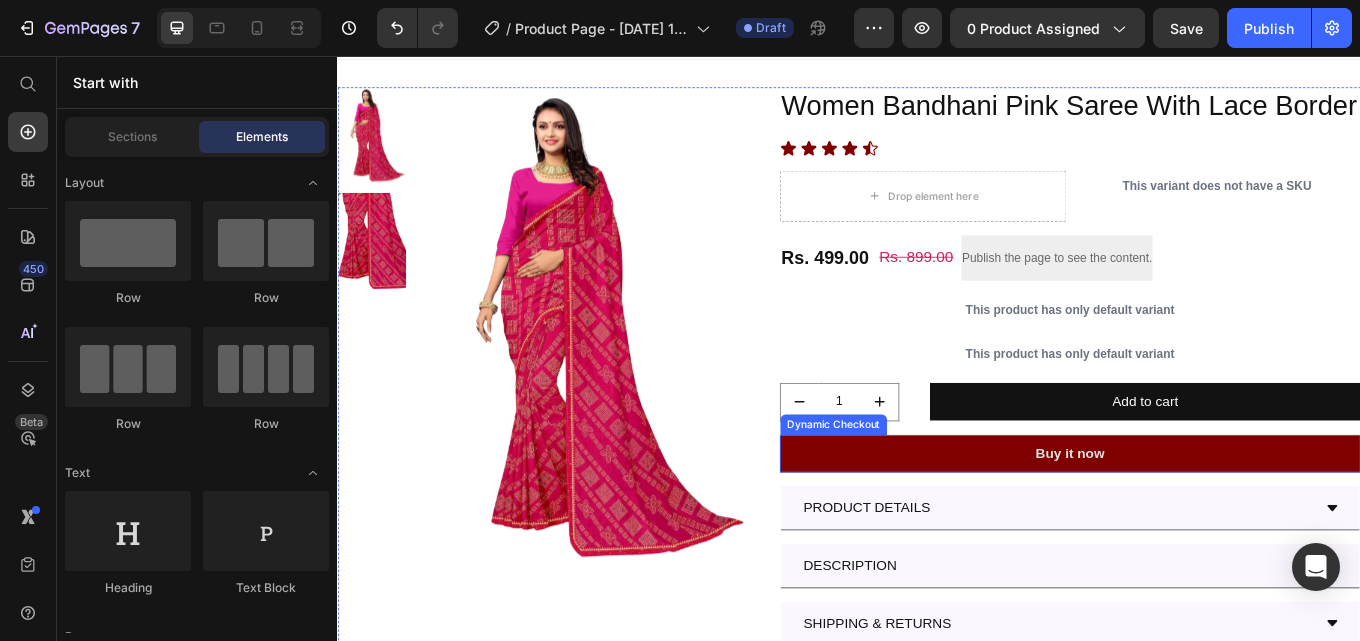 scroll, scrollTop: 0, scrollLeft: 0, axis: both 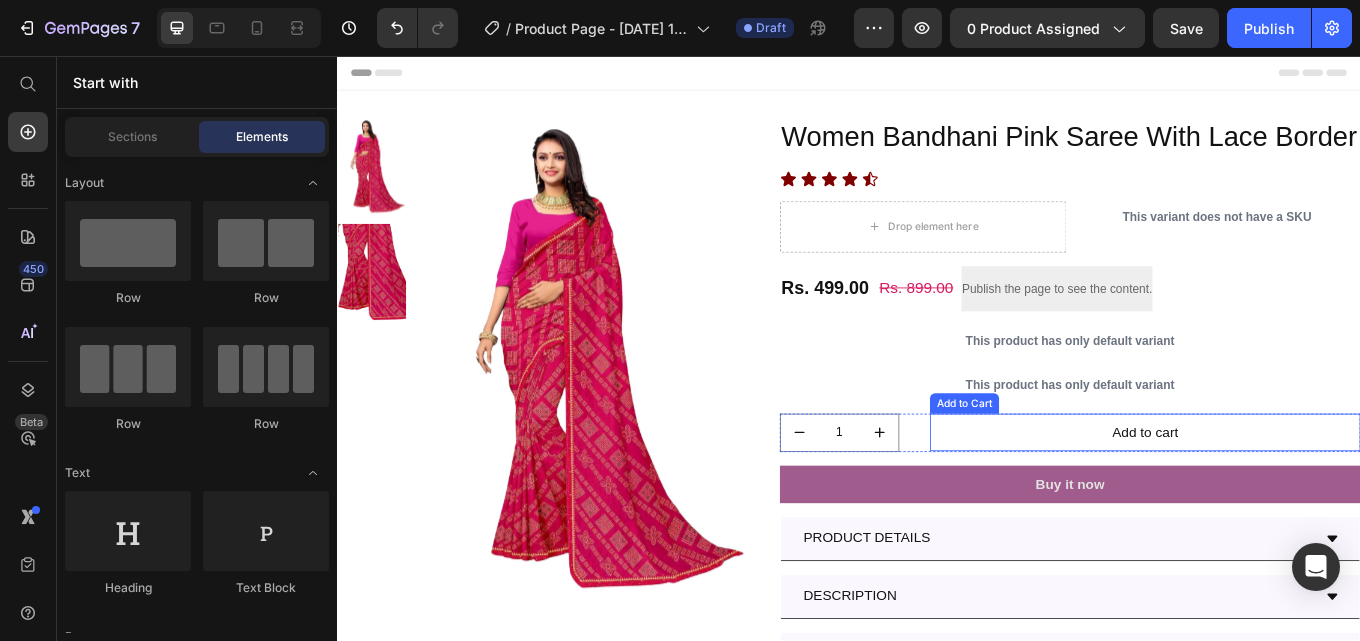 click on "Add to cart" at bounding box center (1284, 498) 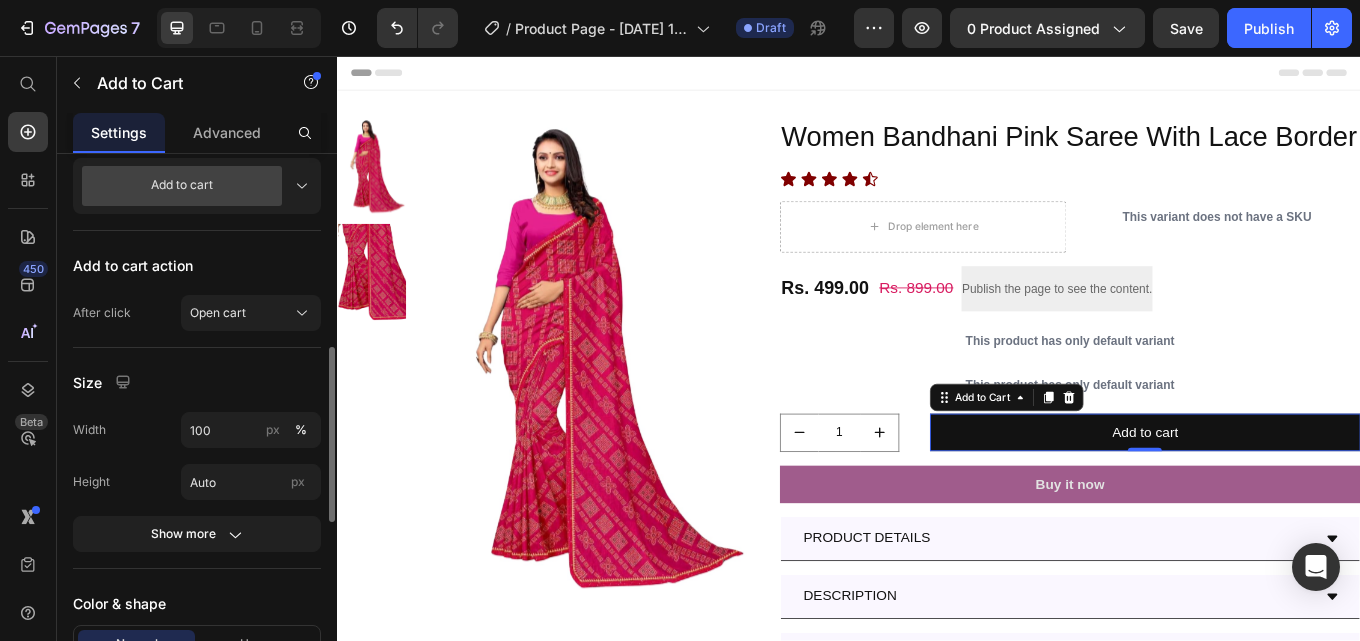 scroll, scrollTop: 700, scrollLeft: 0, axis: vertical 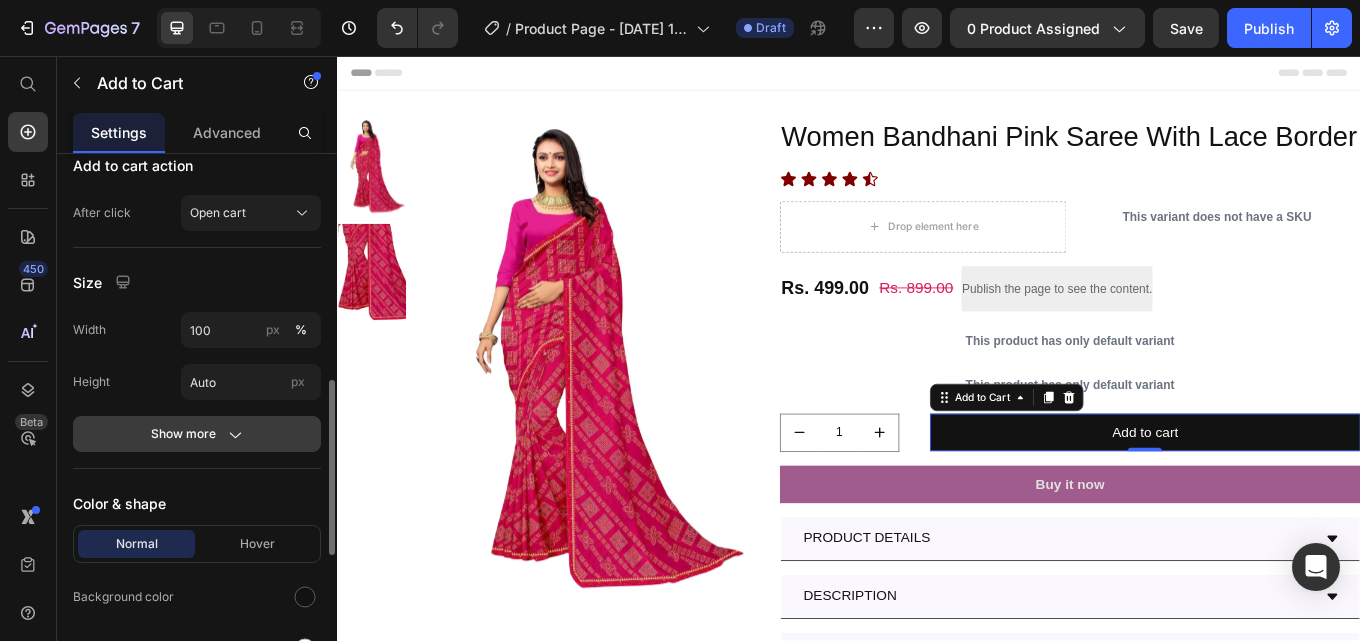 click 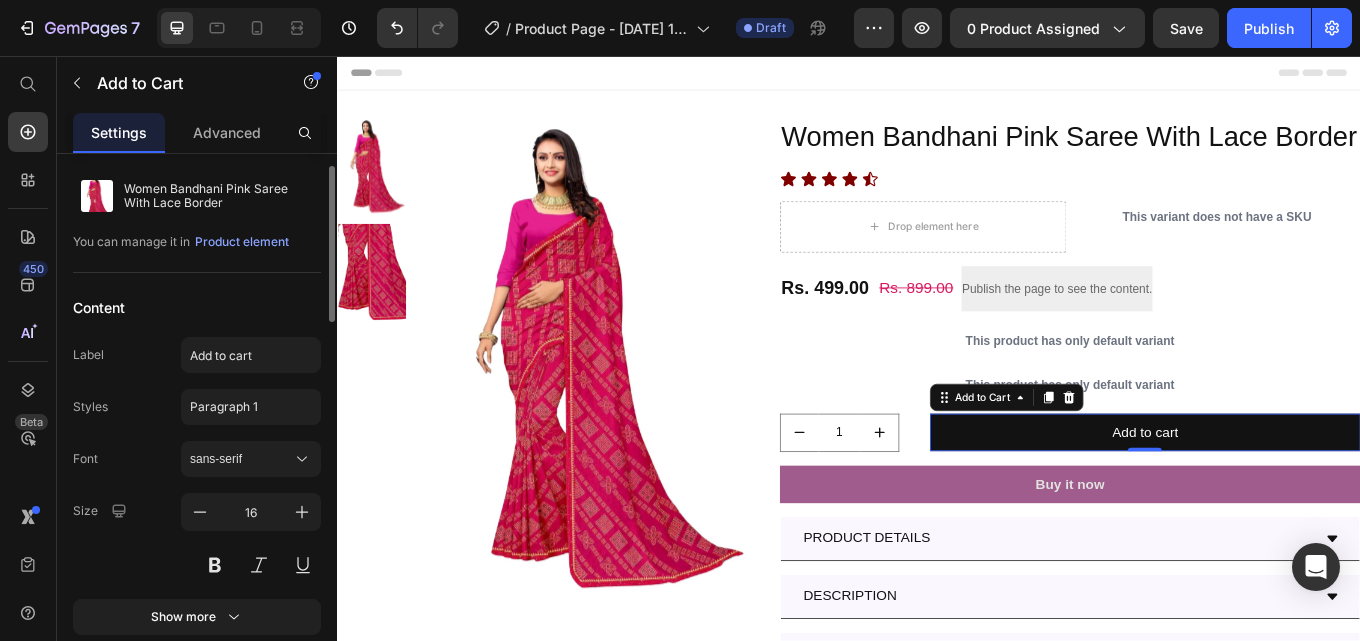 scroll, scrollTop: 0, scrollLeft: 0, axis: both 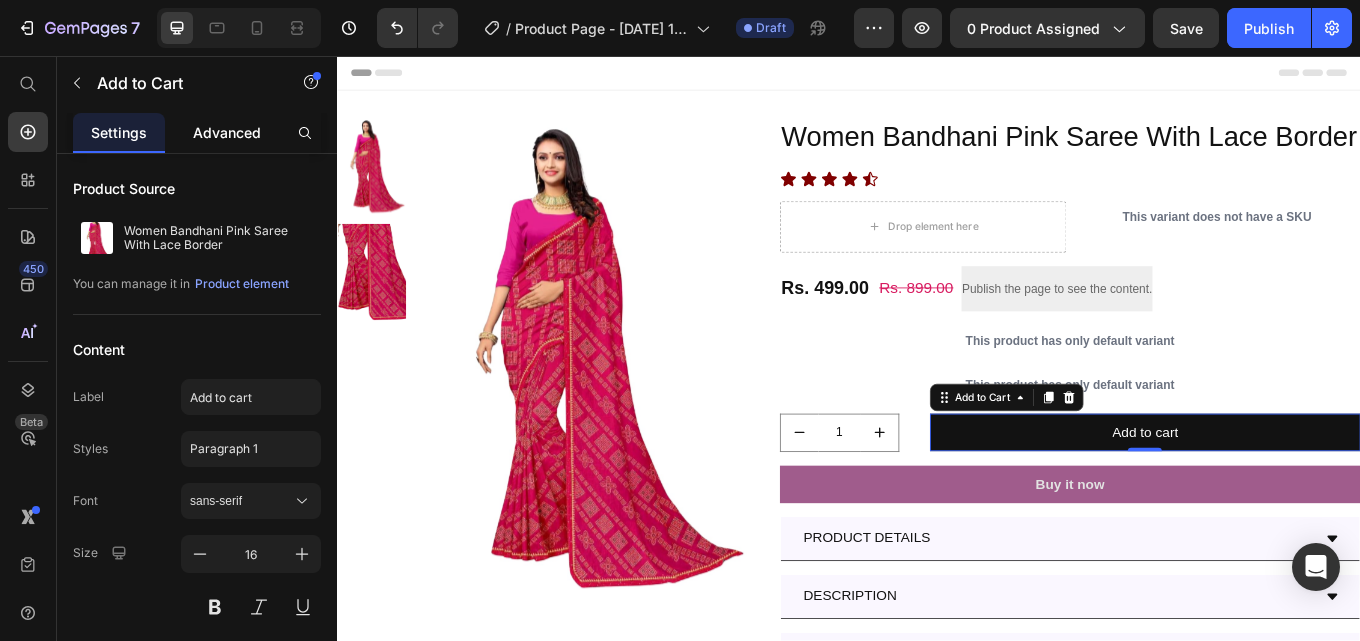 click on "Advanced" at bounding box center [227, 132] 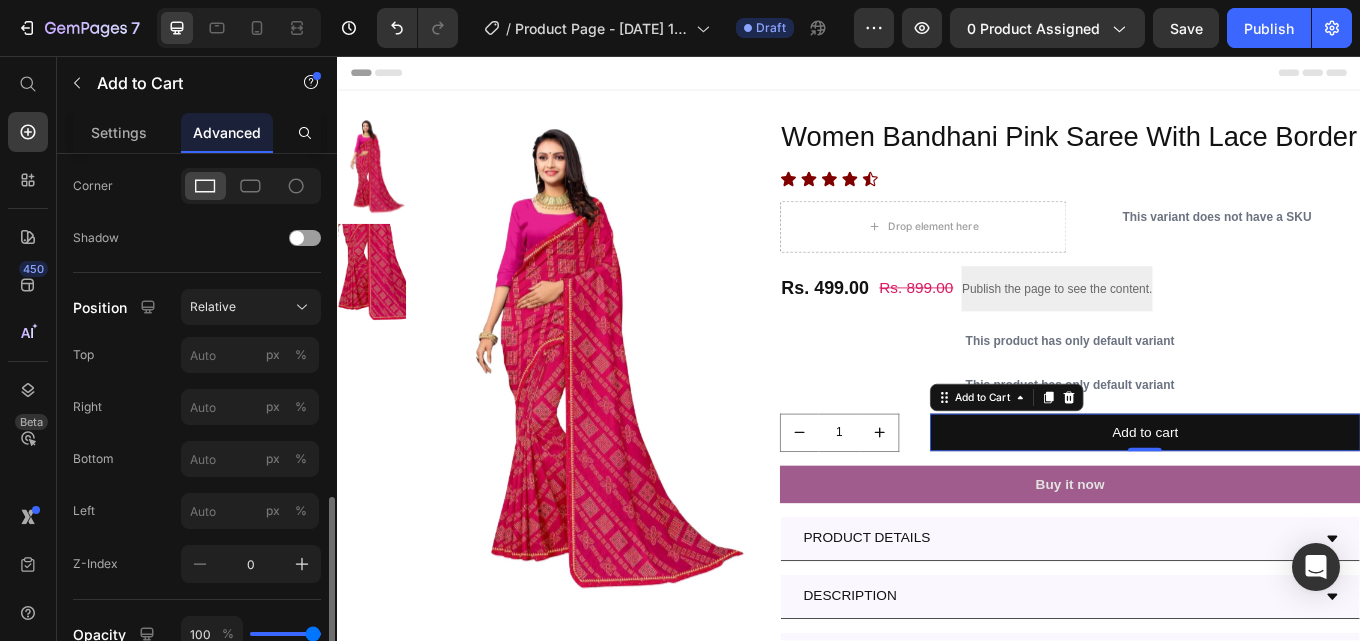 scroll, scrollTop: 700, scrollLeft: 0, axis: vertical 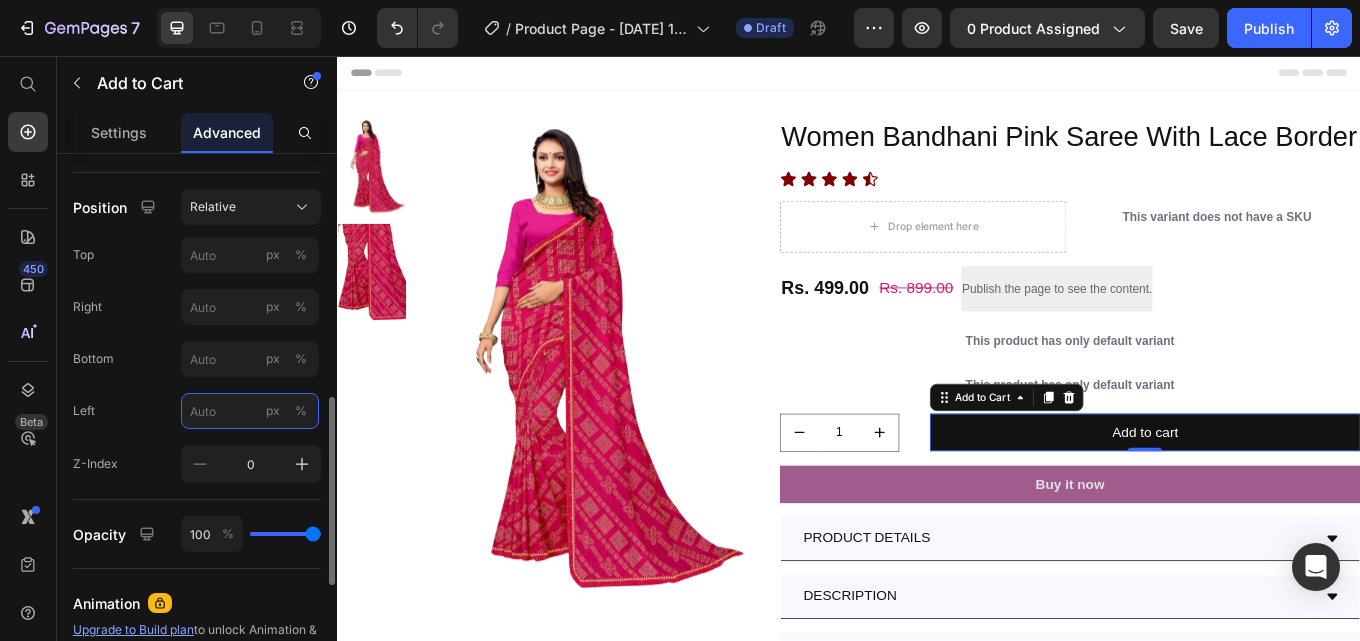 click on "px %" at bounding box center [250, 411] 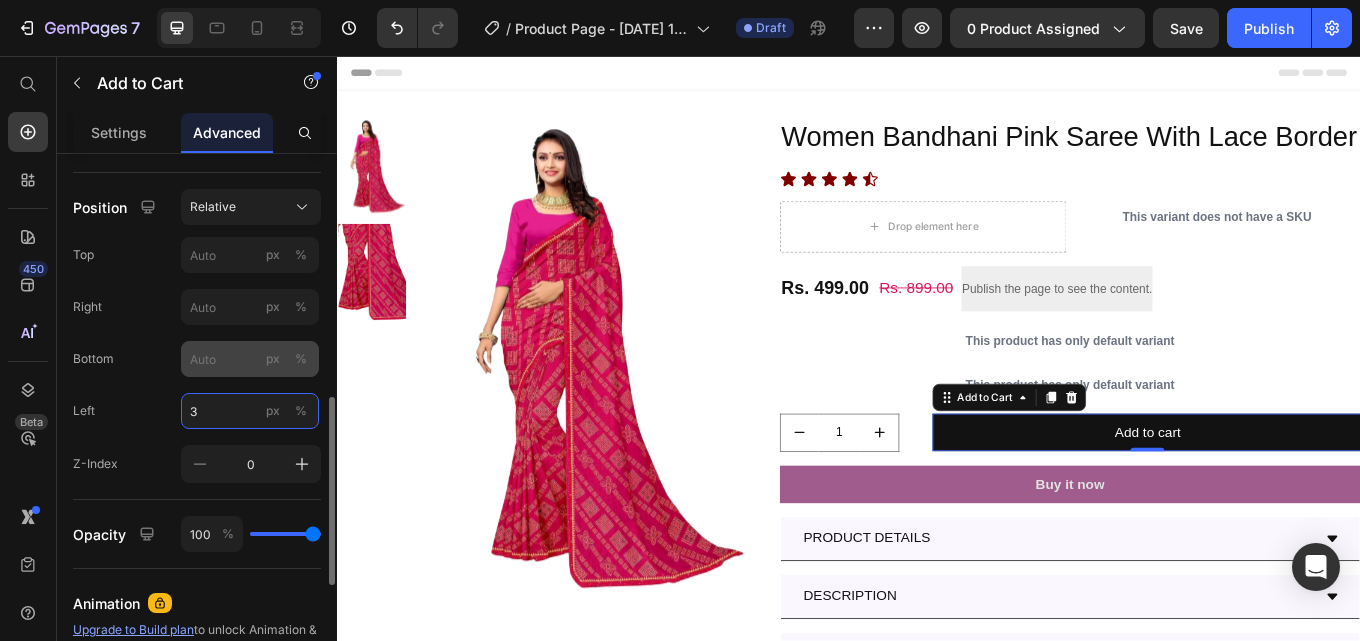 type 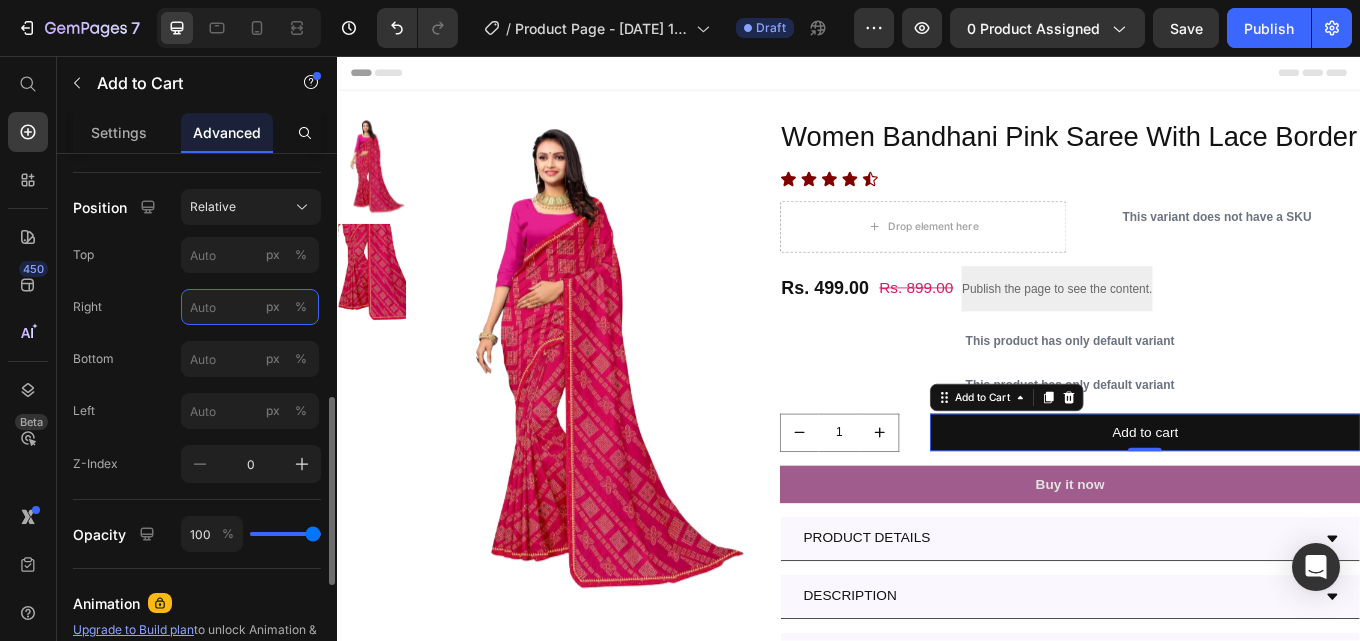 click on "px %" at bounding box center [250, 307] 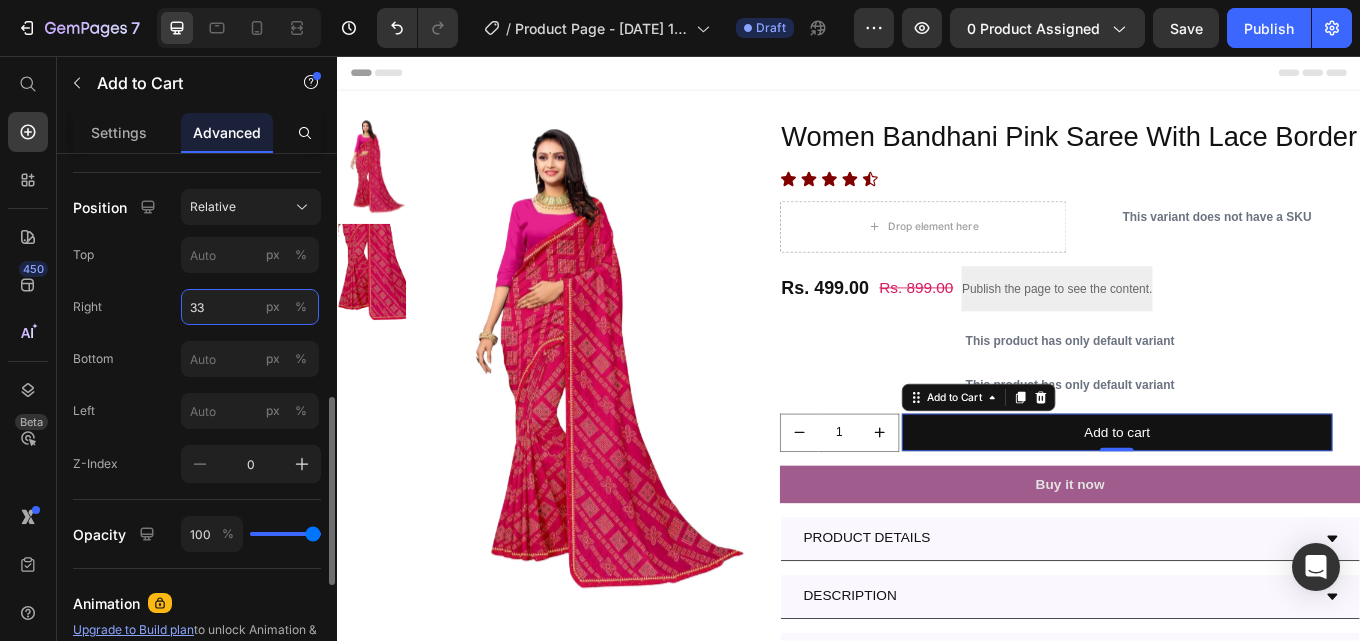type on "3" 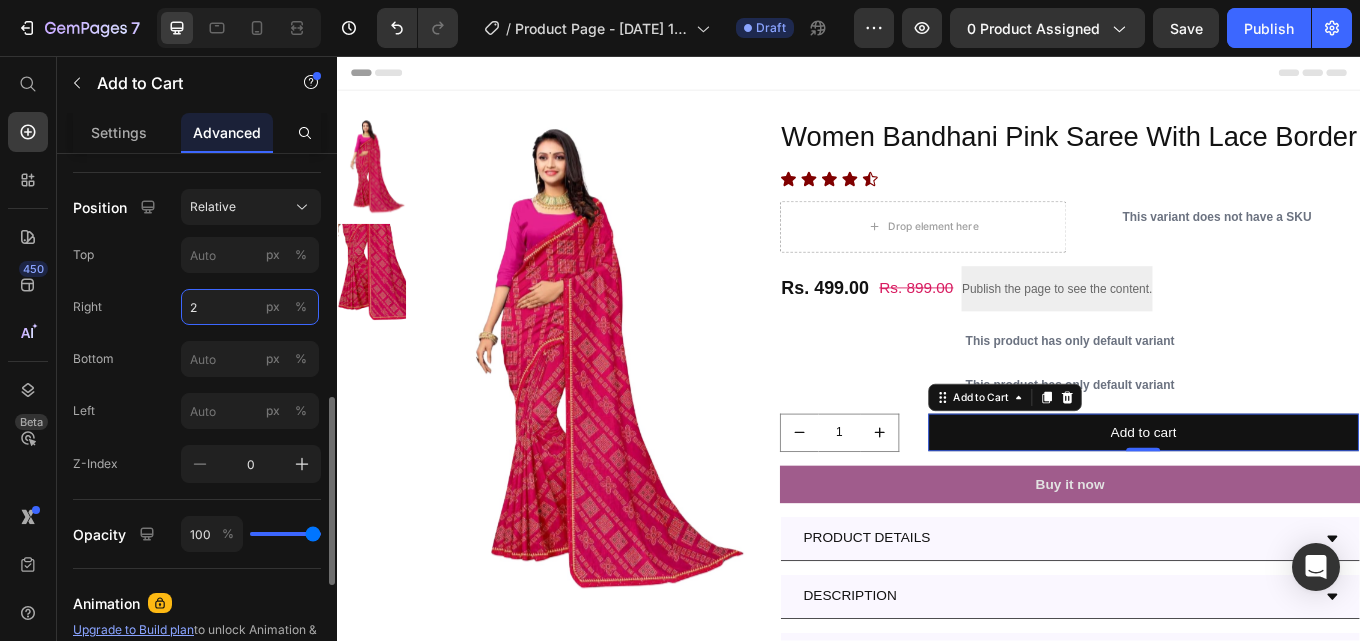 type on "25" 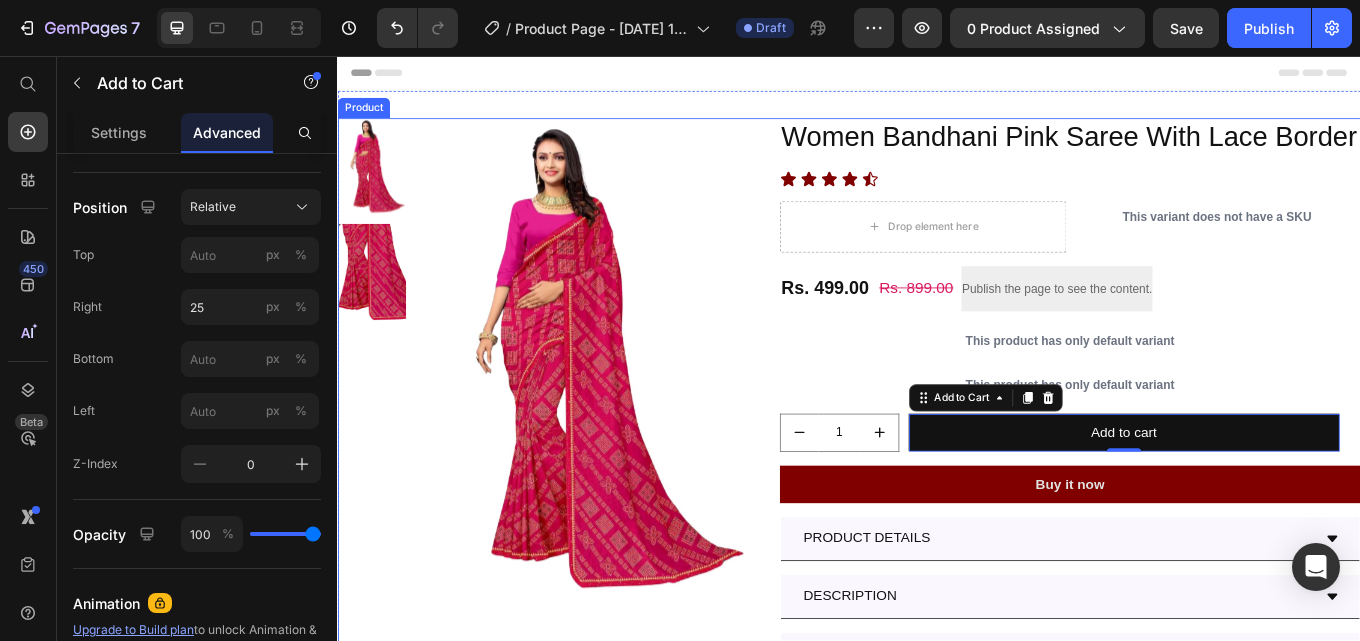 click at bounding box center [624, 411] 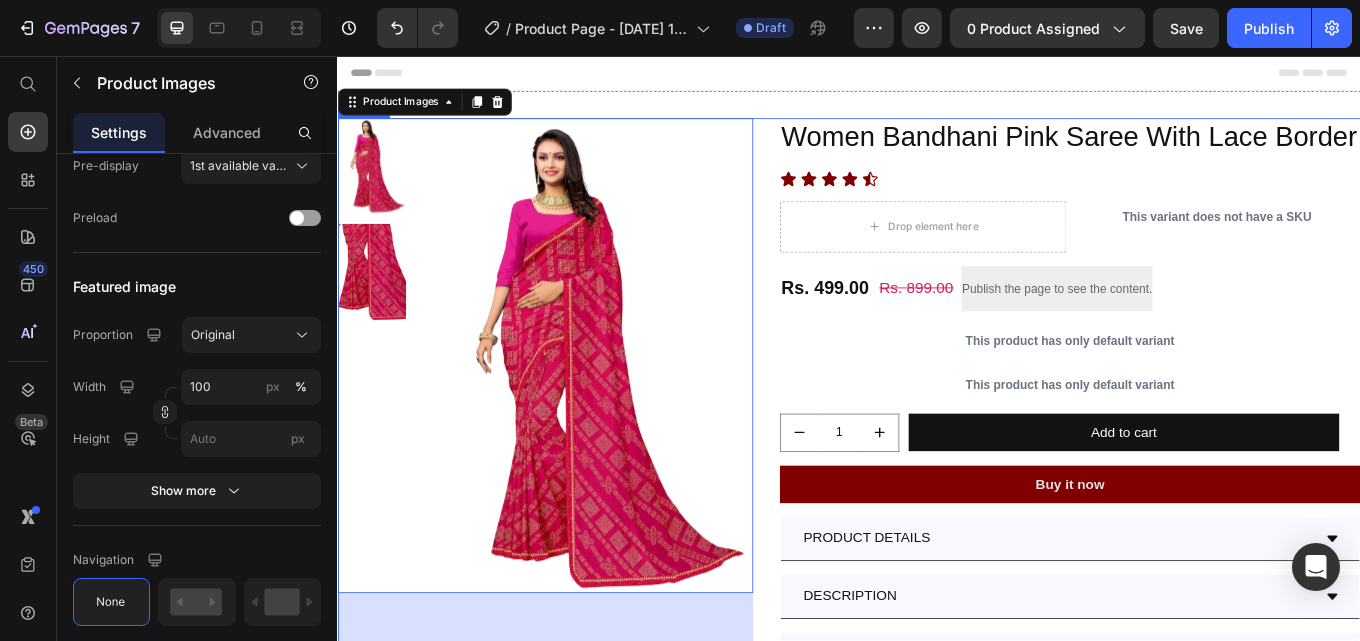 click on "Buy it now" at bounding box center [1196, 559] 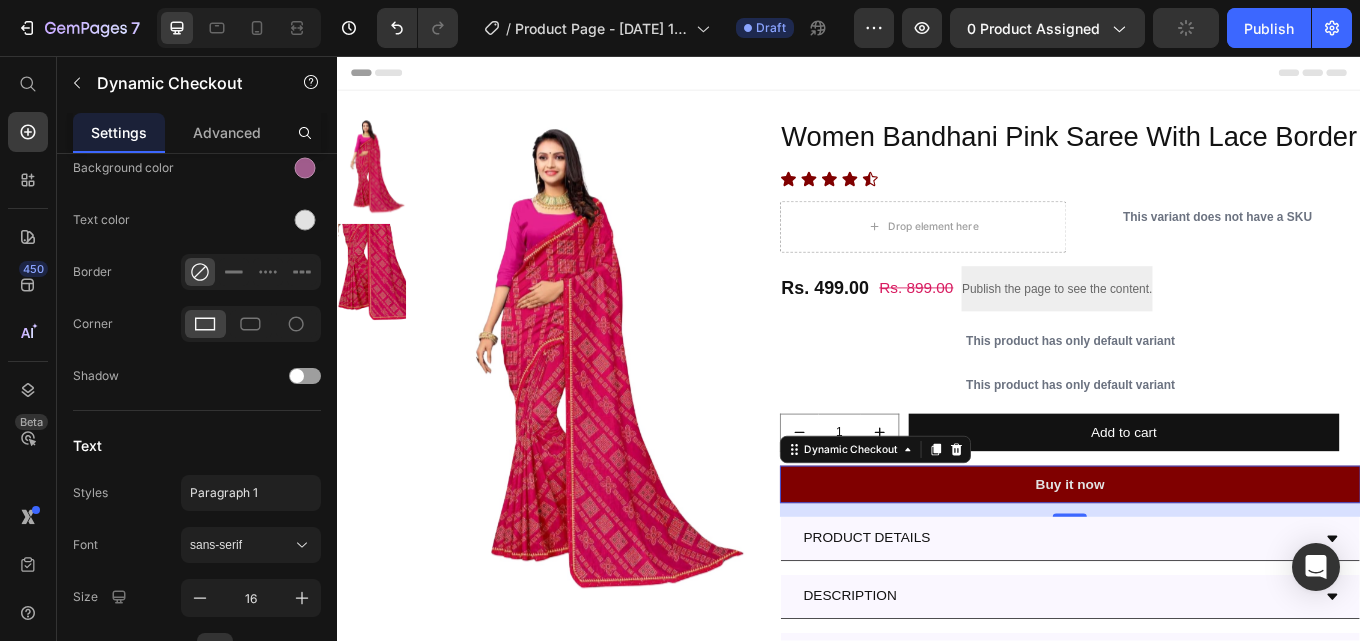 scroll, scrollTop: 0, scrollLeft: 0, axis: both 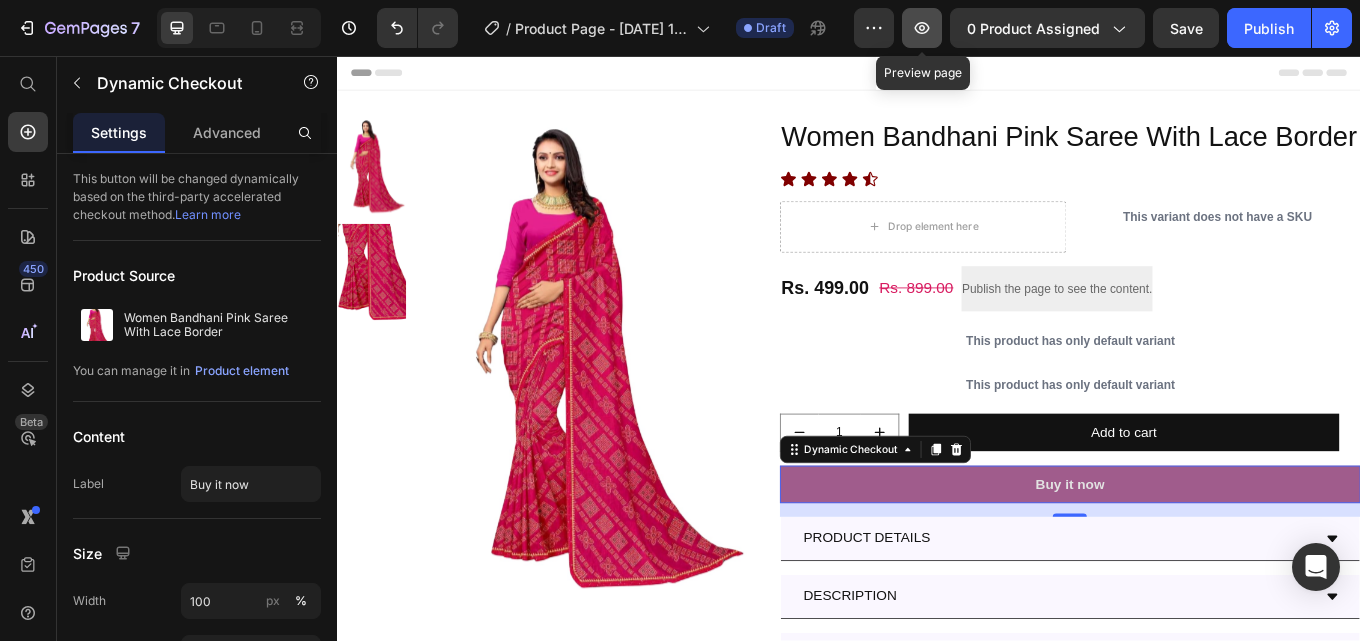 click 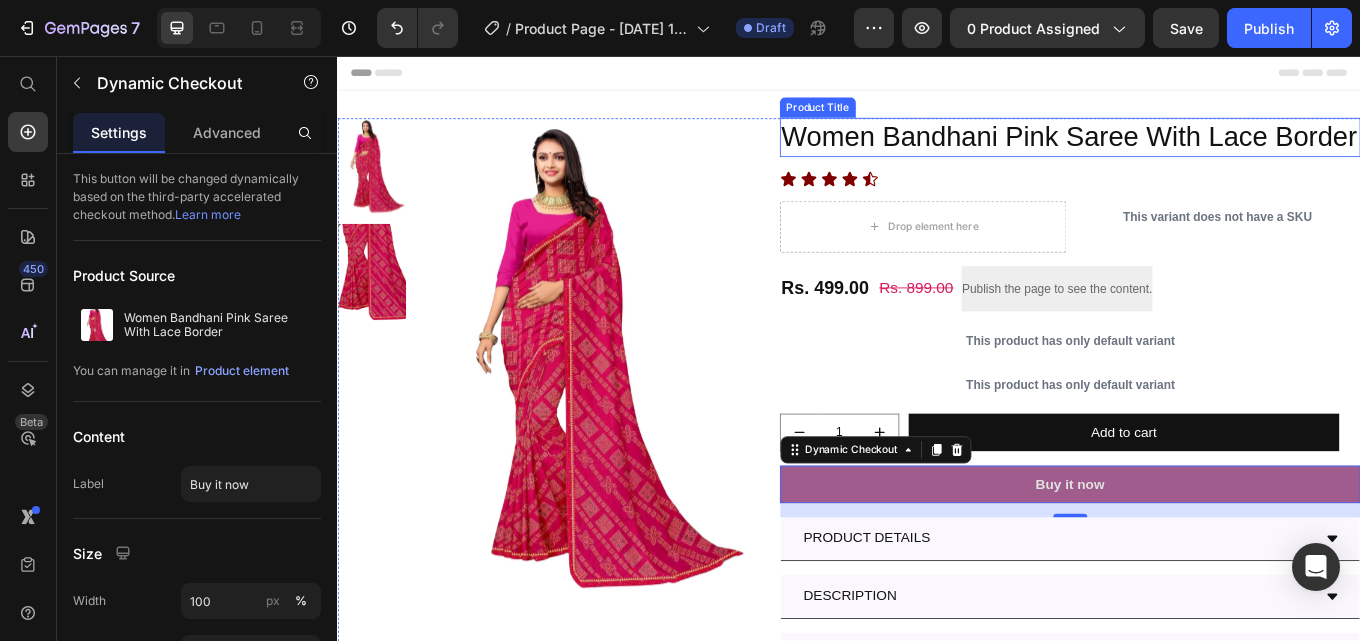 click on "Women Bandhani Pink Saree With Lace Border" at bounding box center (1196, 152) 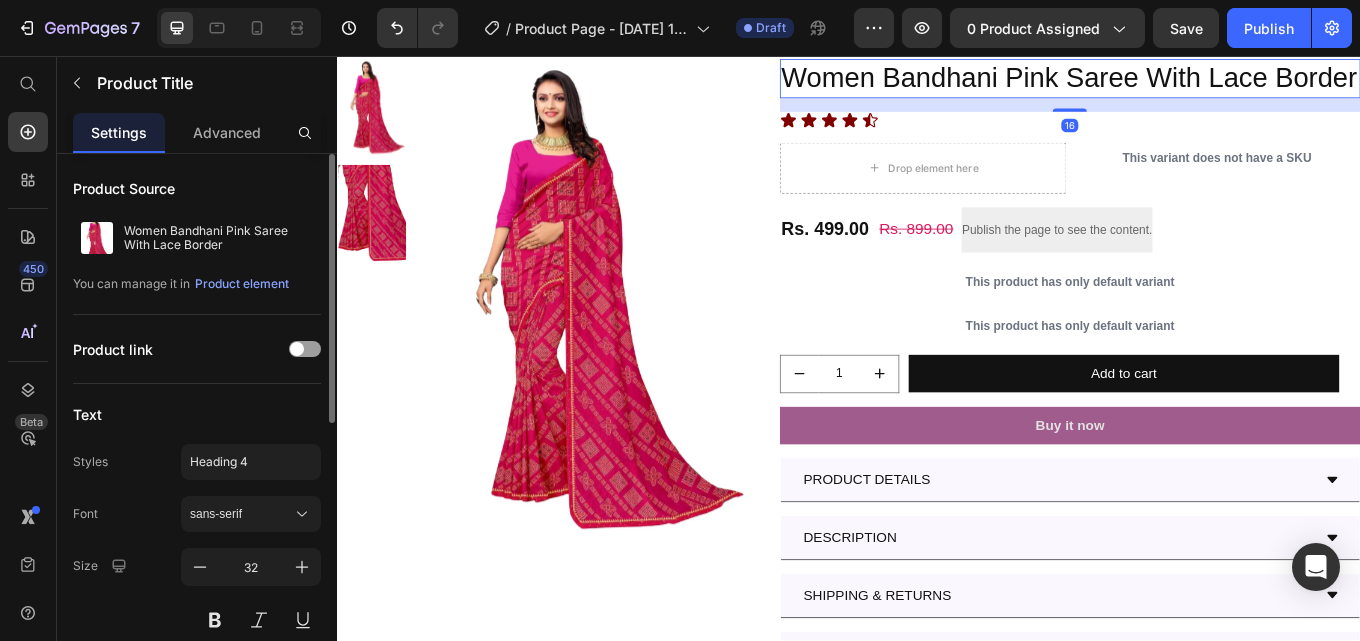 scroll, scrollTop: 100, scrollLeft: 0, axis: vertical 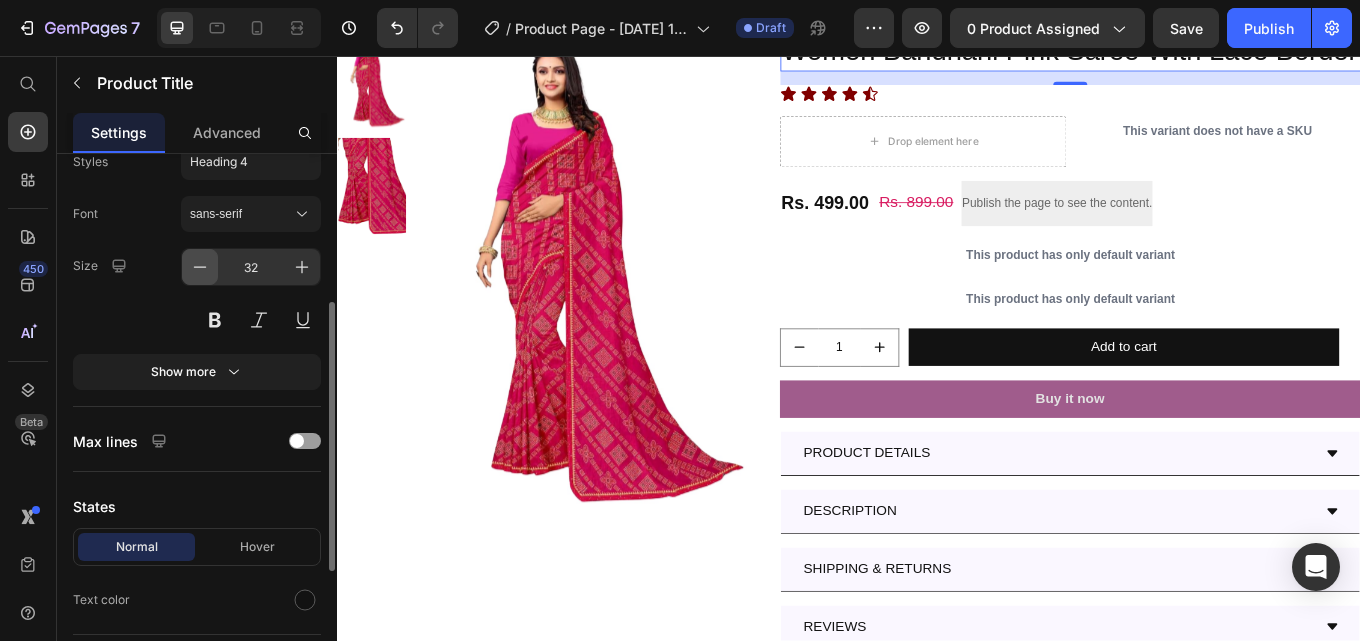 click 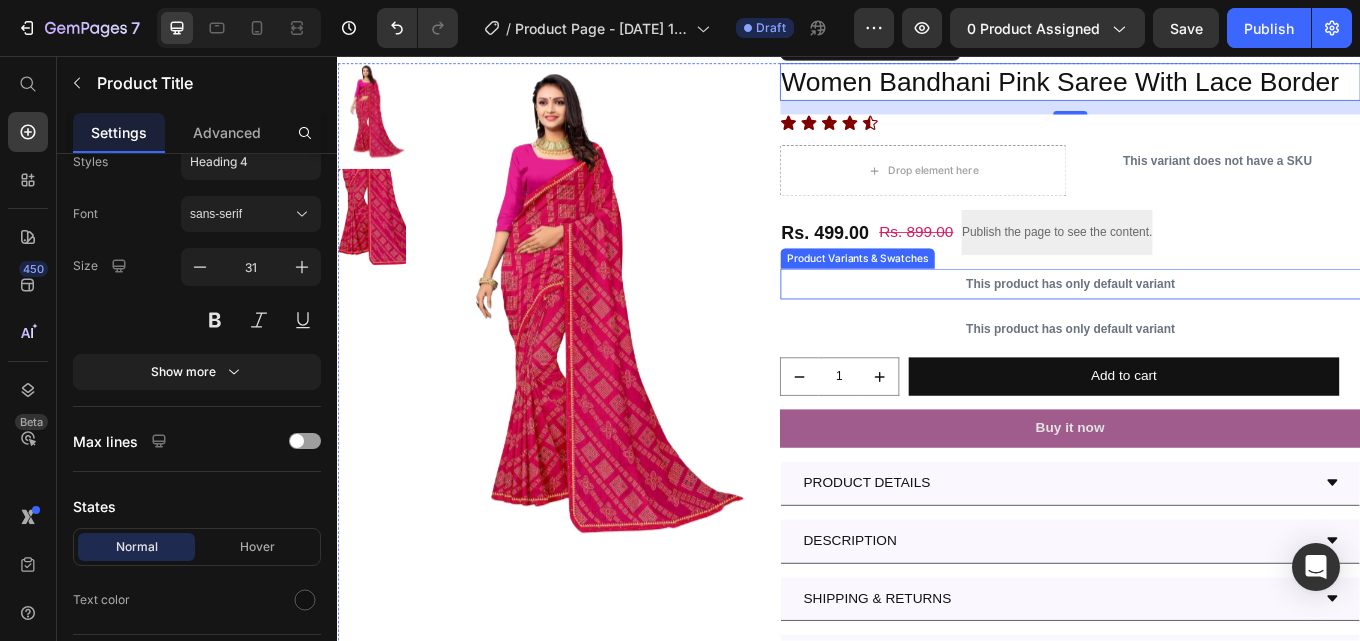 scroll, scrollTop: 0, scrollLeft: 0, axis: both 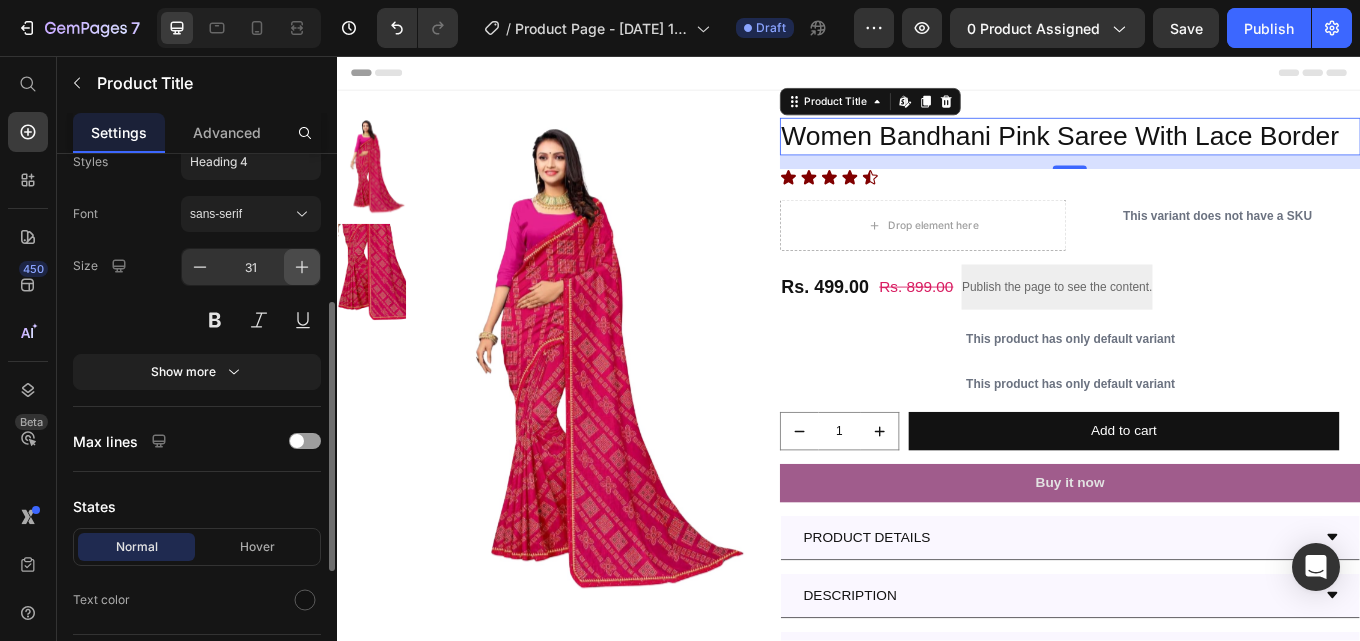 click 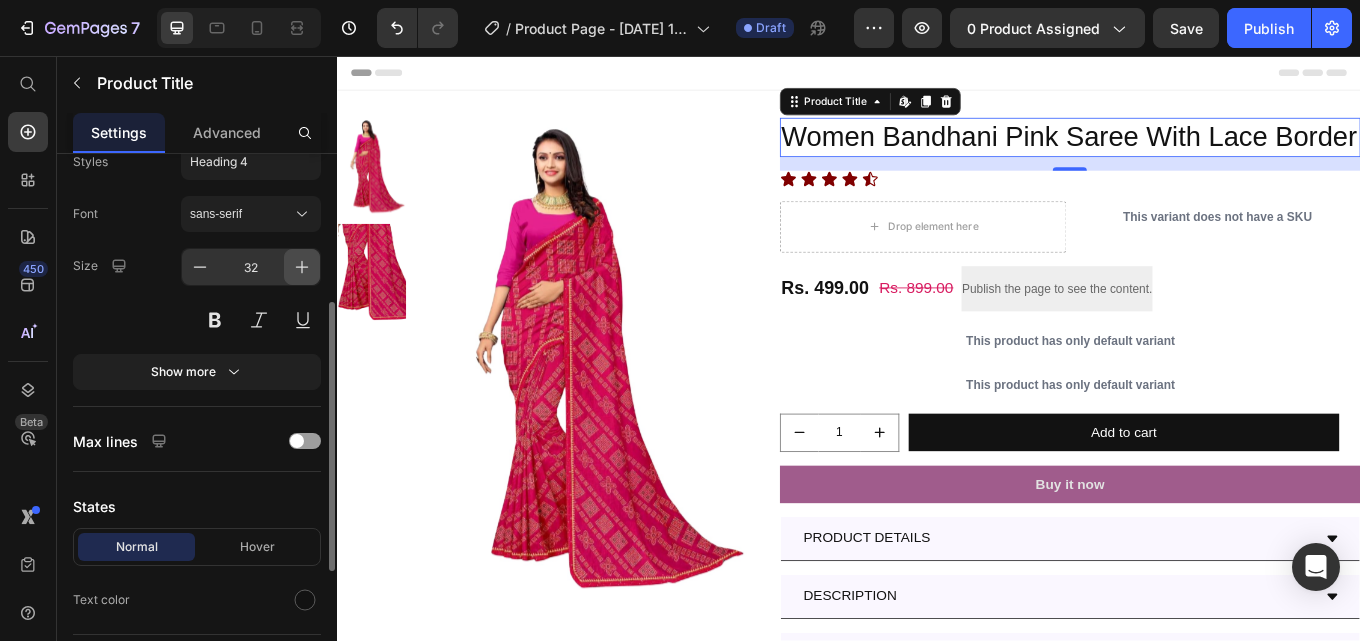 click 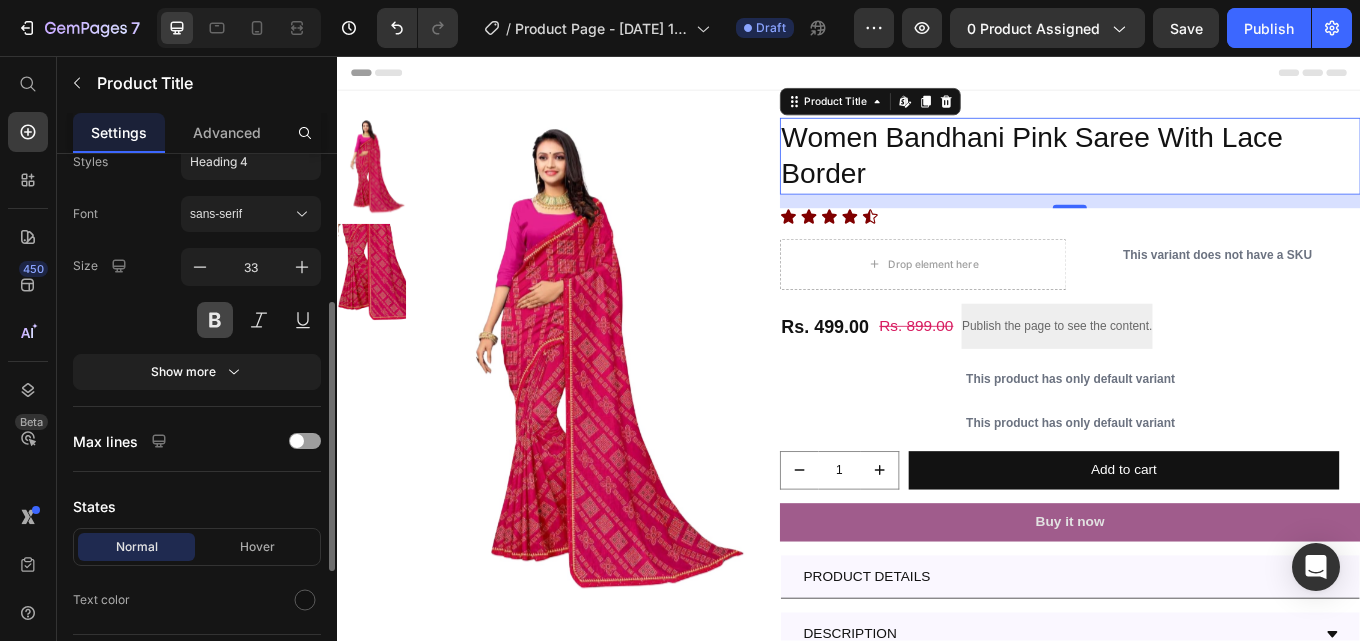 click at bounding box center [215, 320] 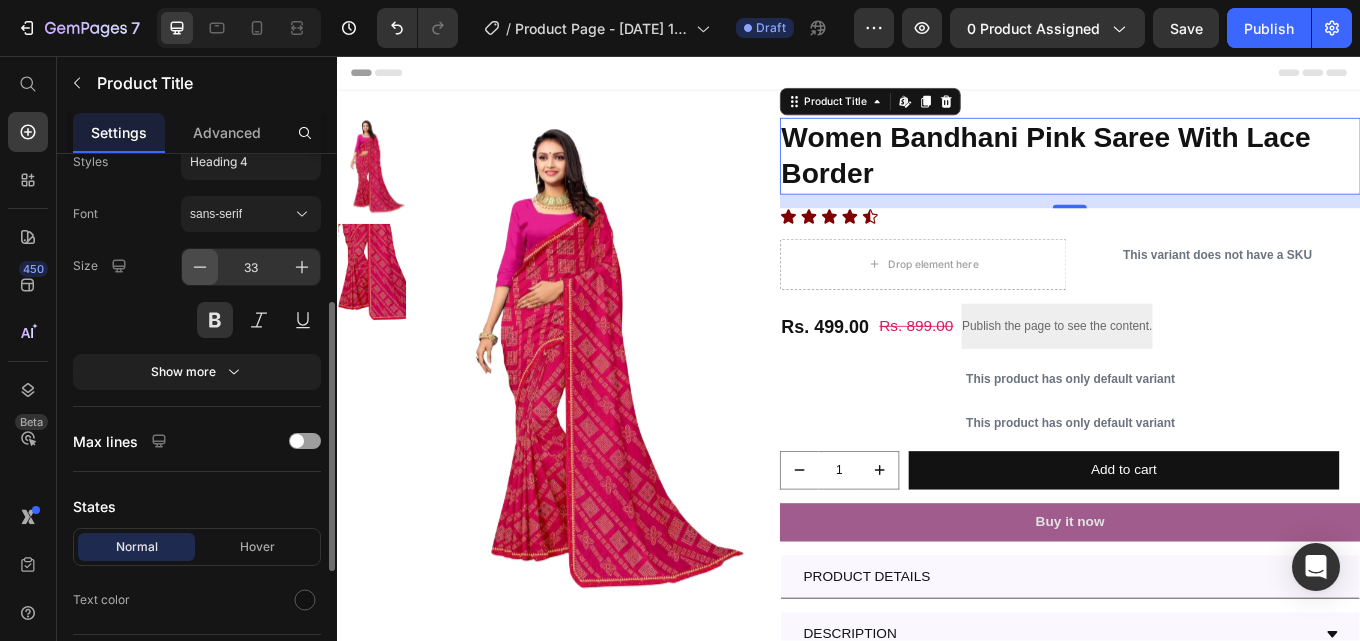 click 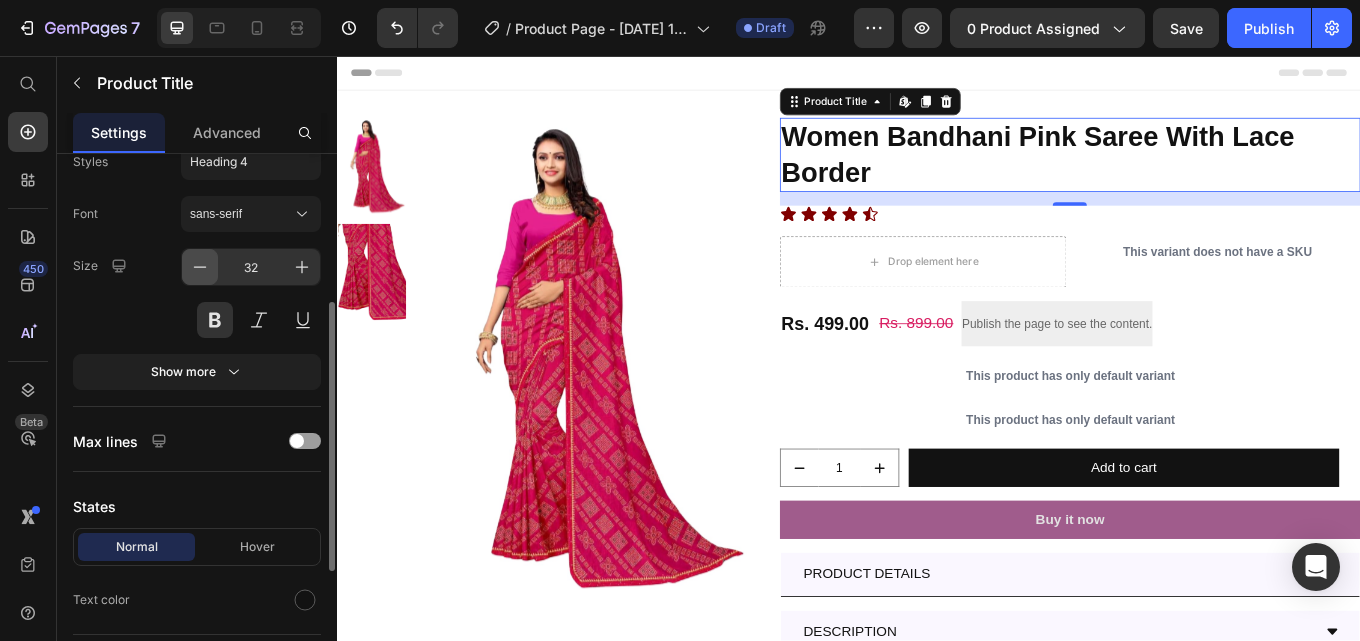 click 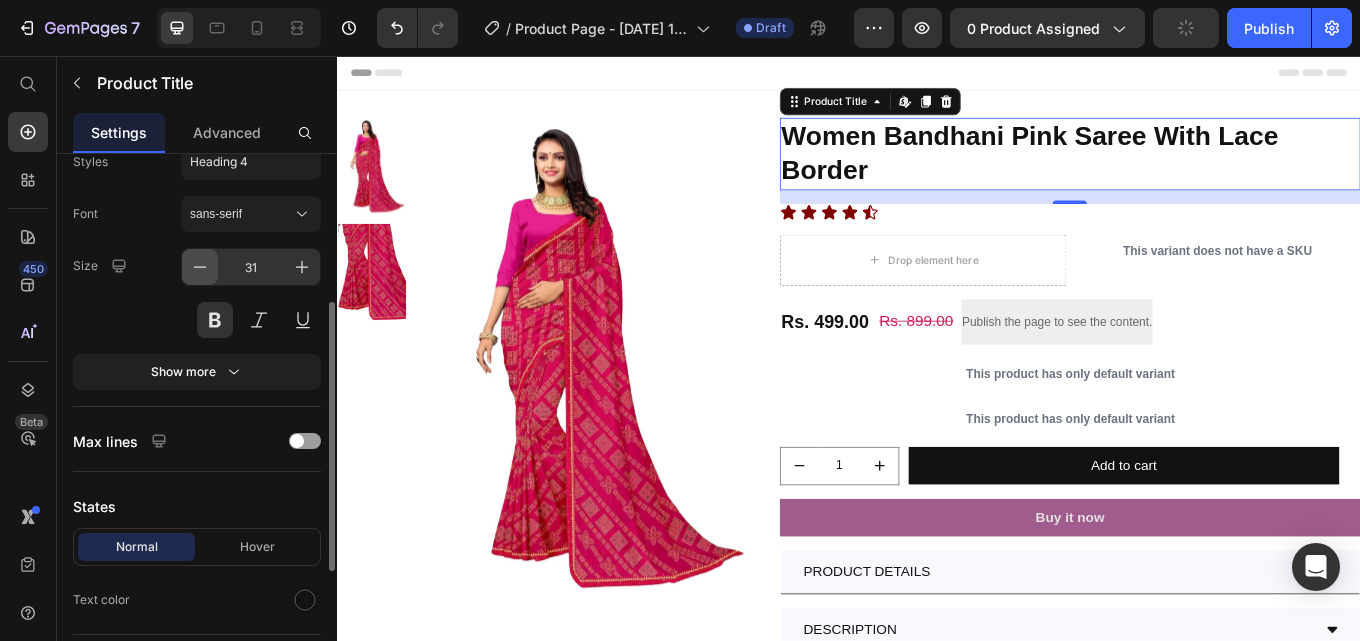 click 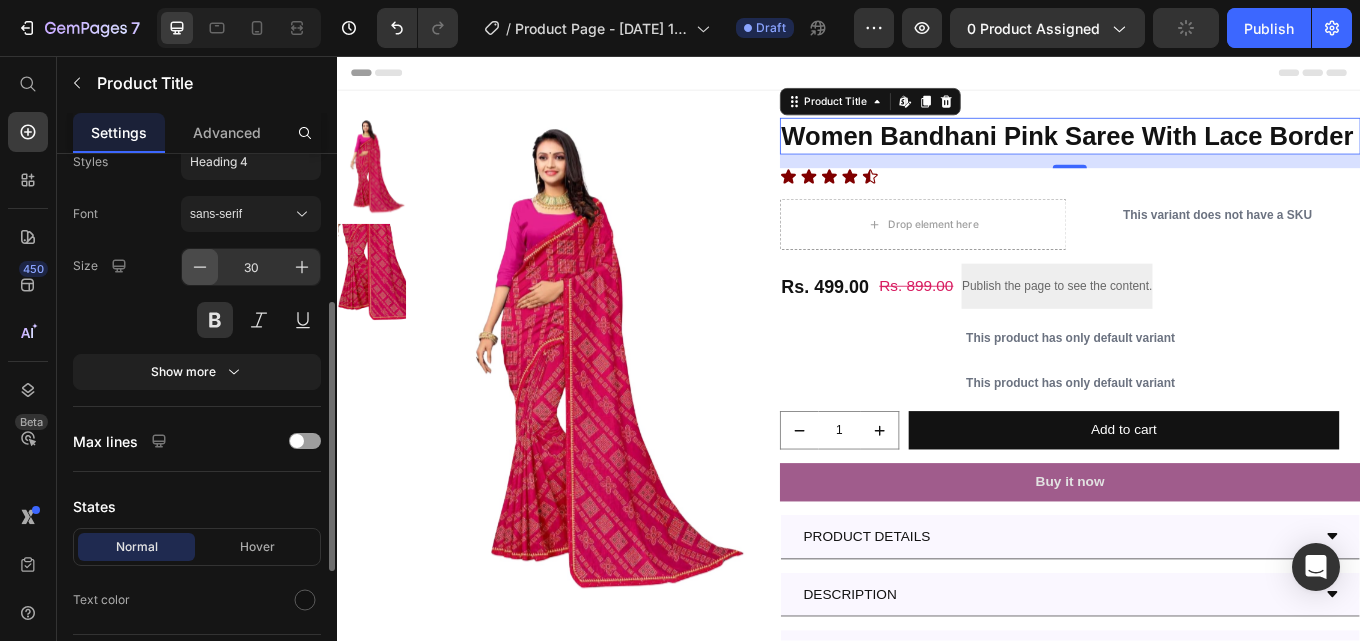 click 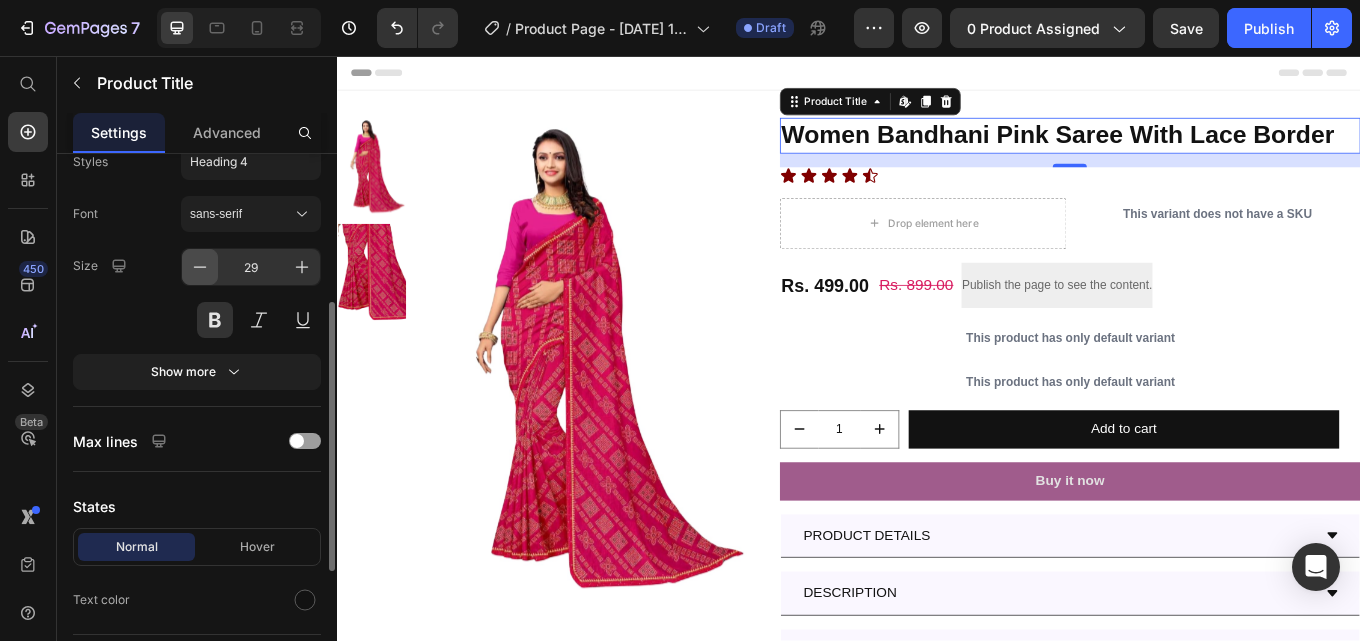 click 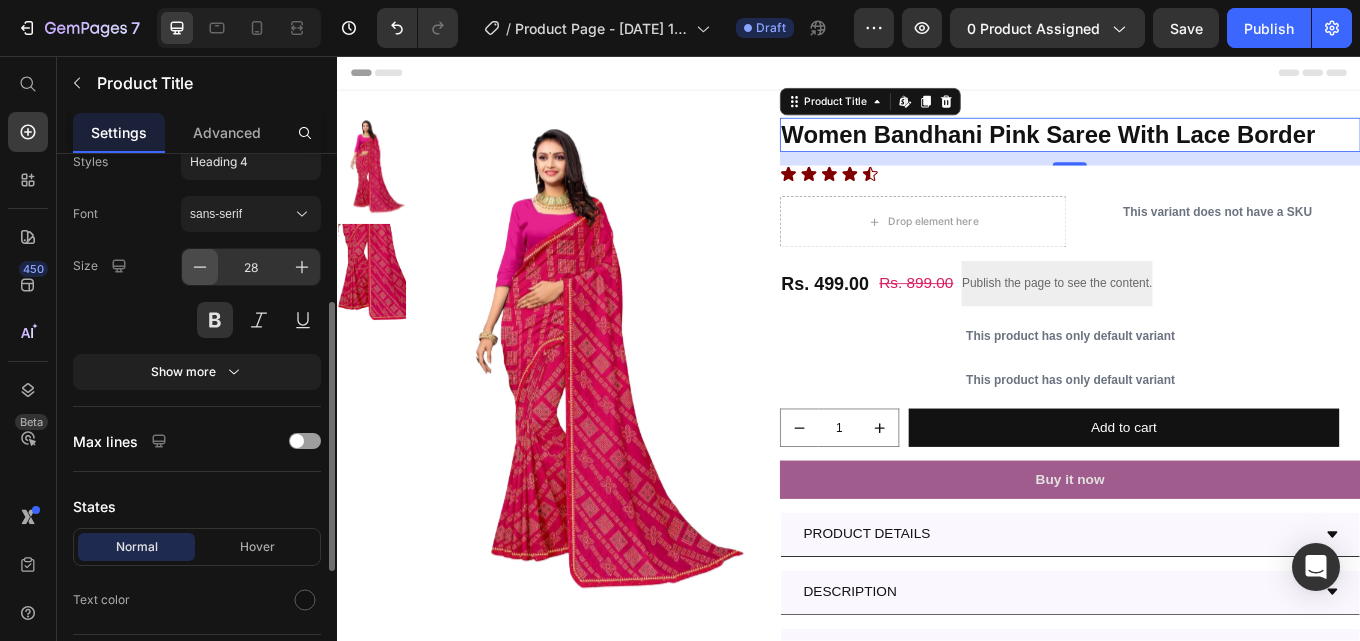 click 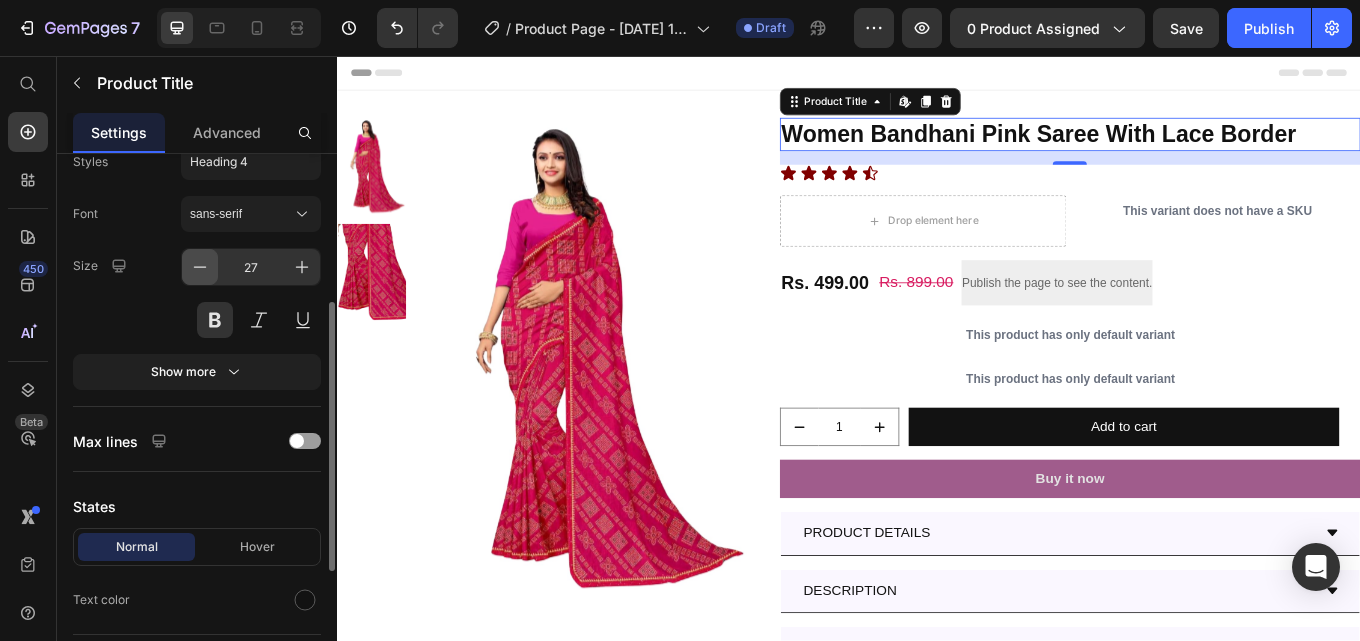 click 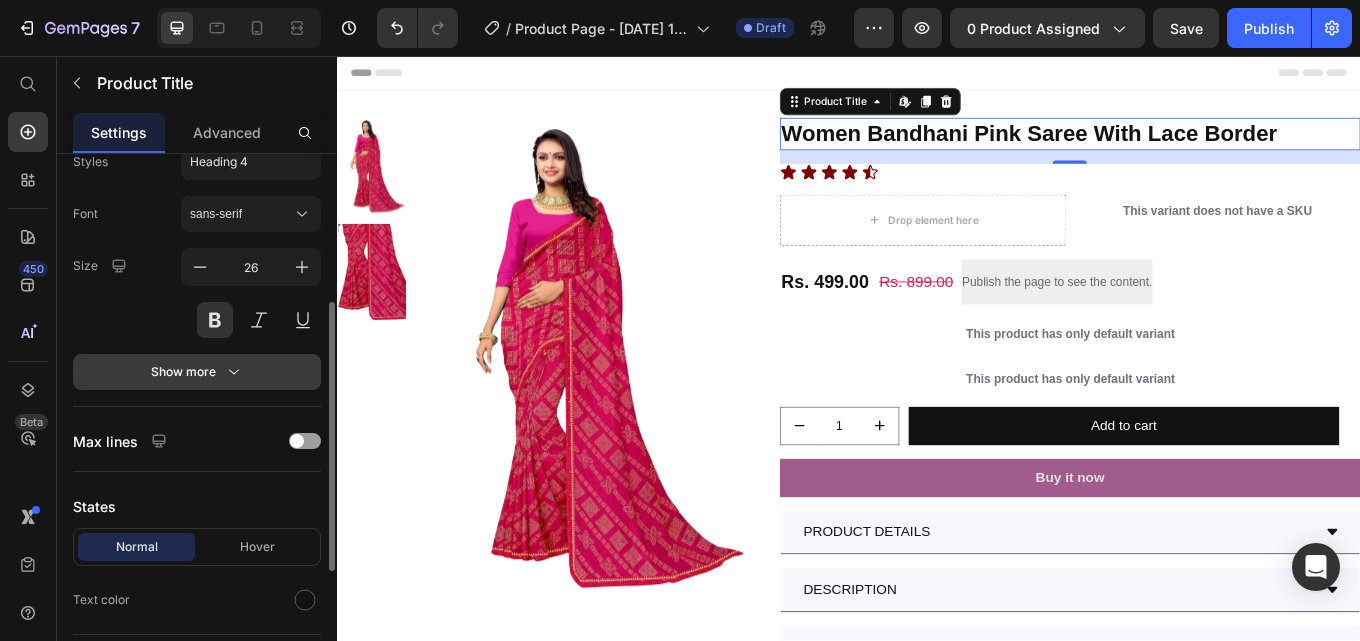 click 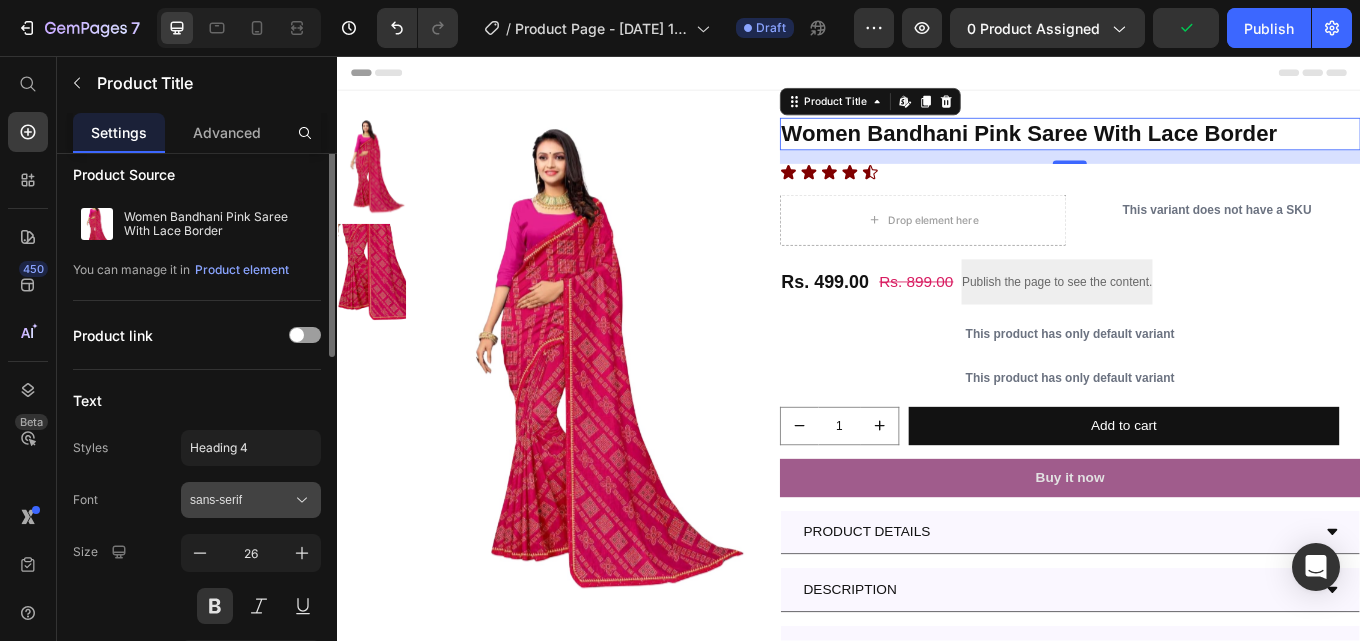 scroll, scrollTop: 0, scrollLeft: 0, axis: both 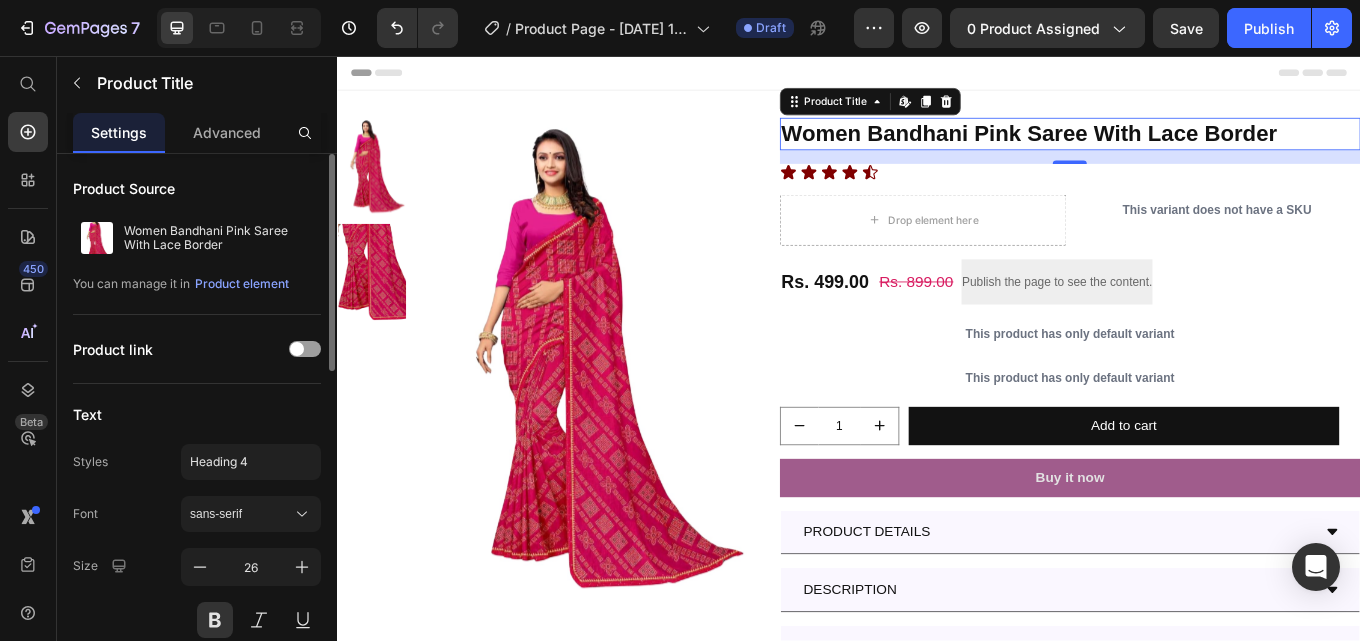 click on "Product Source Women Bandhani Pink Saree With Lace Border  You can manage it in   Product element  Product link Text Styles Heading 4 Font sans-serif Size 26 Font weight Normal Line height 130 px % Letter spacing Auto px Transform
AA Aa aa Shadow Show less Max lines States Normal Hover Text color Align SEO HTML tag H1  Delete element" at bounding box center [197, 833] 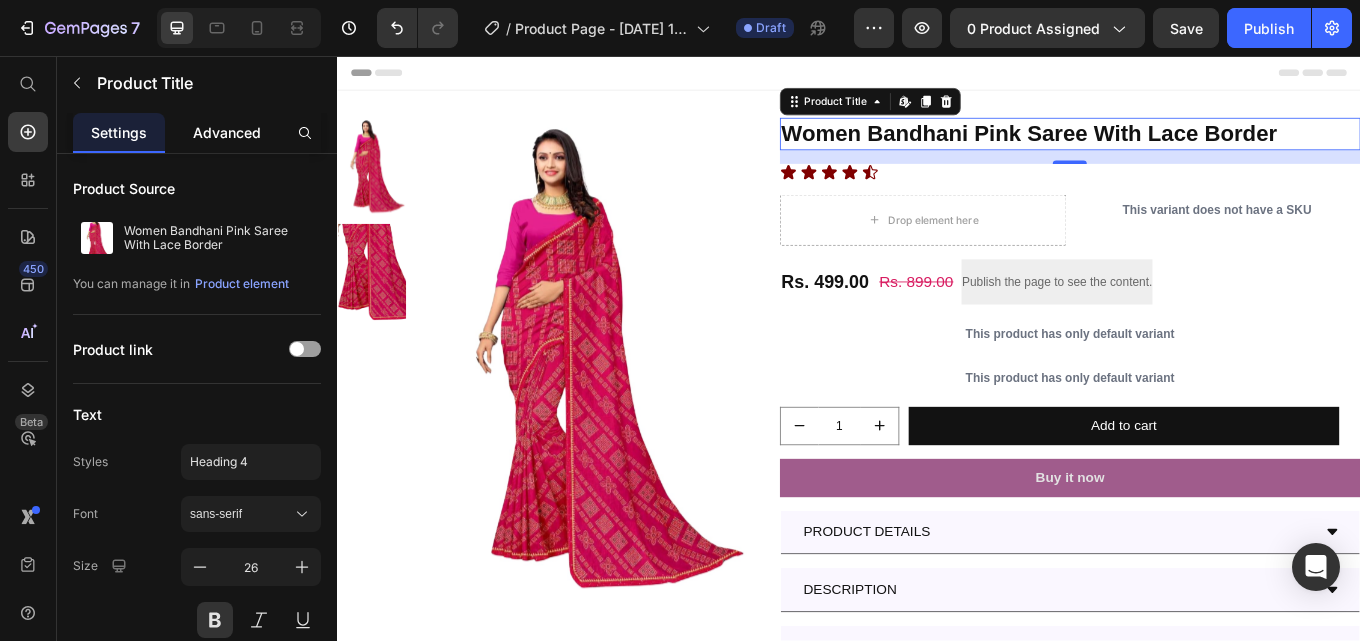 click on "Advanced" at bounding box center [227, 132] 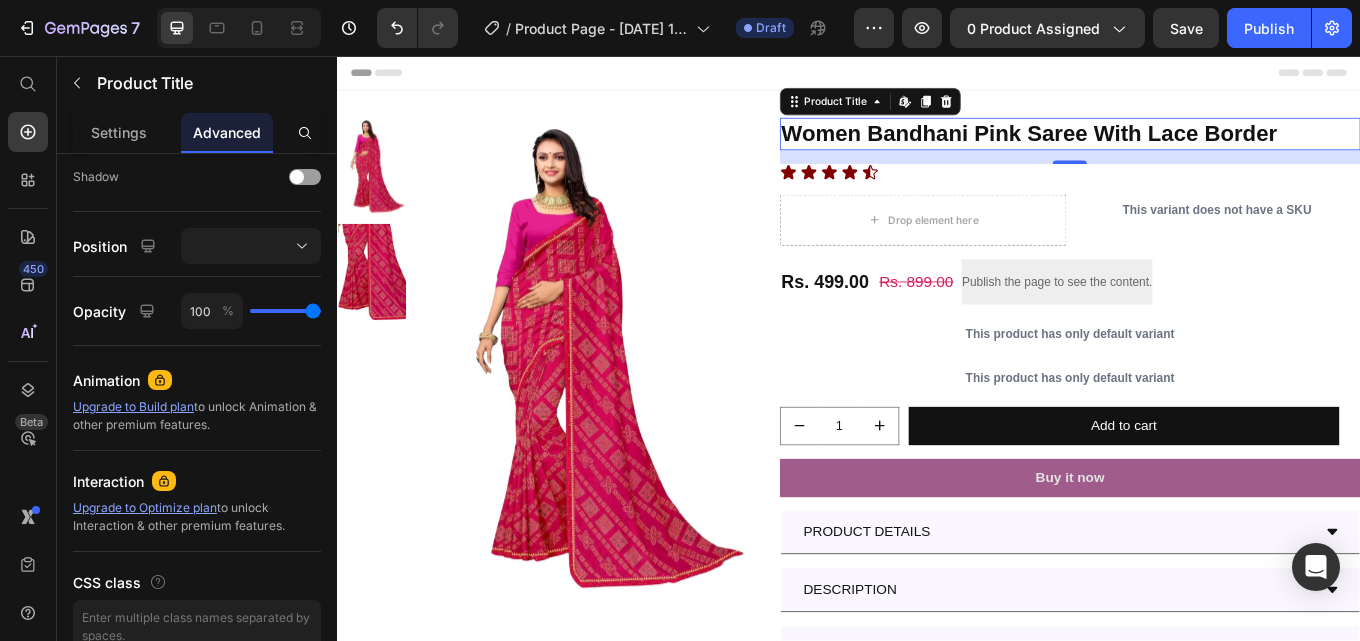 scroll, scrollTop: 61, scrollLeft: 0, axis: vertical 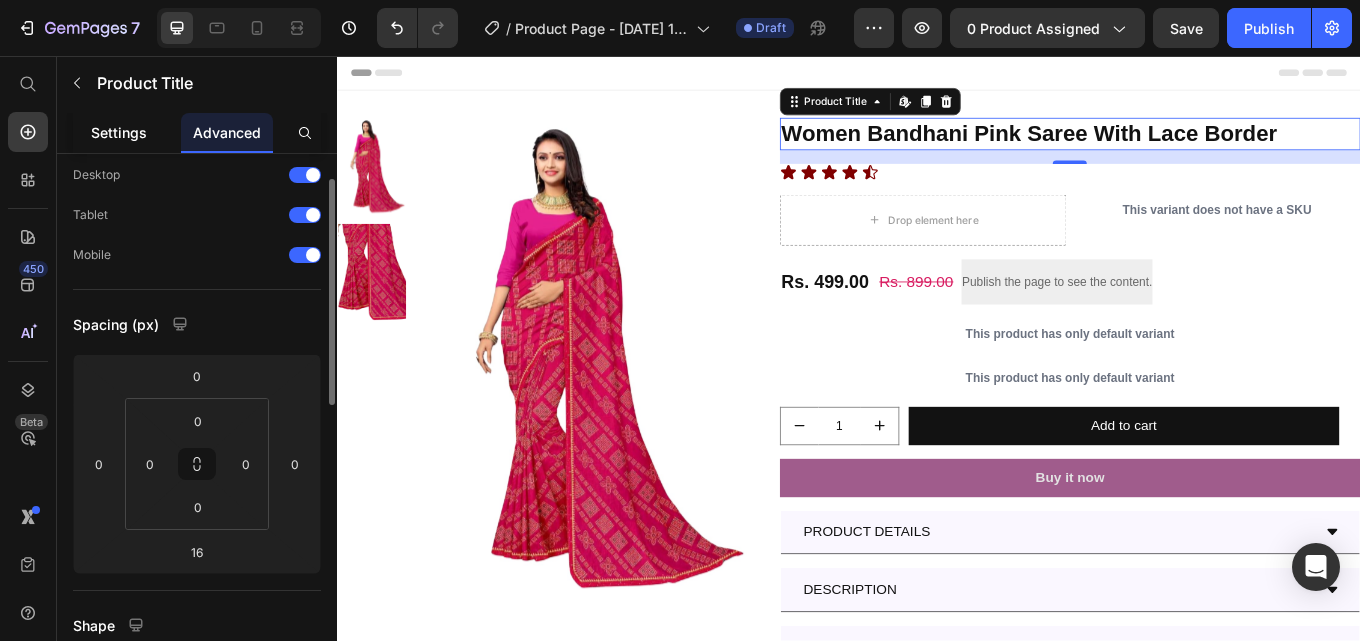 click on "Settings" 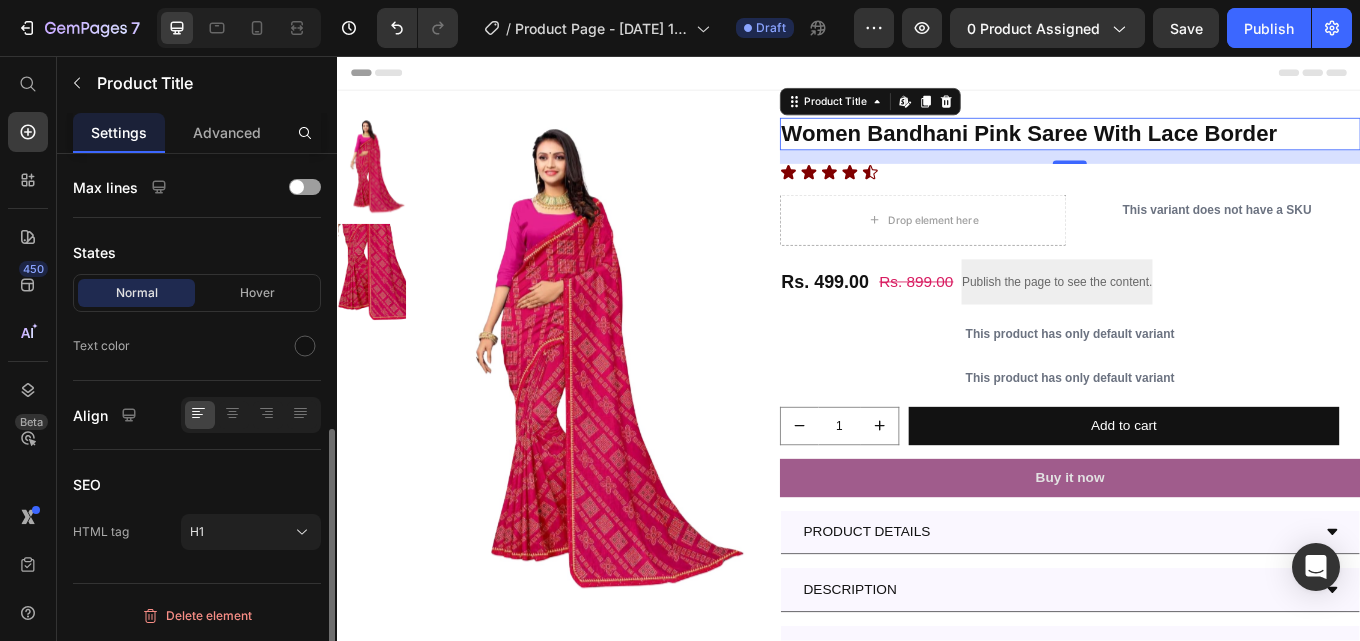 scroll, scrollTop: 0, scrollLeft: 0, axis: both 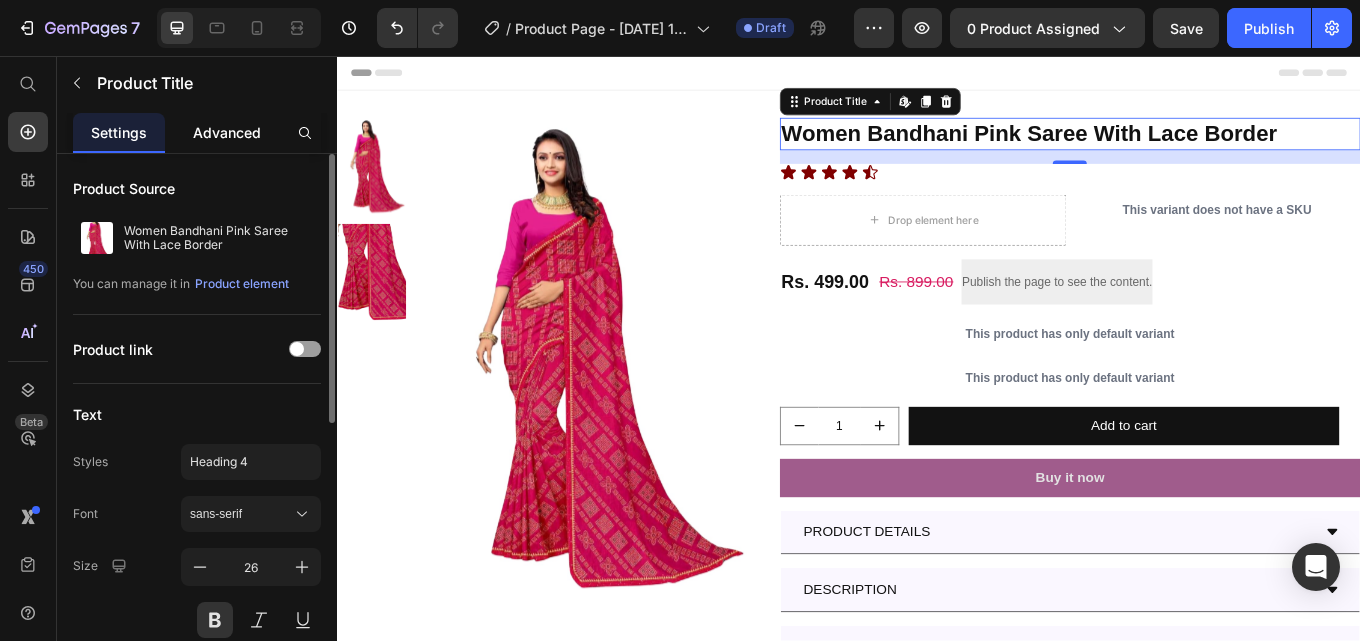 click on "Advanced" 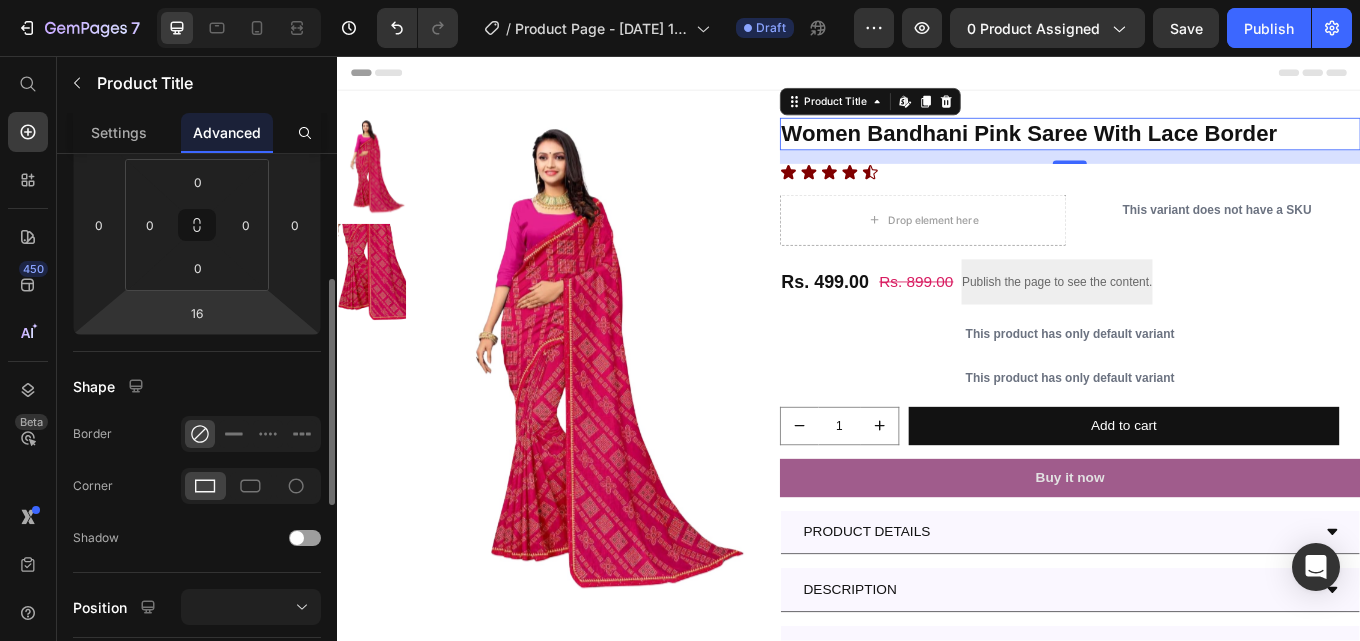 scroll, scrollTop: 500, scrollLeft: 0, axis: vertical 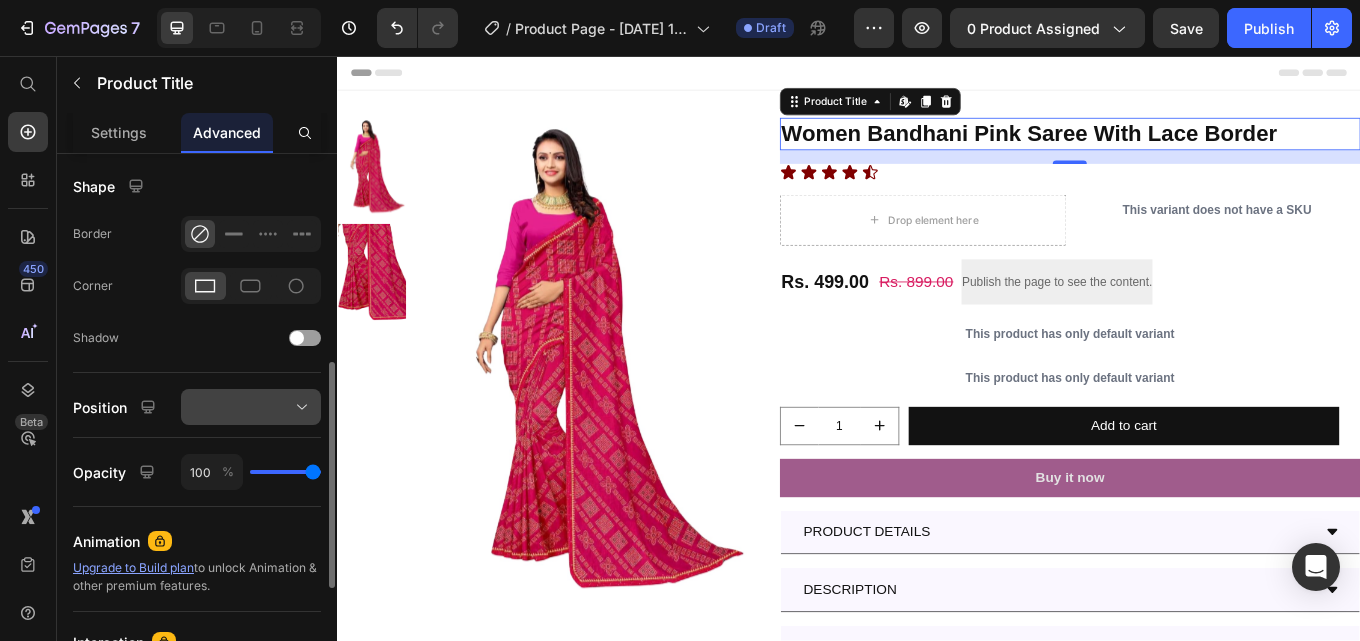 click at bounding box center [251, 407] 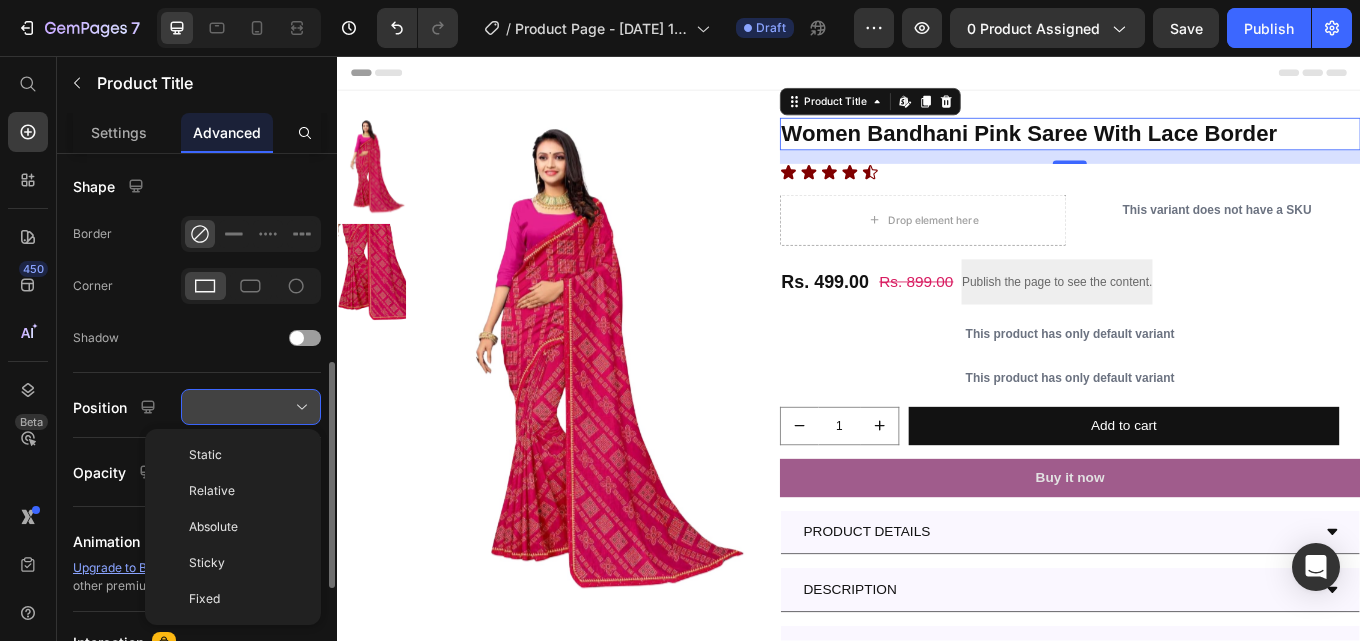 click at bounding box center [251, 407] 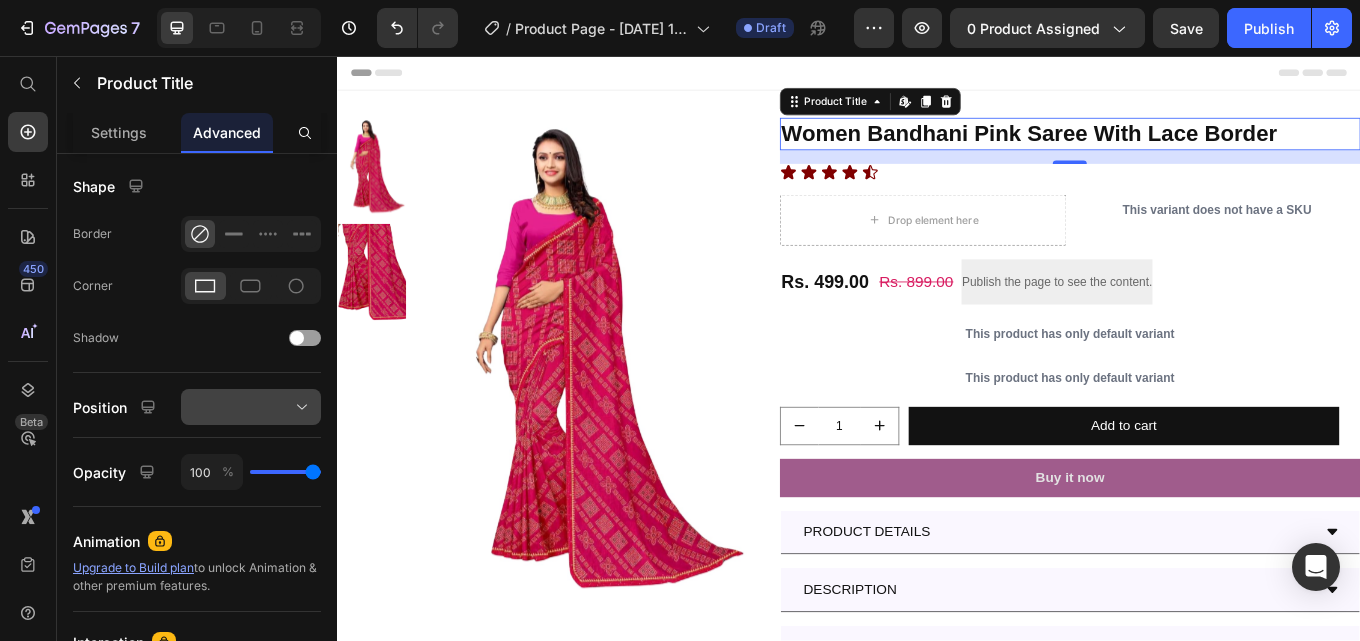 scroll, scrollTop: 700, scrollLeft: 0, axis: vertical 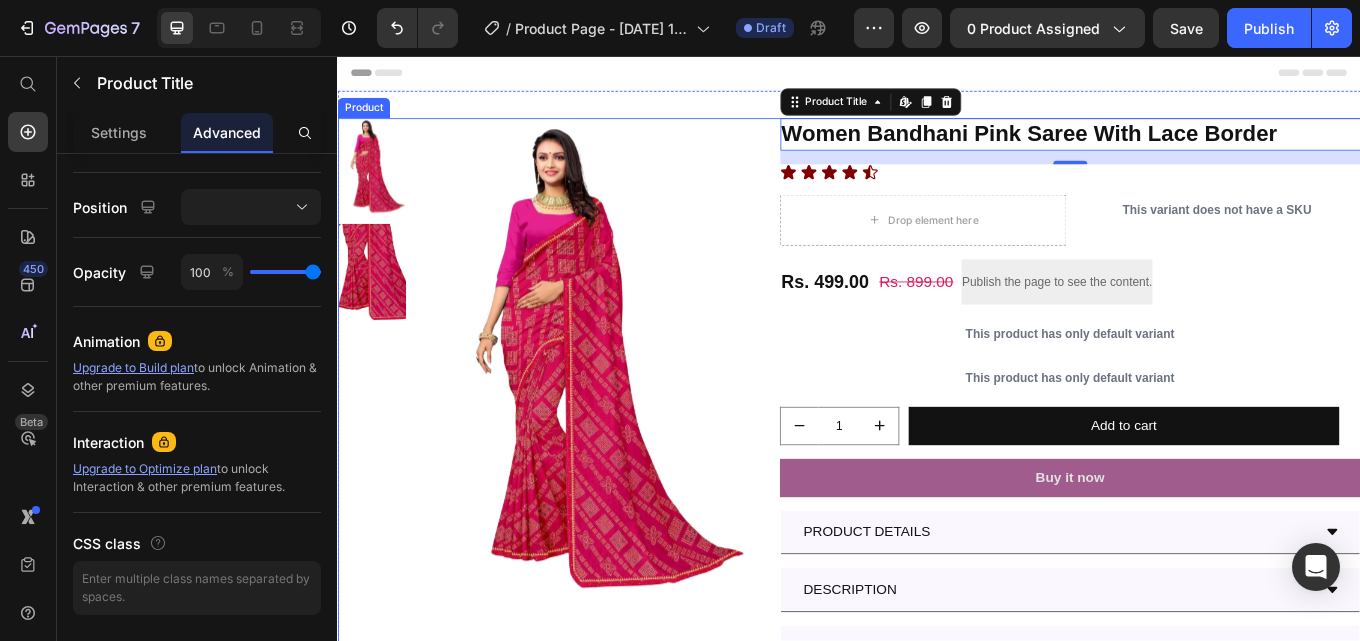 click on "Product Images Women Bandhani Pink Saree With Lace Border Product Title   Edit content in Shopify 16 Icon Icon Icon Icon Icon Icon List
Drop element here This variant does not have a SKU Product SKU Row Rs. 499.00 Product Price Rs. 899.00 Product Price
Publish the page to see the content.
Custom Code Row This product has only default variant Product Variants & Swatches This product has only default variant Product Variants & Swatches 1 Product Quantity Add to cart Add to Cart Row Buy it now Dynamic Checkout
PRODUCT DETAILS
DESCRIPTION
SHIPPING & RETURNS
REVIEWS Accordion Product" at bounding box center [937, 487] 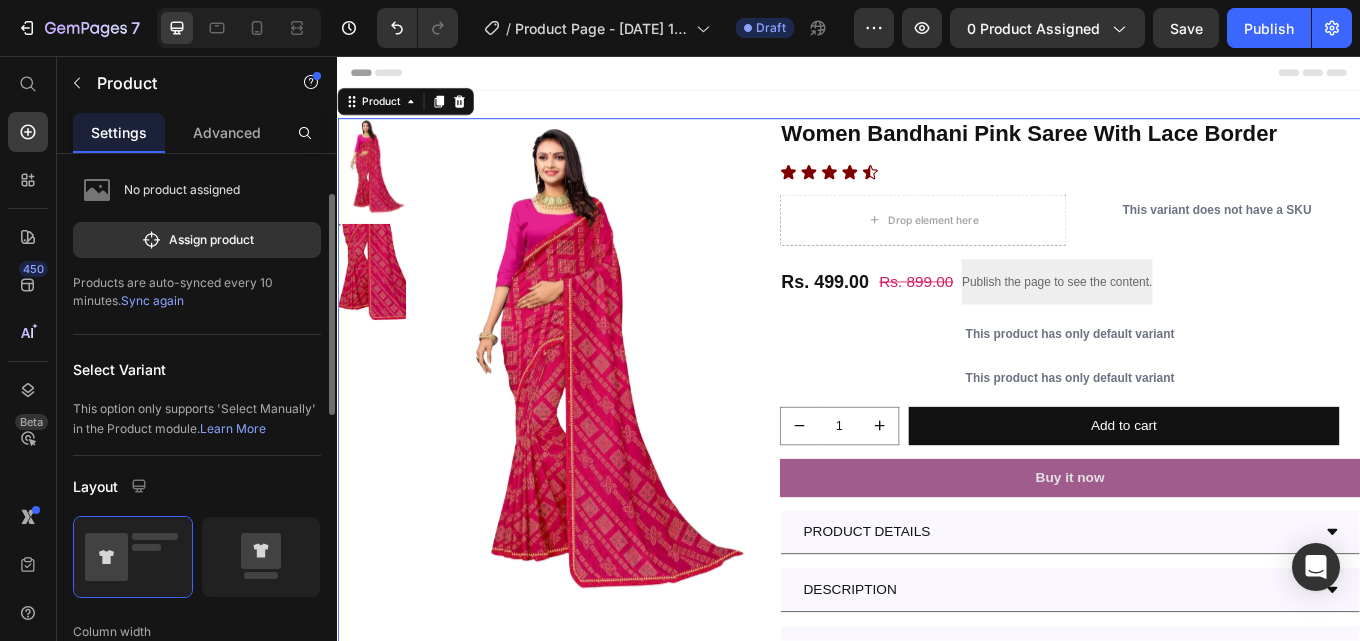 scroll, scrollTop: 300, scrollLeft: 0, axis: vertical 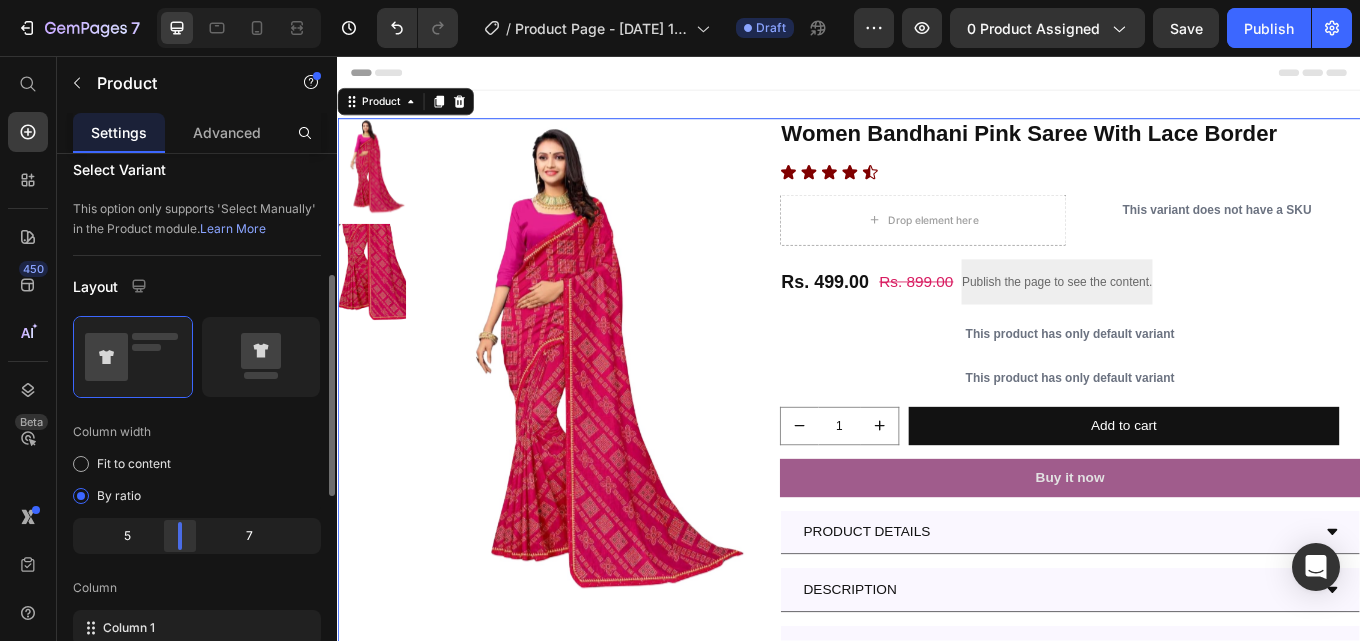 click on "7   /  Product Page - [DATE] 13:49:43 Draft Preview 0 product assigned  Save   Publish  450 Beta Start with Sections Elements Hero Section Product Detail Brands Trusted Badges Guarantee Product Breakdown How to use Testimonials Compare Bundle FAQs Social Proof Brand Story Product List Collection Blog List Contact Sticky Add to Cart Custom Footer Browse Library 450 Layout
Row
Row
Row
Row Text
Heading
Text Block Button
Button
Button
Sticky Back to top Media
Image Image" at bounding box center [680, 0] 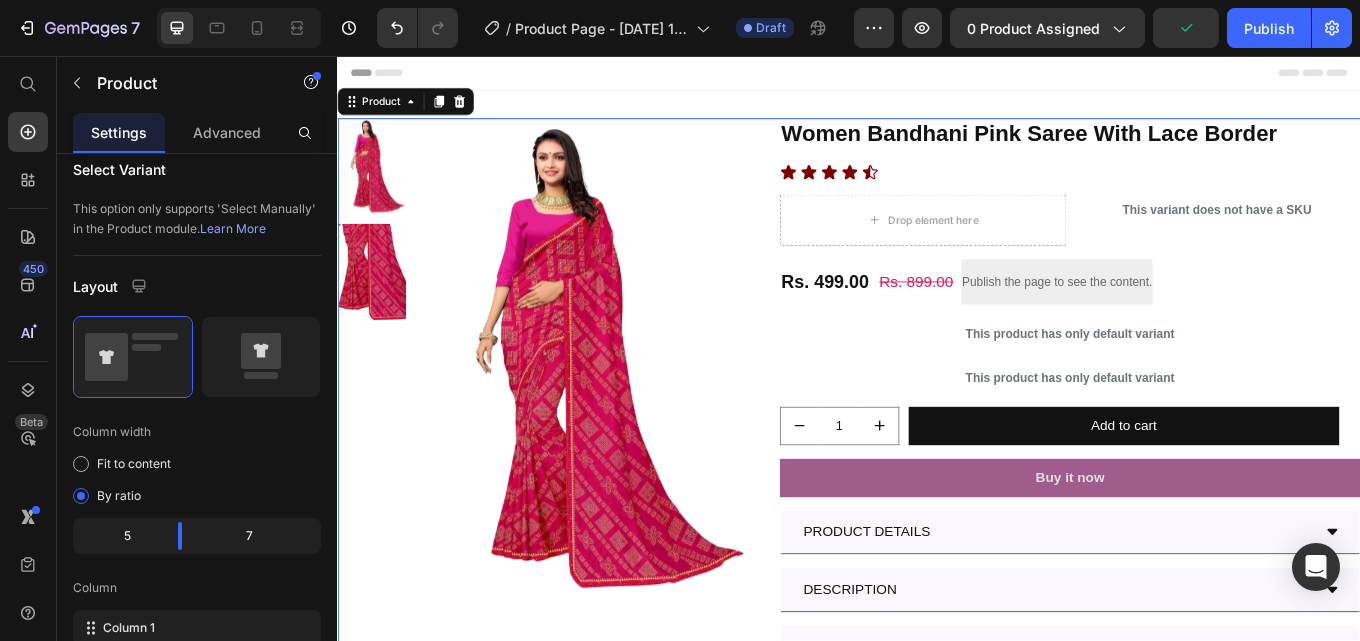 click on "Product Images Women Bandhani Pink Saree With Lace Border Product Title Icon Icon Icon Icon Icon Icon List
Drop element here This variant does not have a SKU Product SKU Row Rs. 499.00 Product Price Rs. 899.00 Product Price
Publish the page to see the content.
Custom Code Row This product has only default variant Product Variants & Swatches This product has only default variant Product Variants & Swatches 1 Product Quantity Add to cart Add to Cart Row Buy it now Dynamic Checkout
PRODUCT DETAILS
DESCRIPTION
SHIPPING & RETURNS
REVIEWS Accordion Product   0" at bounding box center [937, 487] 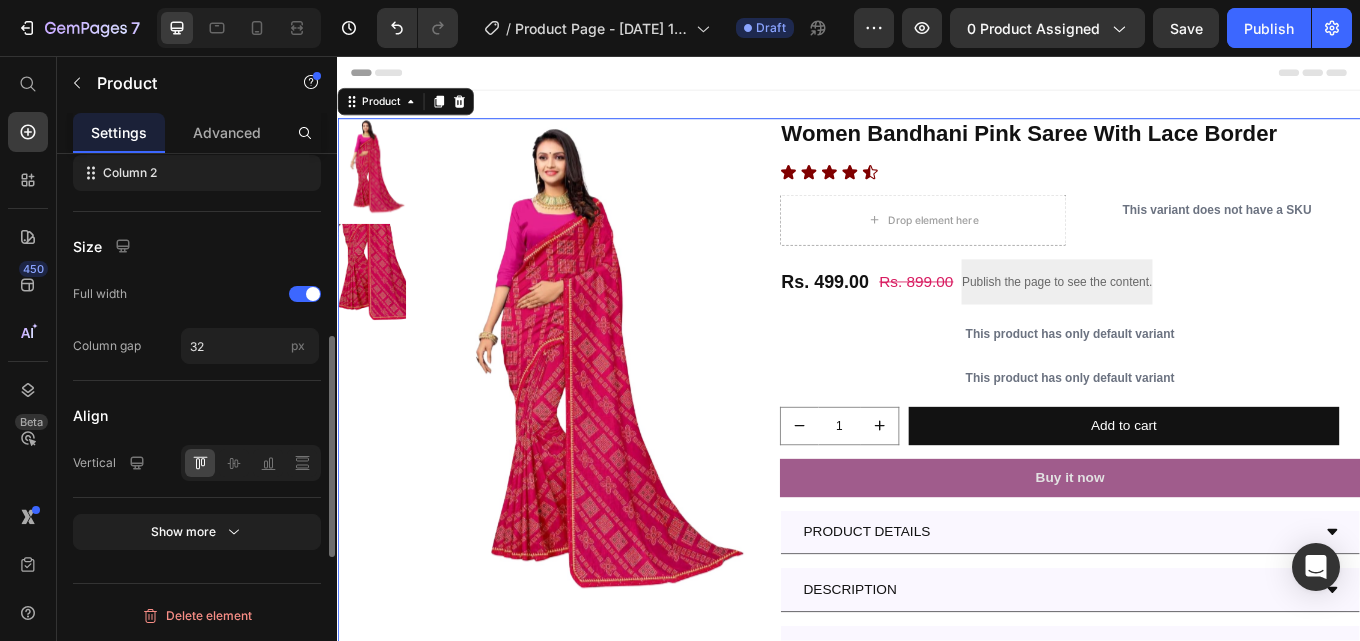 scroll, scrollTop: 695, scrollLeft: 0, axis: vertical 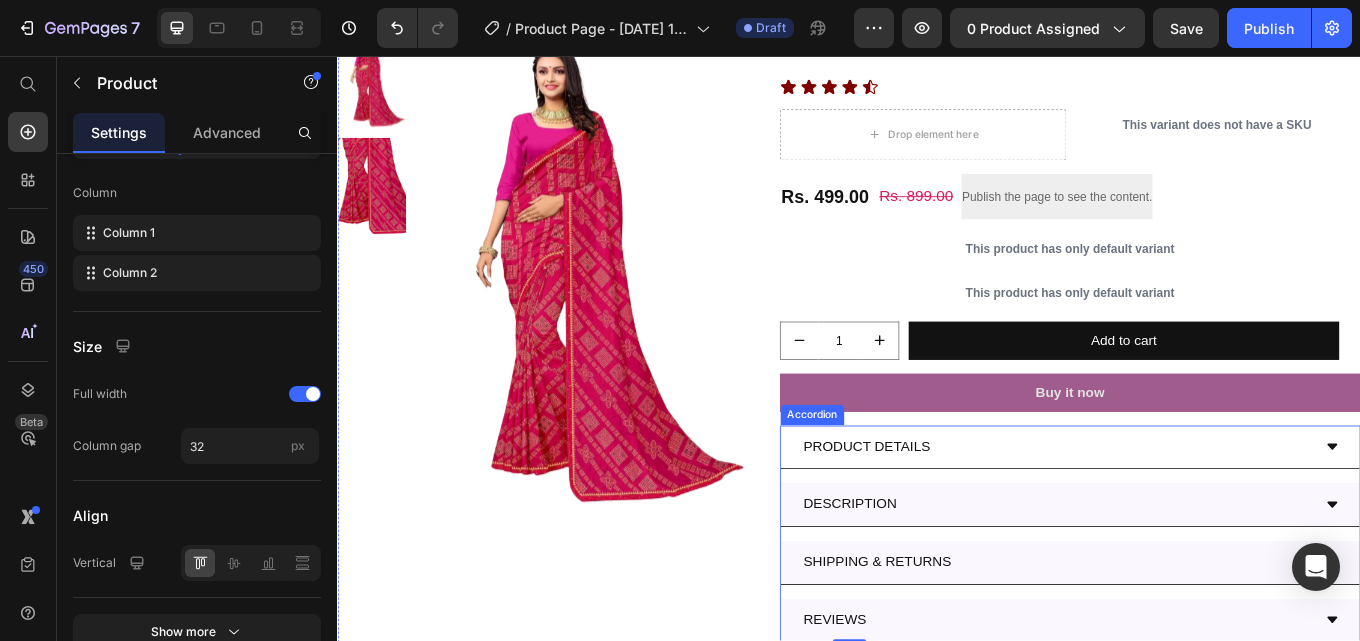 click on "PRODUCT DETAILS" at bounding box center [1180, 515] 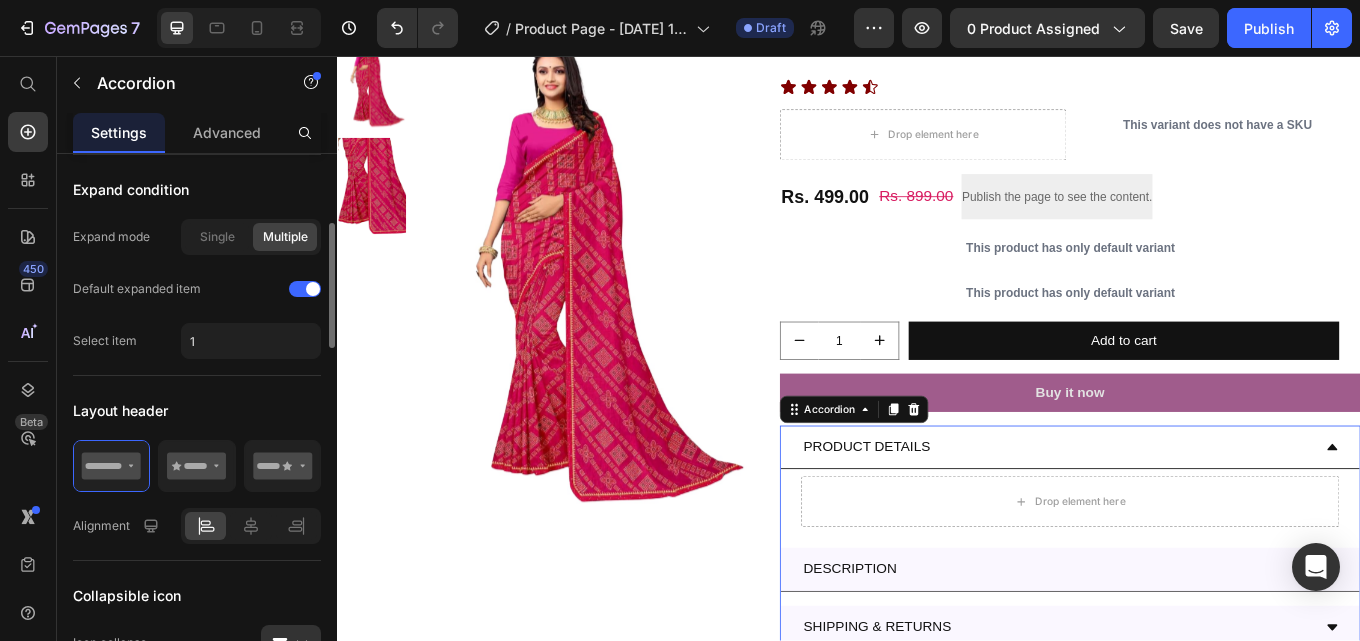 scroll, scrollTop: 600, scrollLeft: 0, axis: vertical 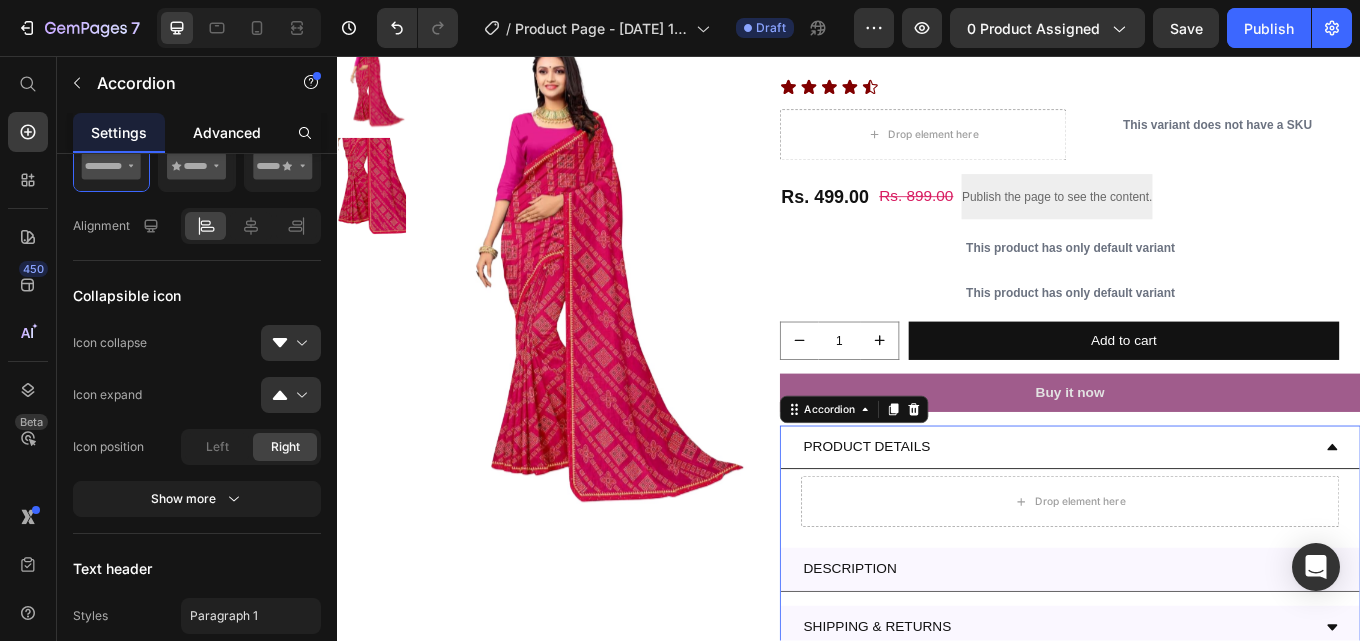 click on "Advanced" 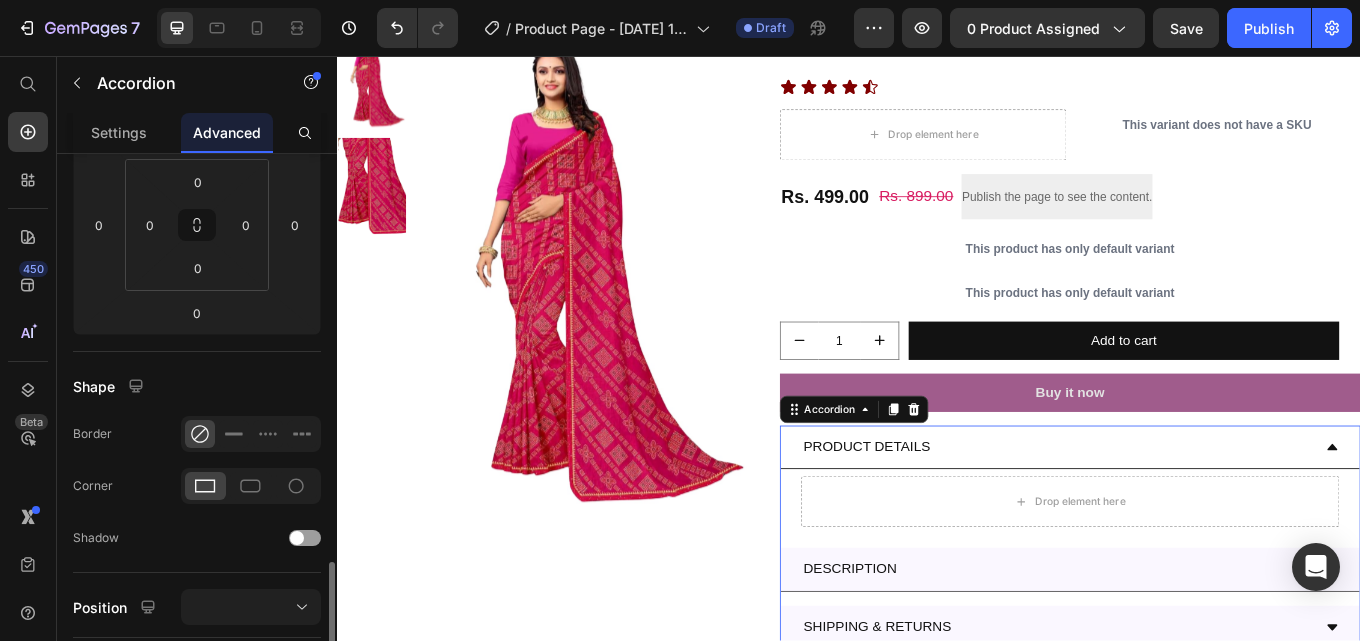 scroll, scrollTop: 500, scrollLeft: 0, axis: vertical 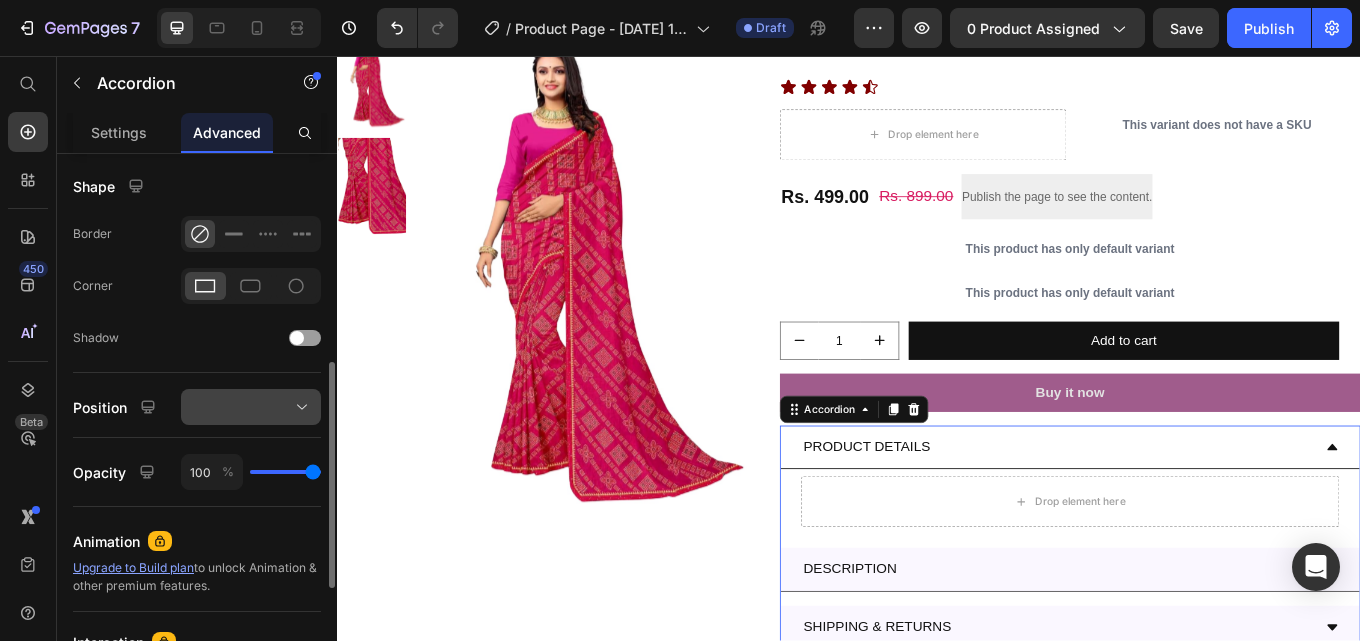 click at bounding box center [251, 407] 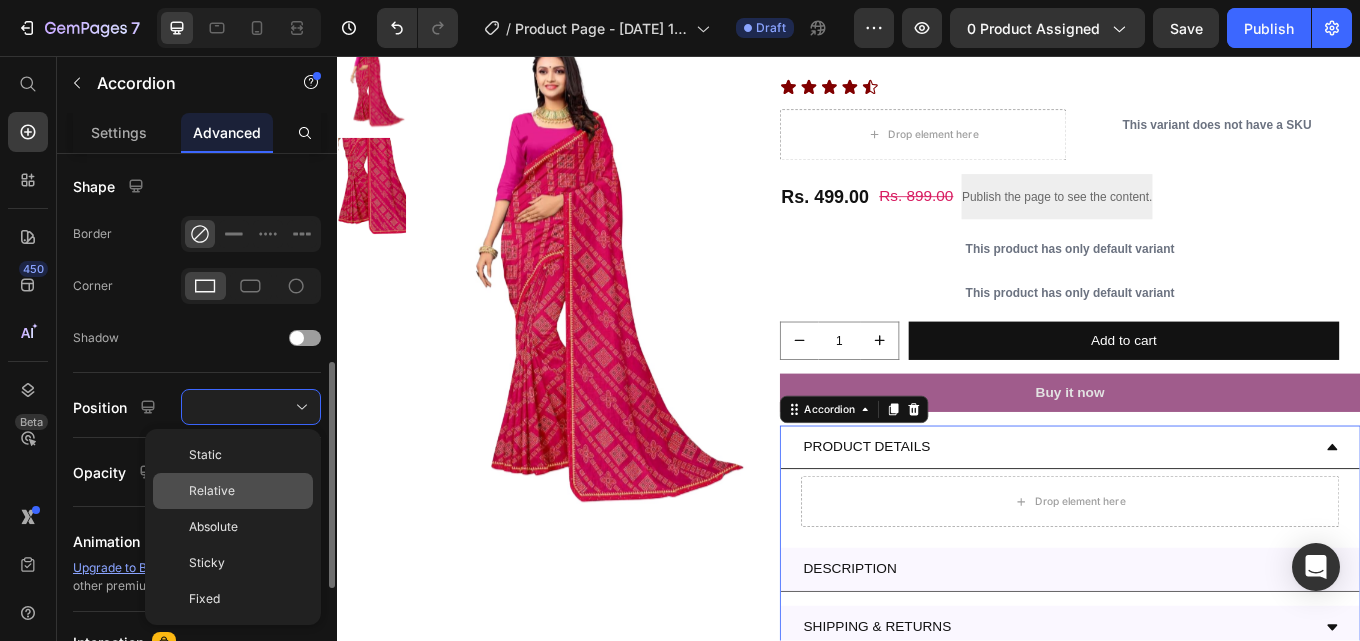 click on "Relative" at bounding box center [212, 491] 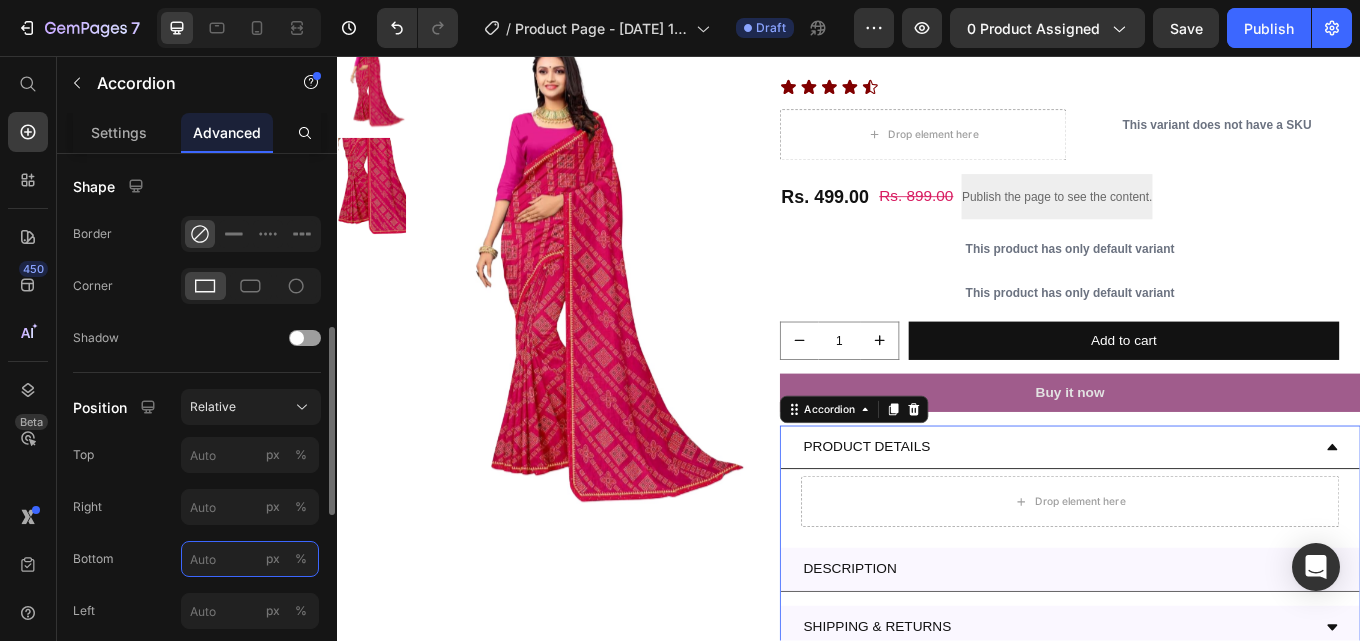 click on "px %" at bounding box center (250, 559) 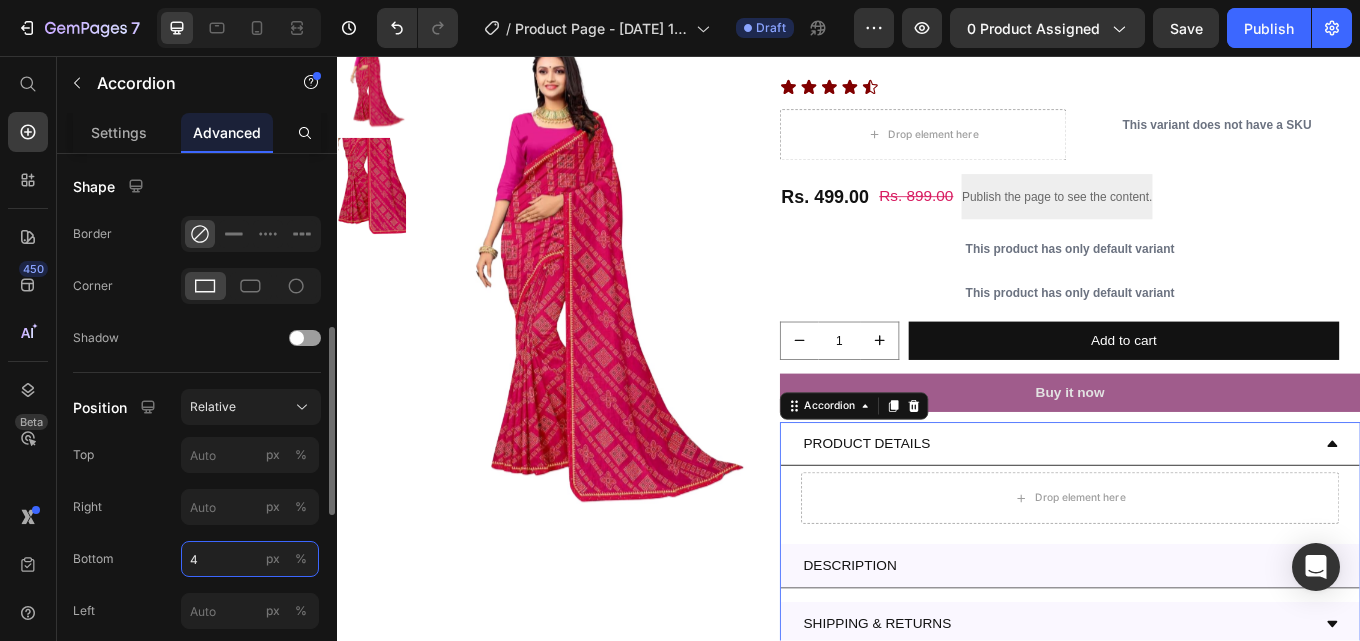 type 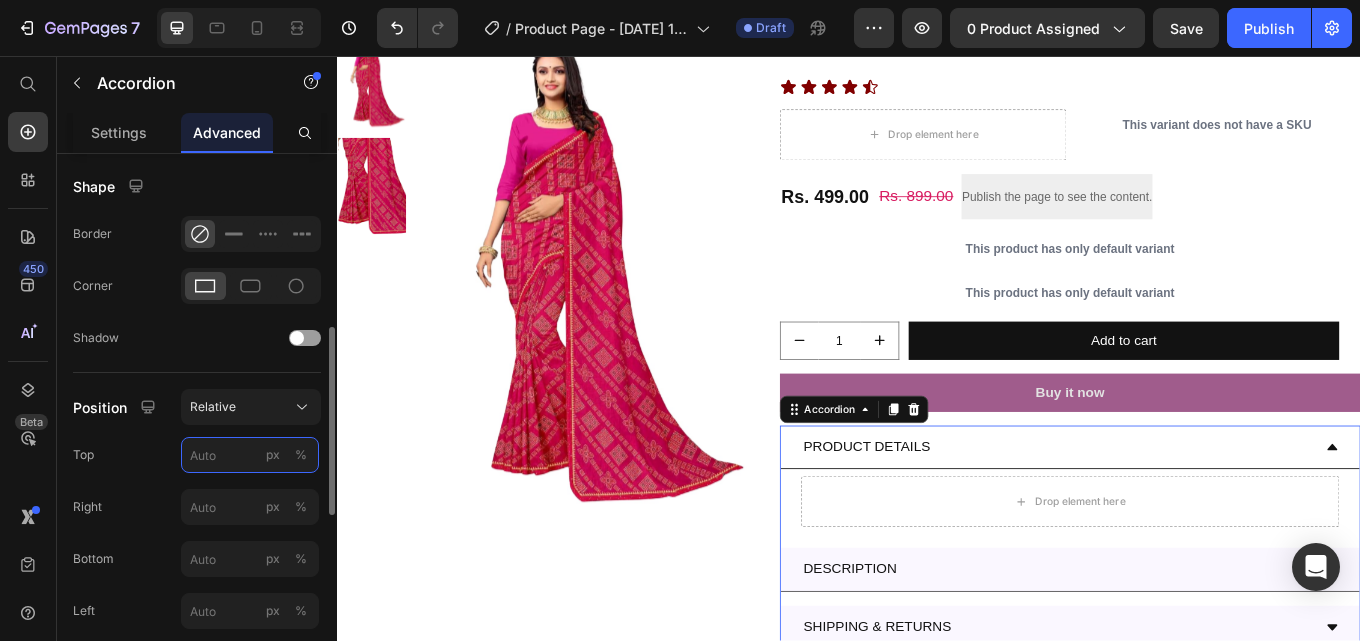click on "px %" at bounding box center [250, 455] 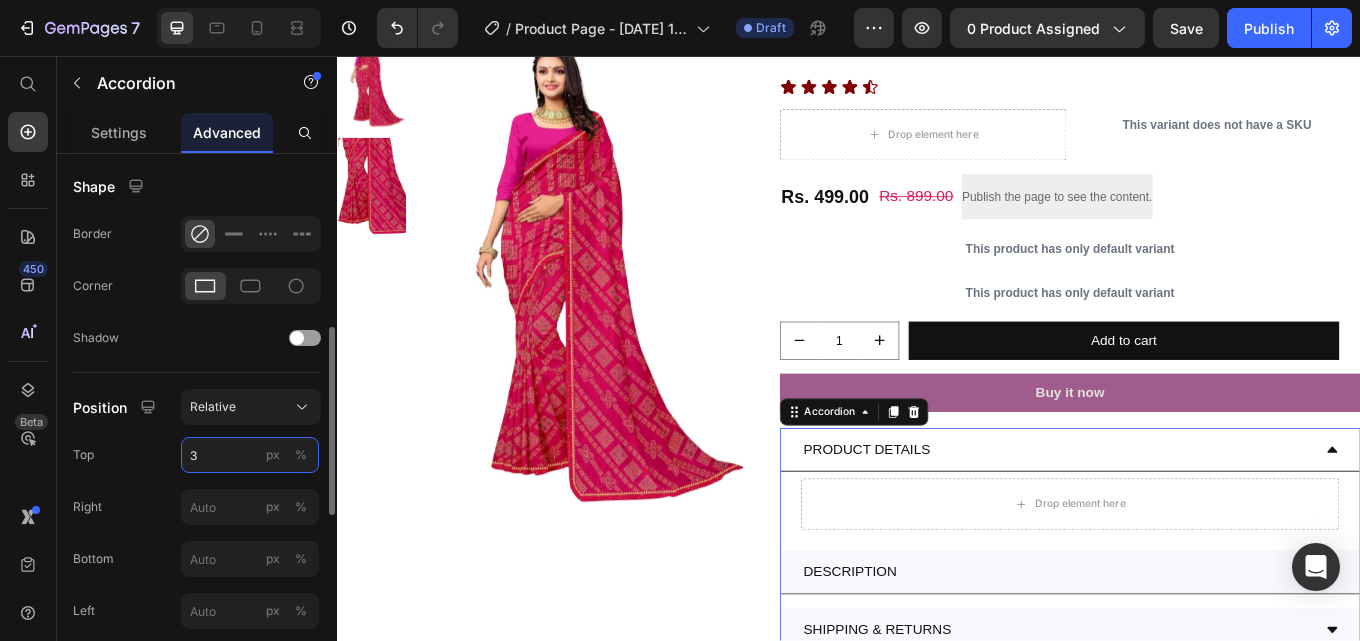 type on "33" 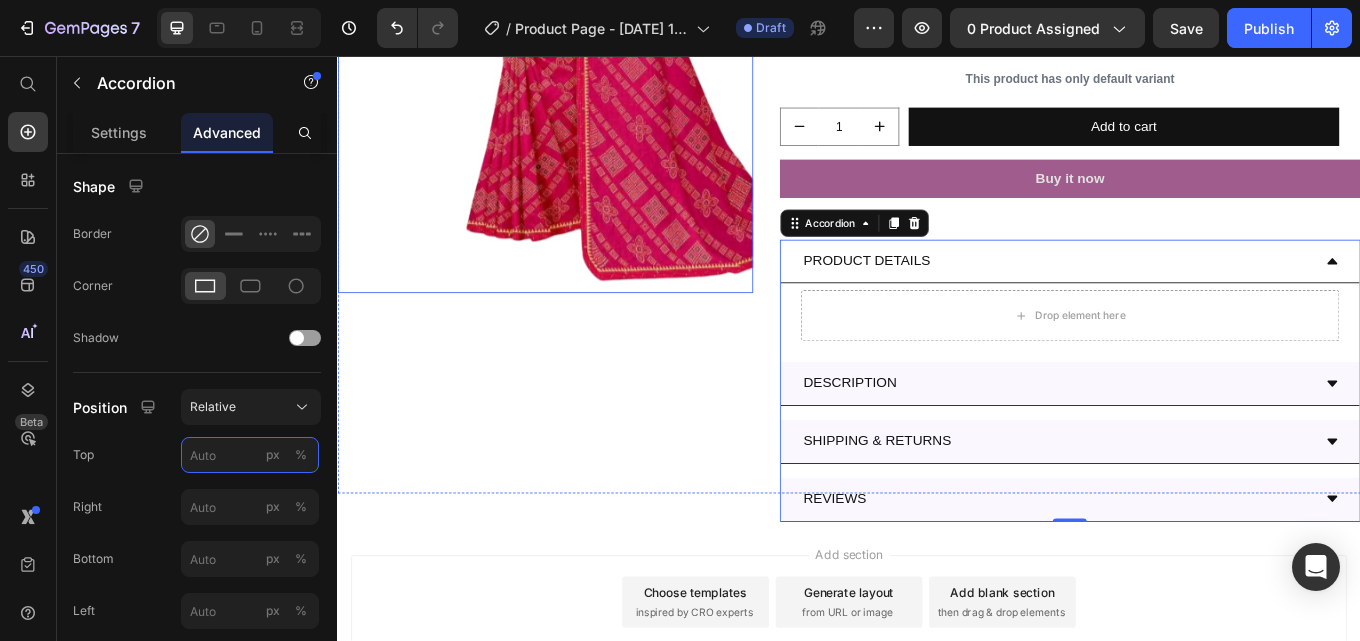 scroll, scrollTop: 99, scrollLeft: 0, axis: vertical 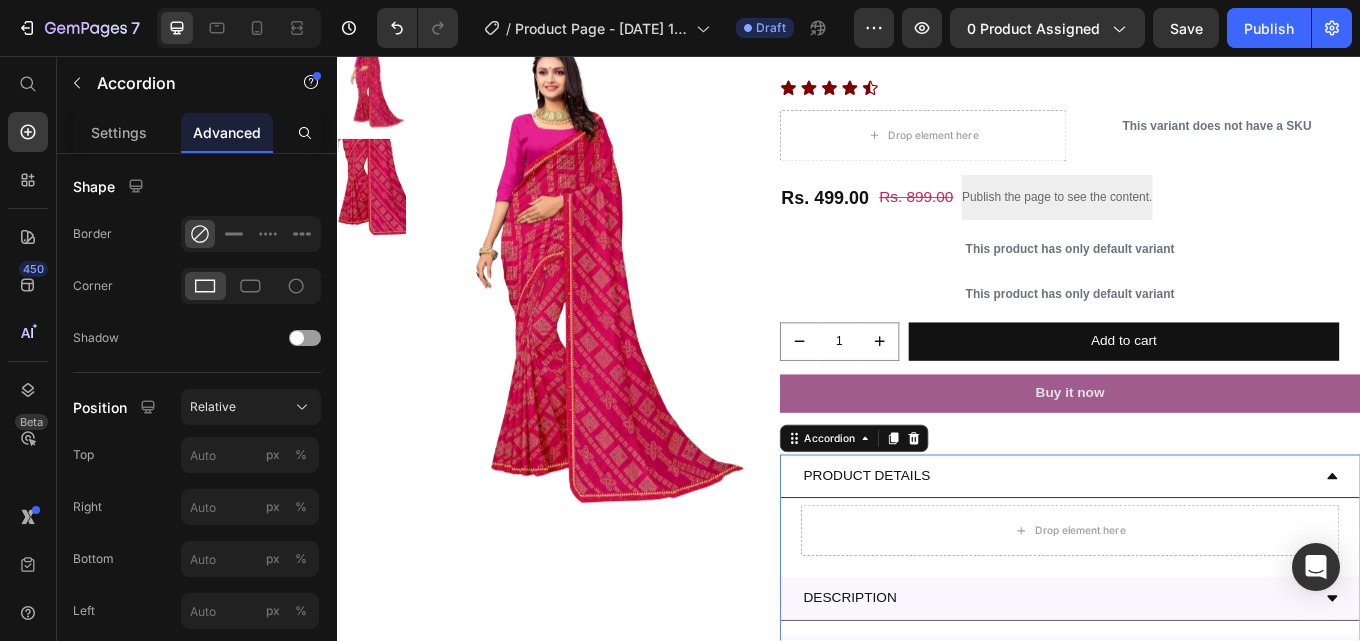 click on "PRODUCT DETAILS" at bounding box center (1196, 550) 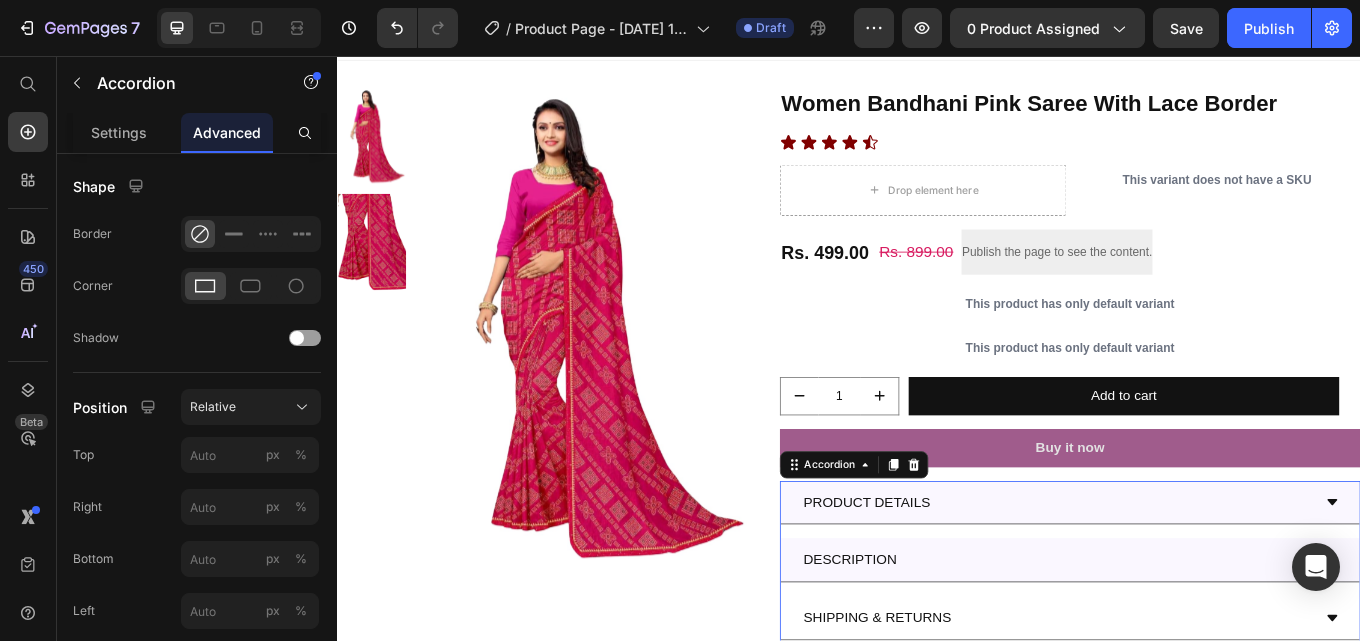 scroll, scrollTop: 0, scrollLeft: 0, axis: both 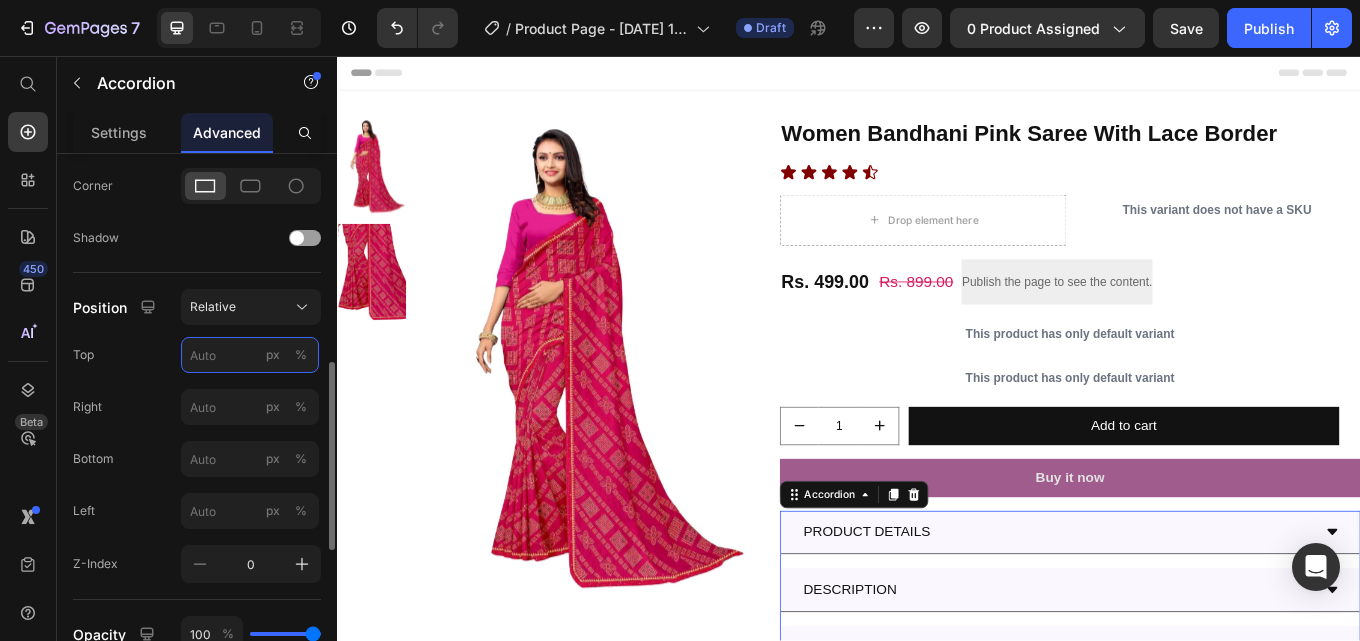 click on "px %" at bounding box center [250, 355] 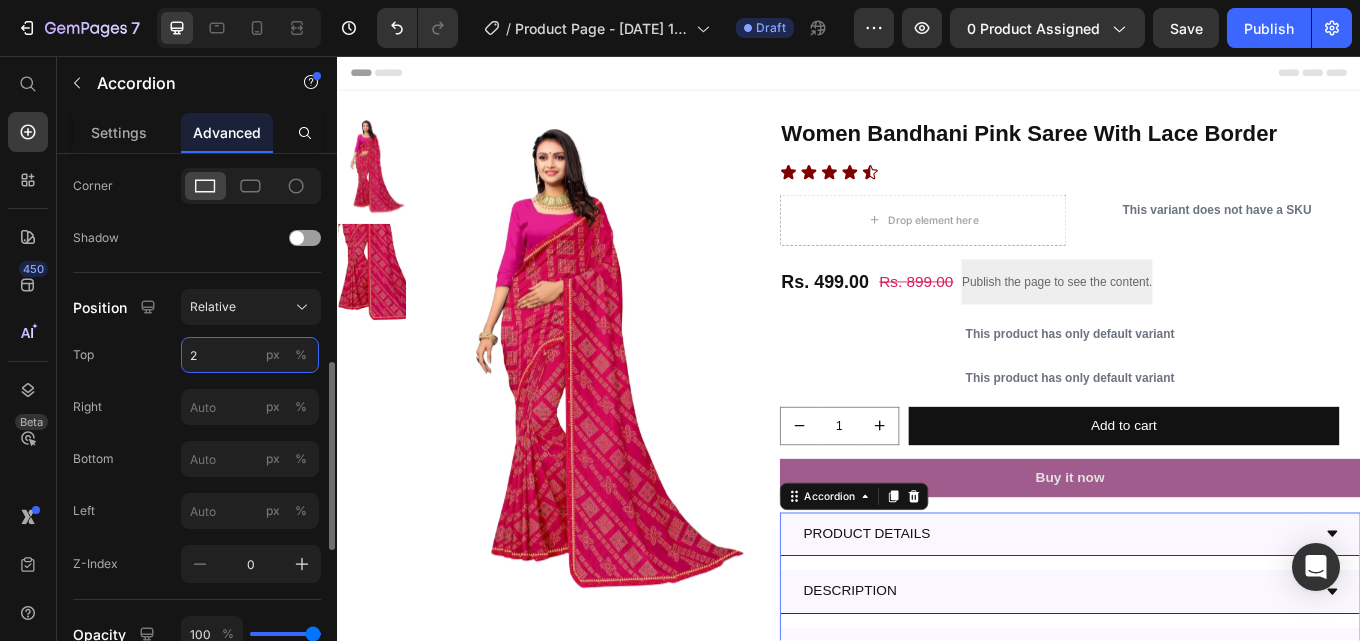 type on "23" 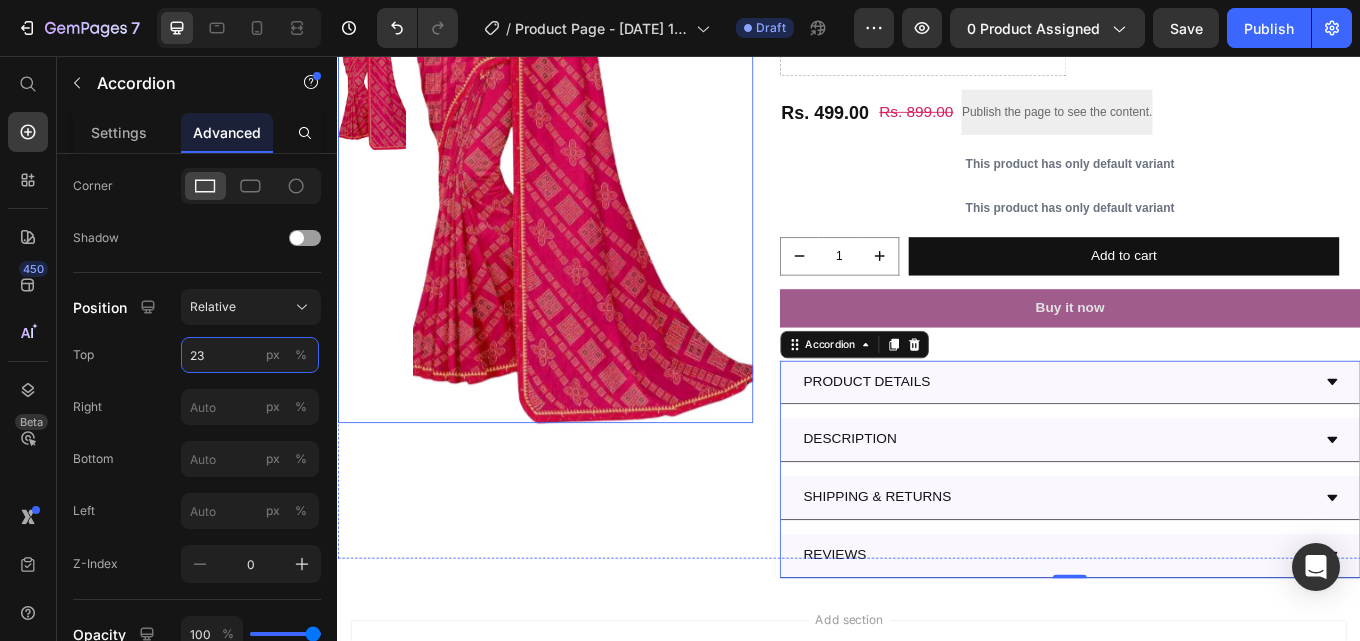 scroll, scrollTop: 200, scrollLeft: 0, axis: vertical 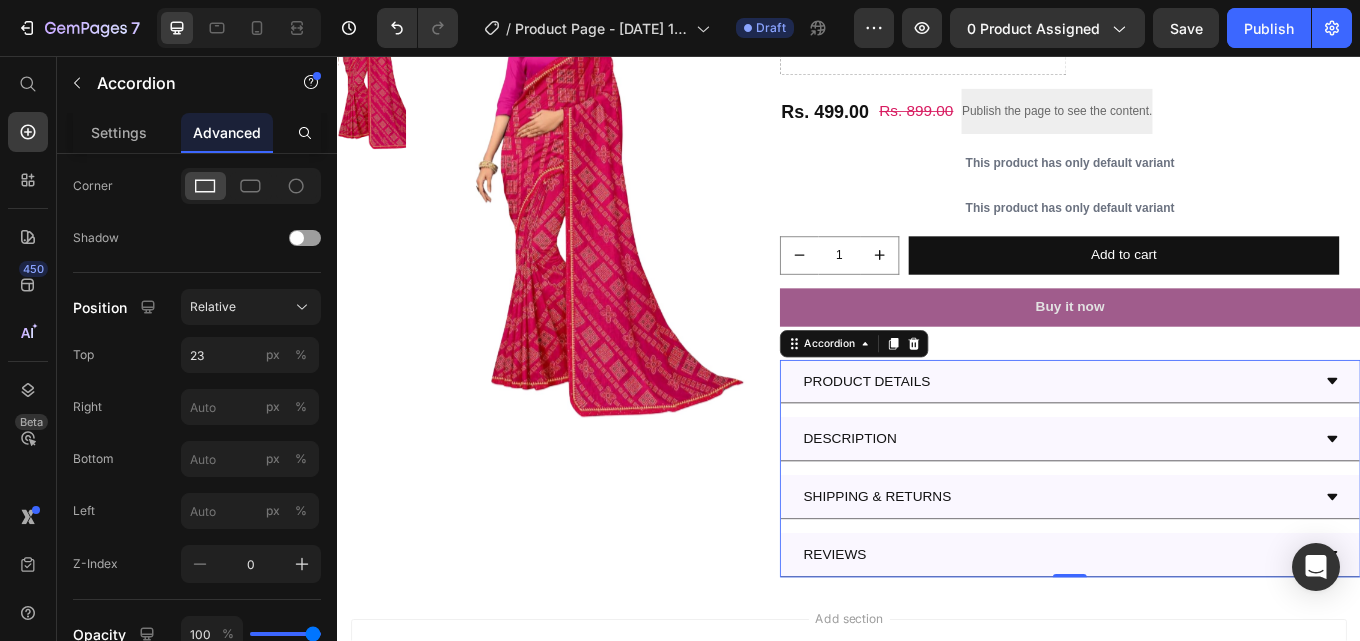 click on "Add section Choose templates inspired by CRO experts Generate layout from URL or image Add blank section then drag & drop elements" at bounding box center (937, 772) 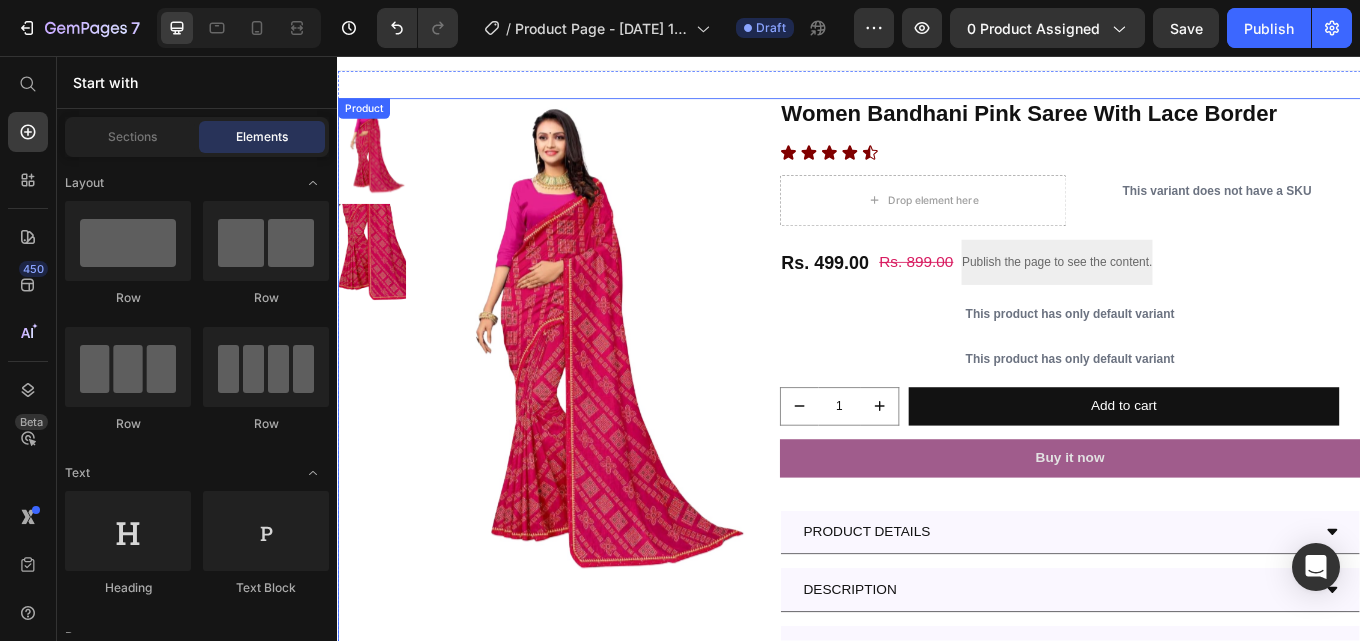 scroll, scrollTop: 0, scrollLeft: 0, axis: both 